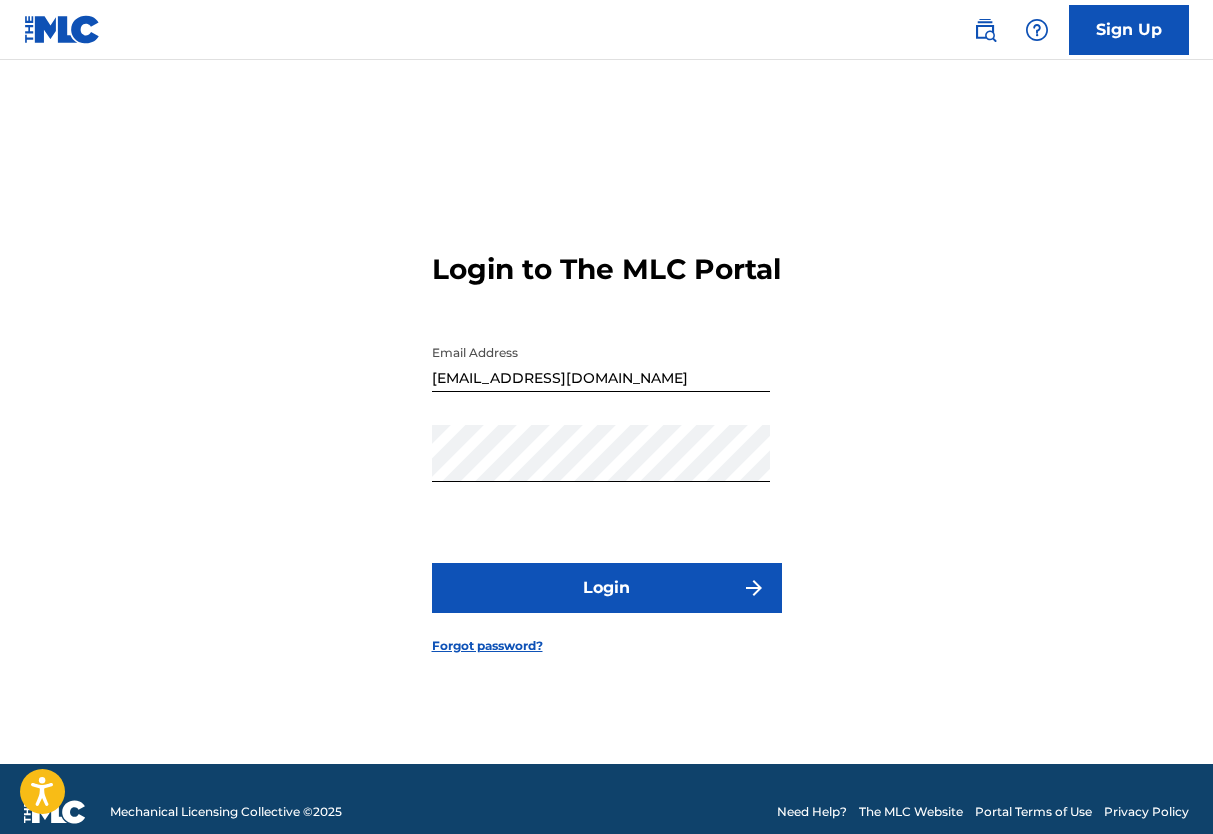 scroll, scrollTop: 0, scrollLeft: 0, axis: both 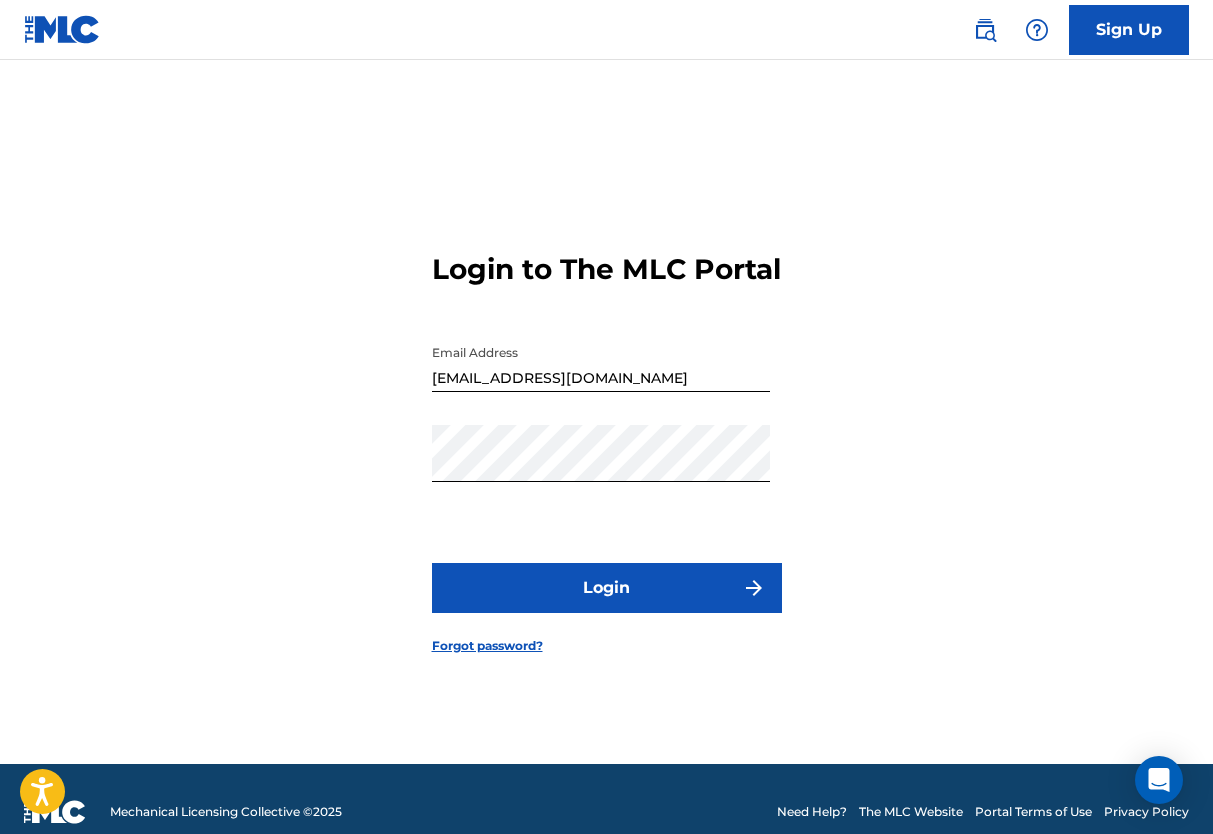 click on "Login" at bounding box center (607, 588) 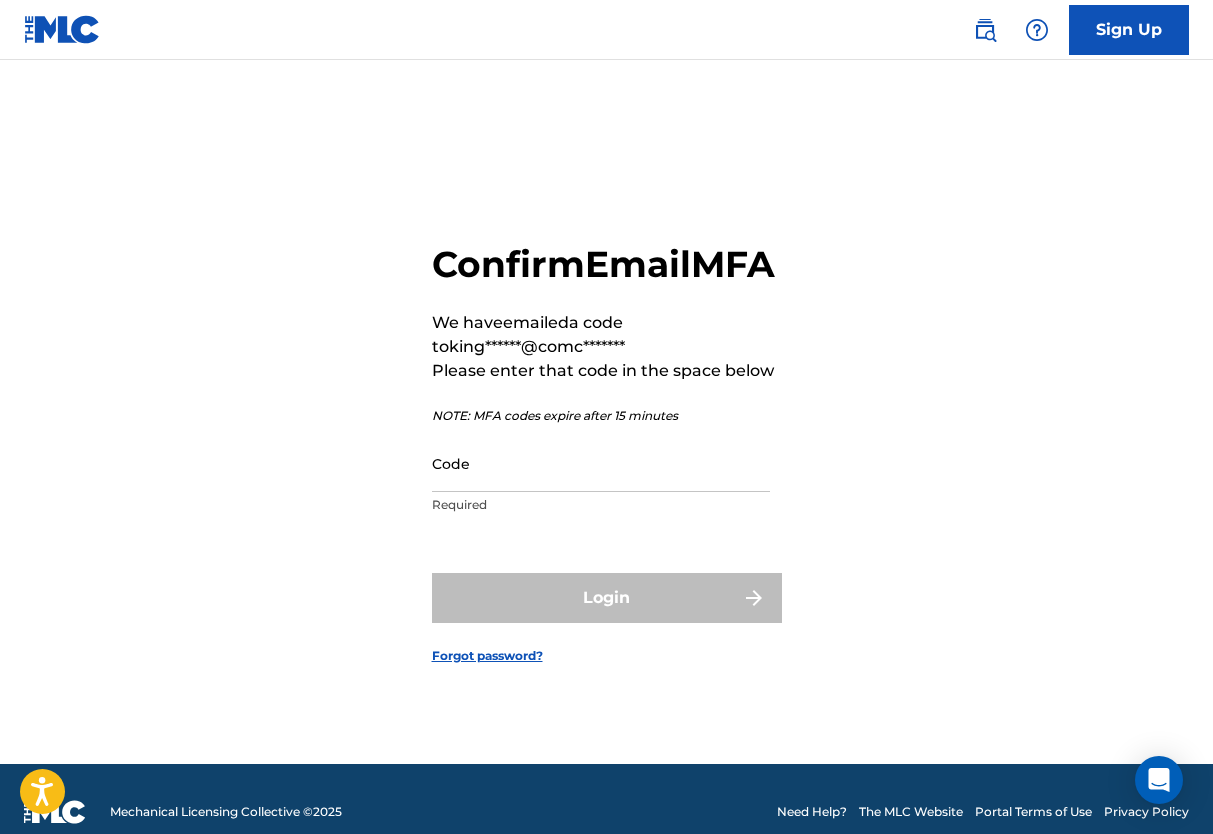 click on "Mechanical Licensing Collective ©  2025 Need Help? The MLC Website Portal Terms of Use Privacy Policy" at bounding box center [606, 812] 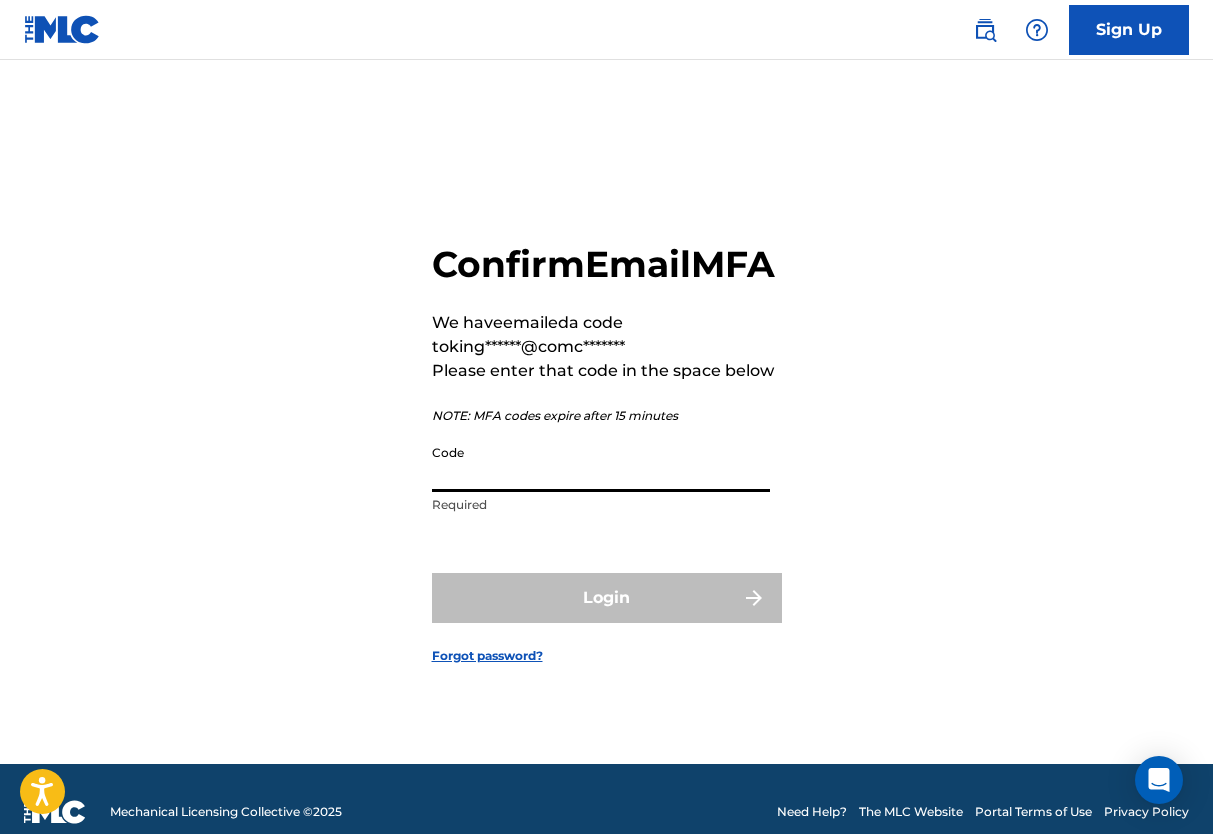 paste on "442662" 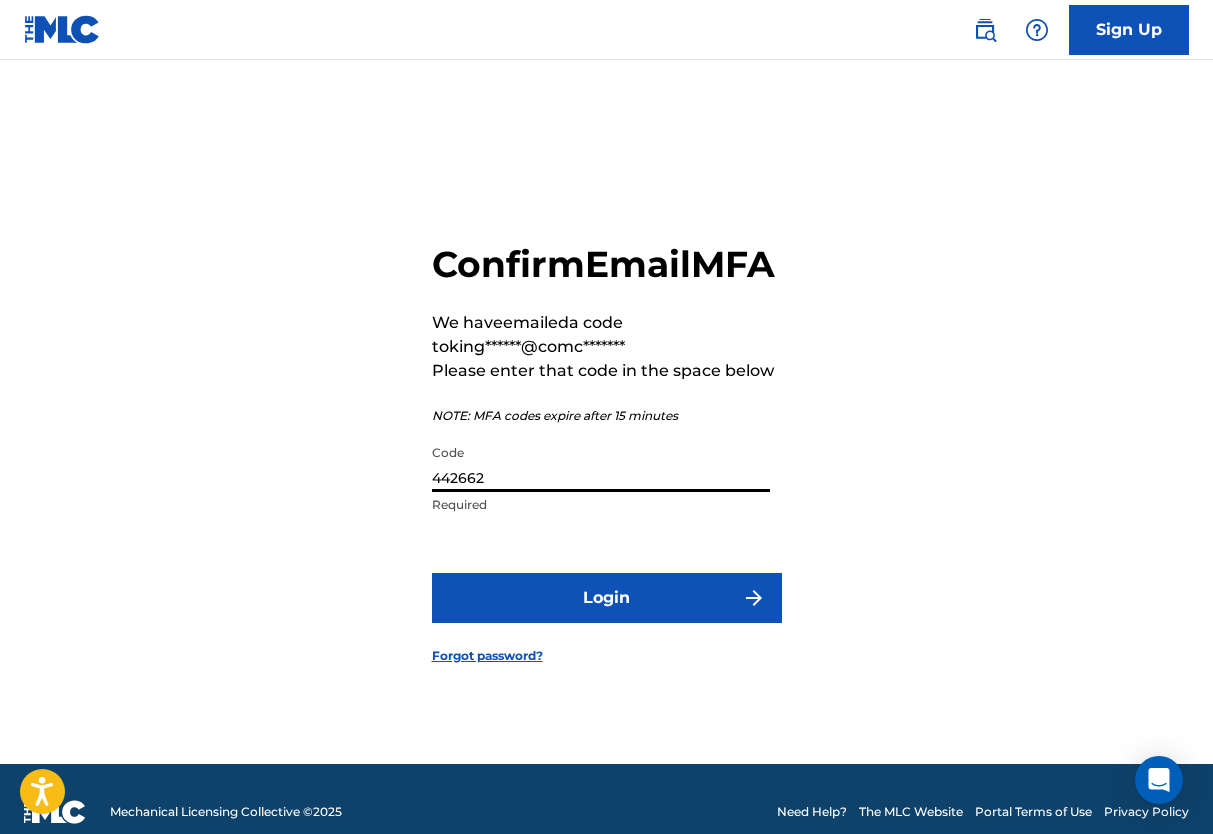 type on "442662" 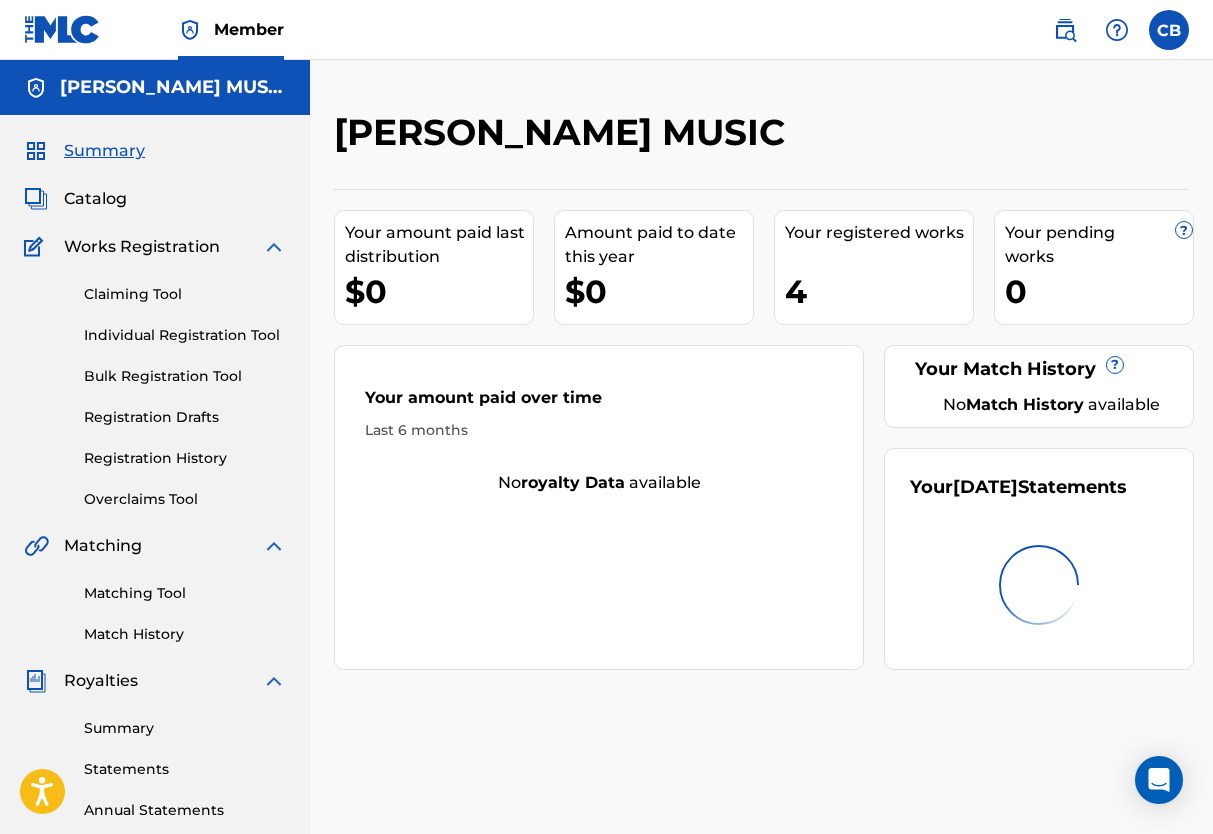 scroll, scrollTop: 0, scrollLeft: 0, axis: both 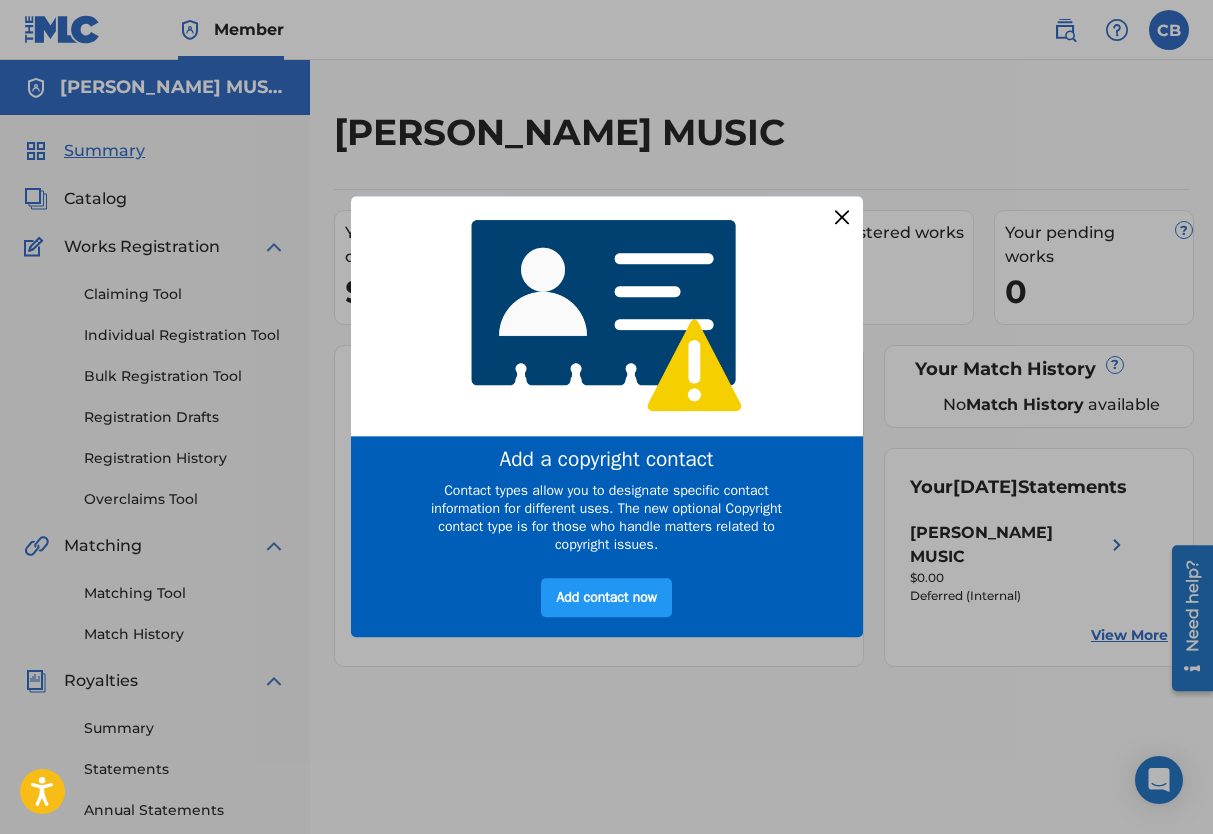 click at bounding box center (841, 217) 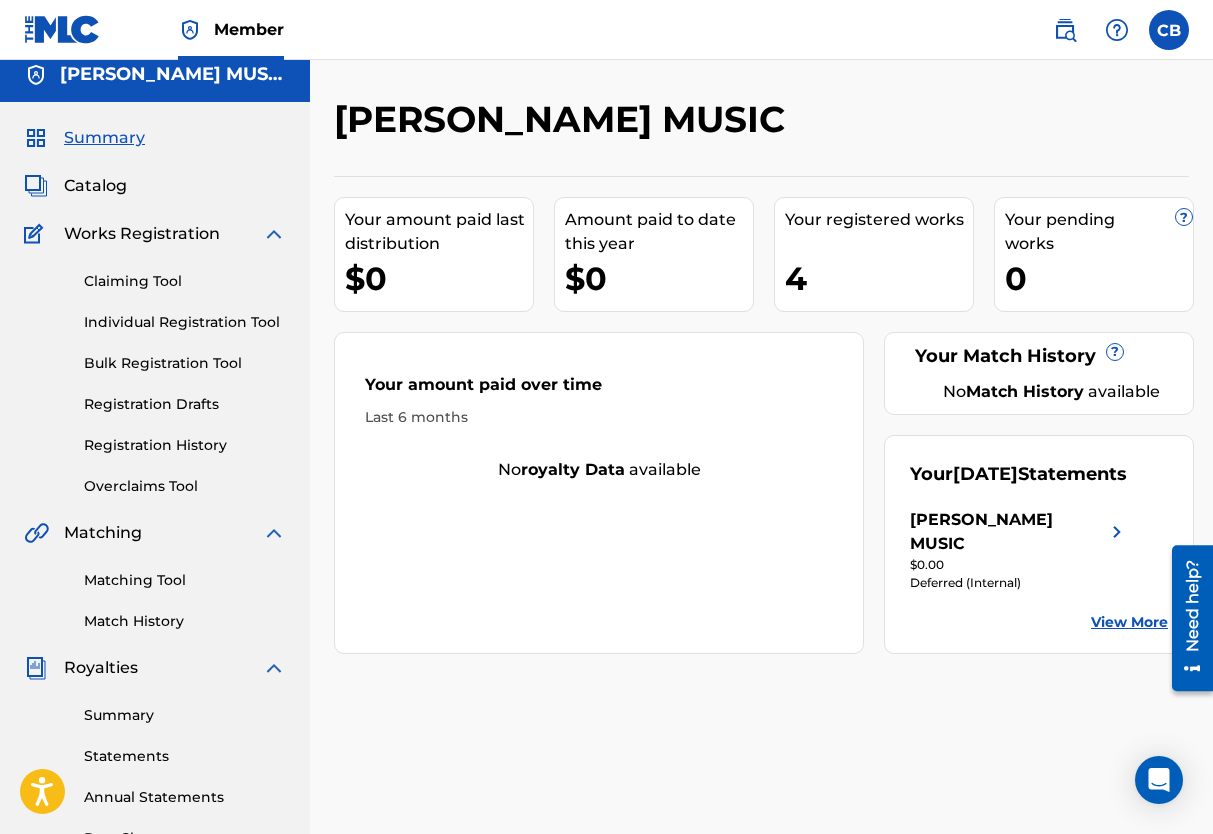 scroll, scrollTop: 0, scrollLeft: 0, axis: both 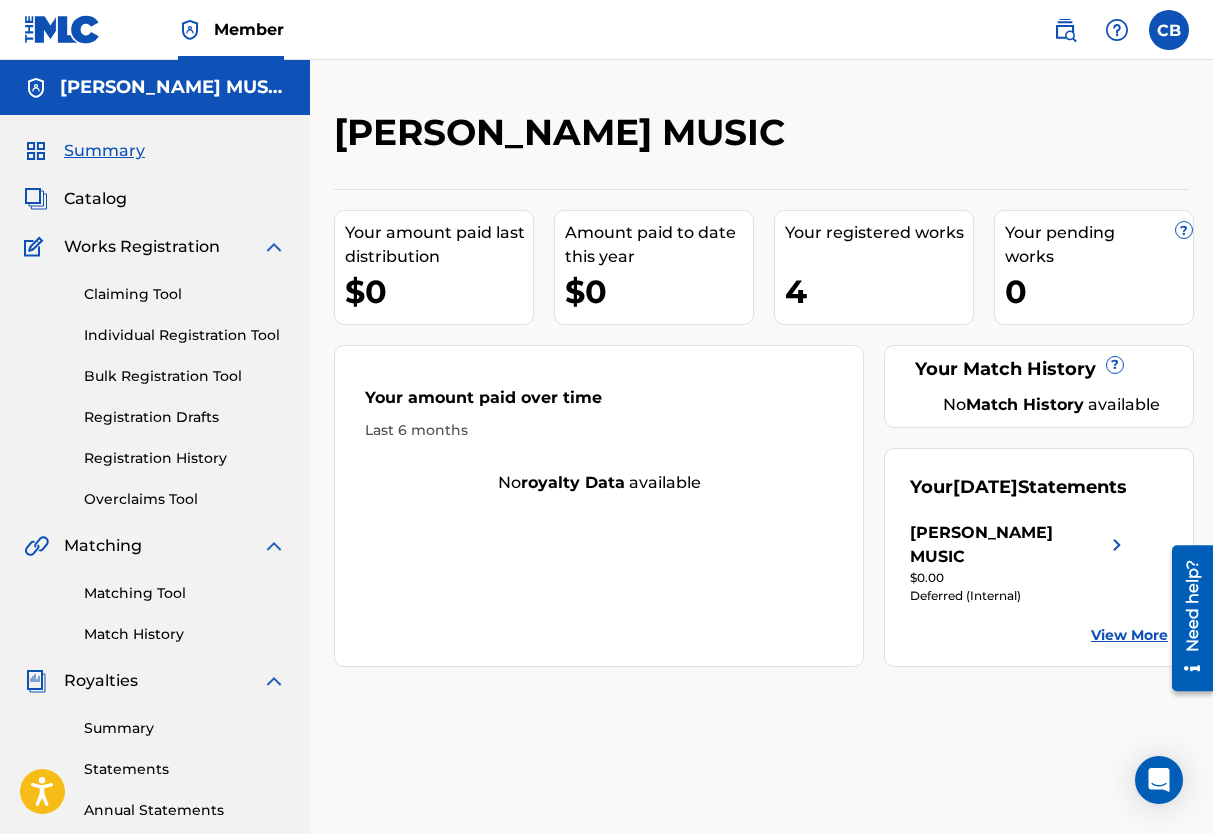 click on "Individual Registration Tool" at bounding box center [185, 335] 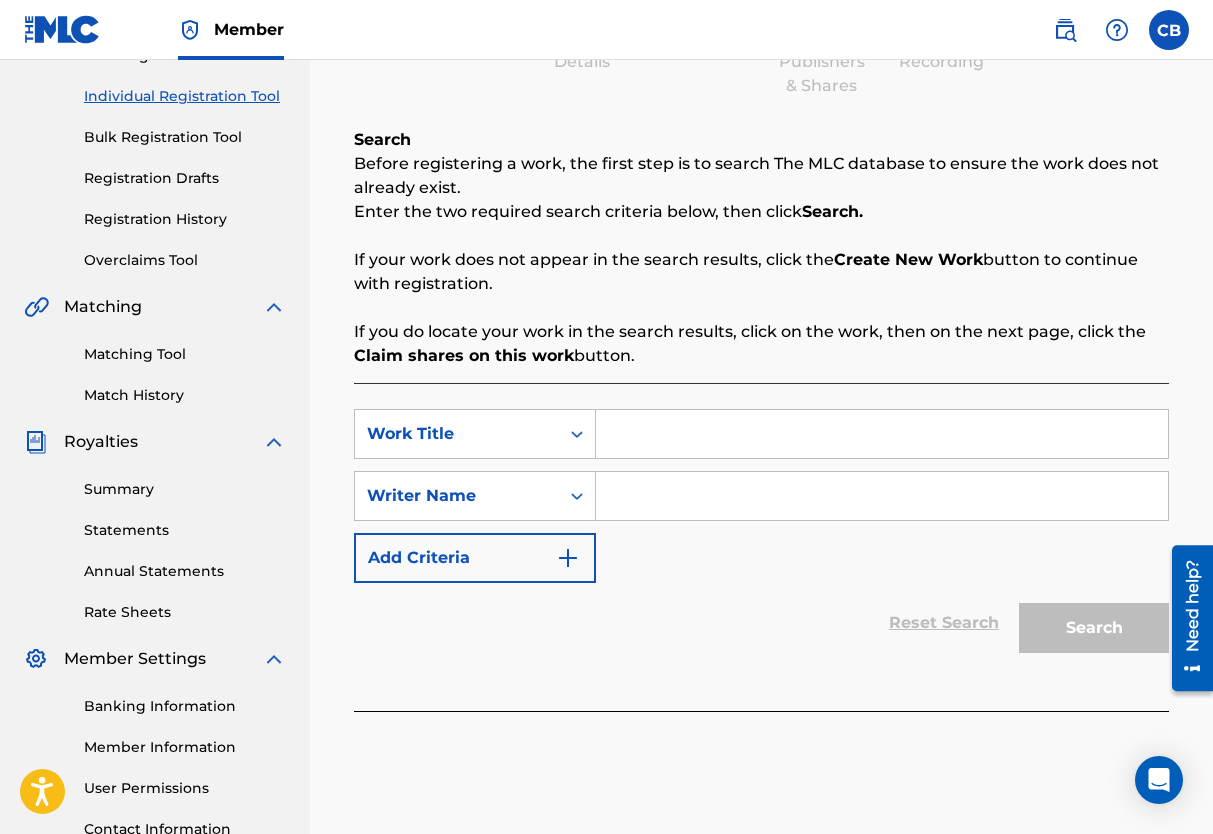 scroll, scrollTop: 300, scrollLeft: 0, axis: vertical 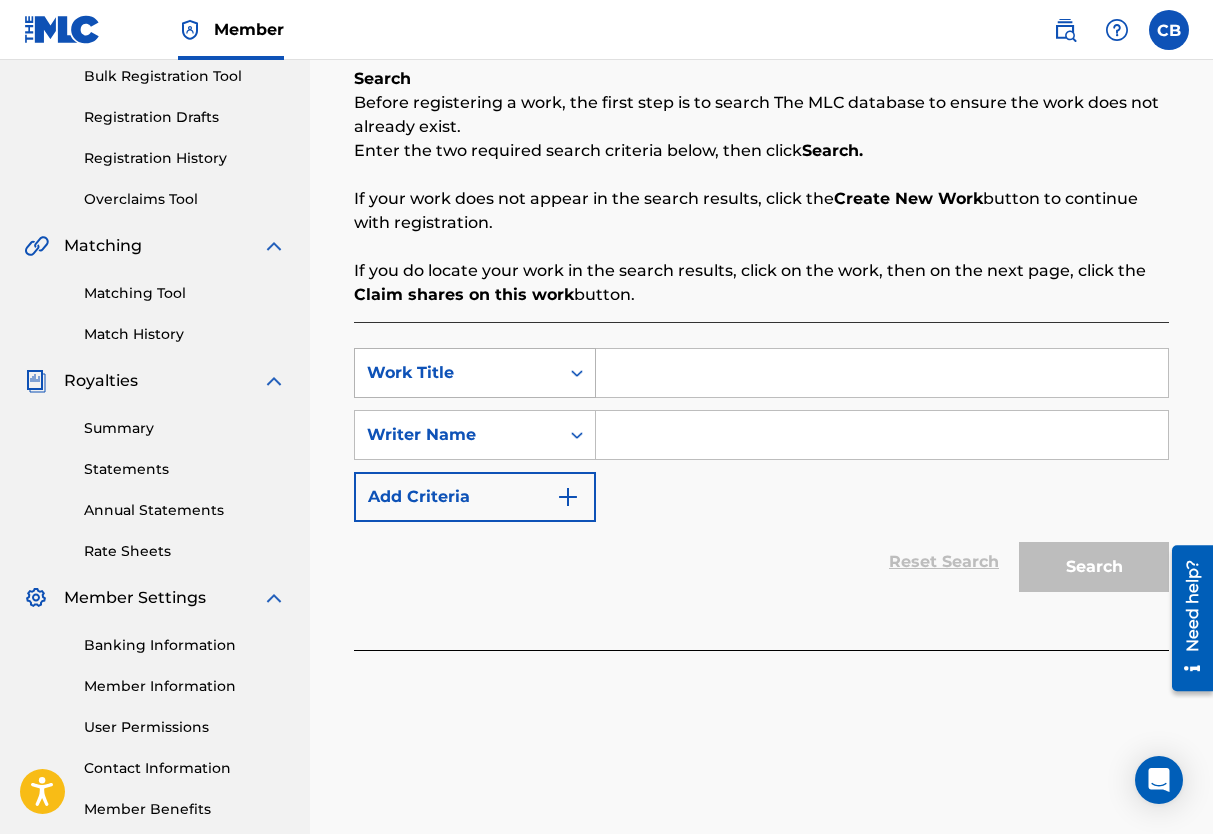click 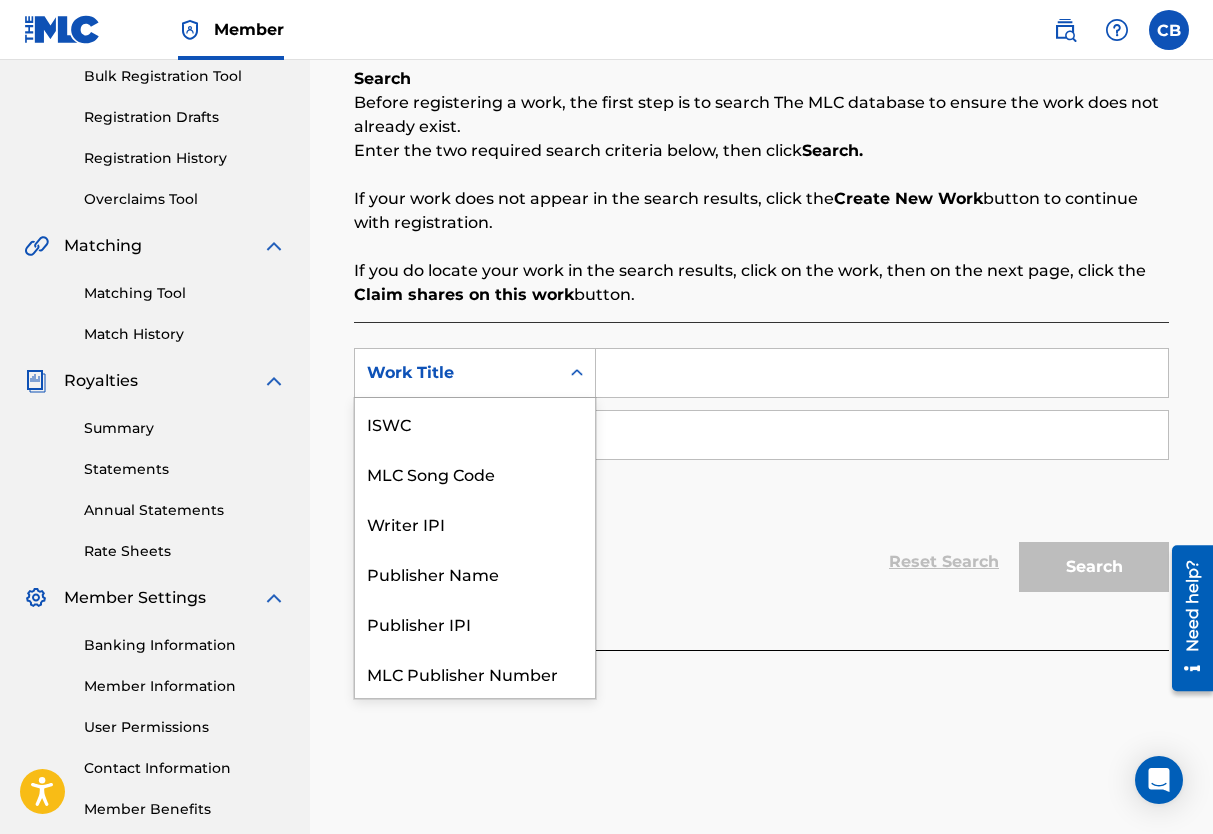 scroll, scrollTop: 50, scrollLeft: 0, axis: vertical 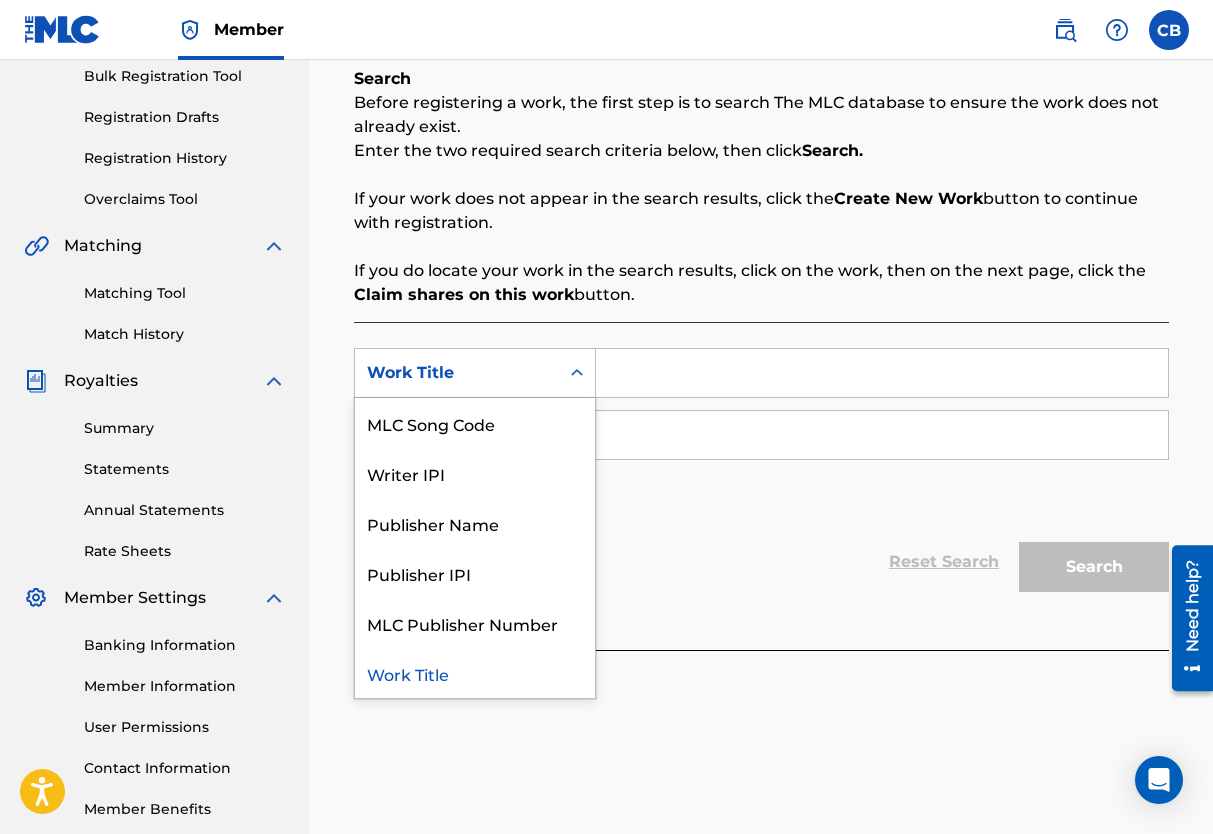 click 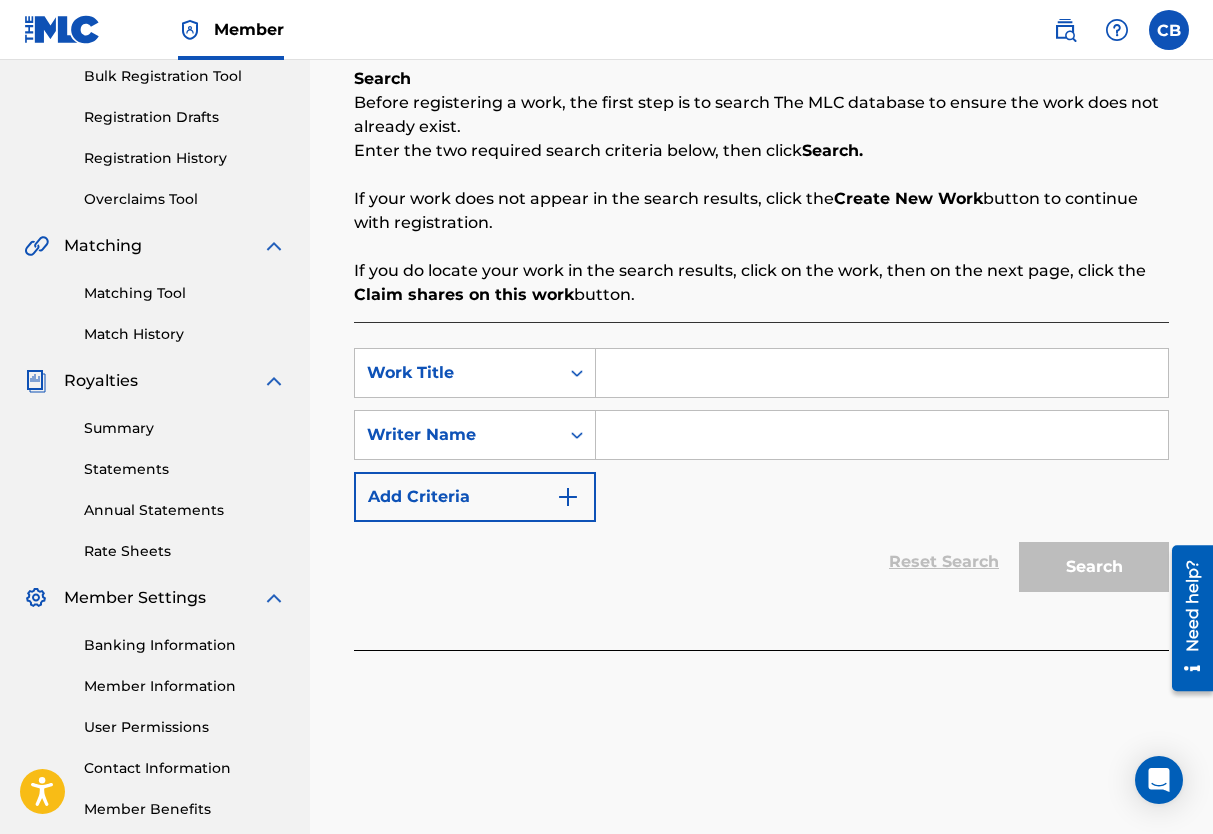 click at bounding box center [882, 373] 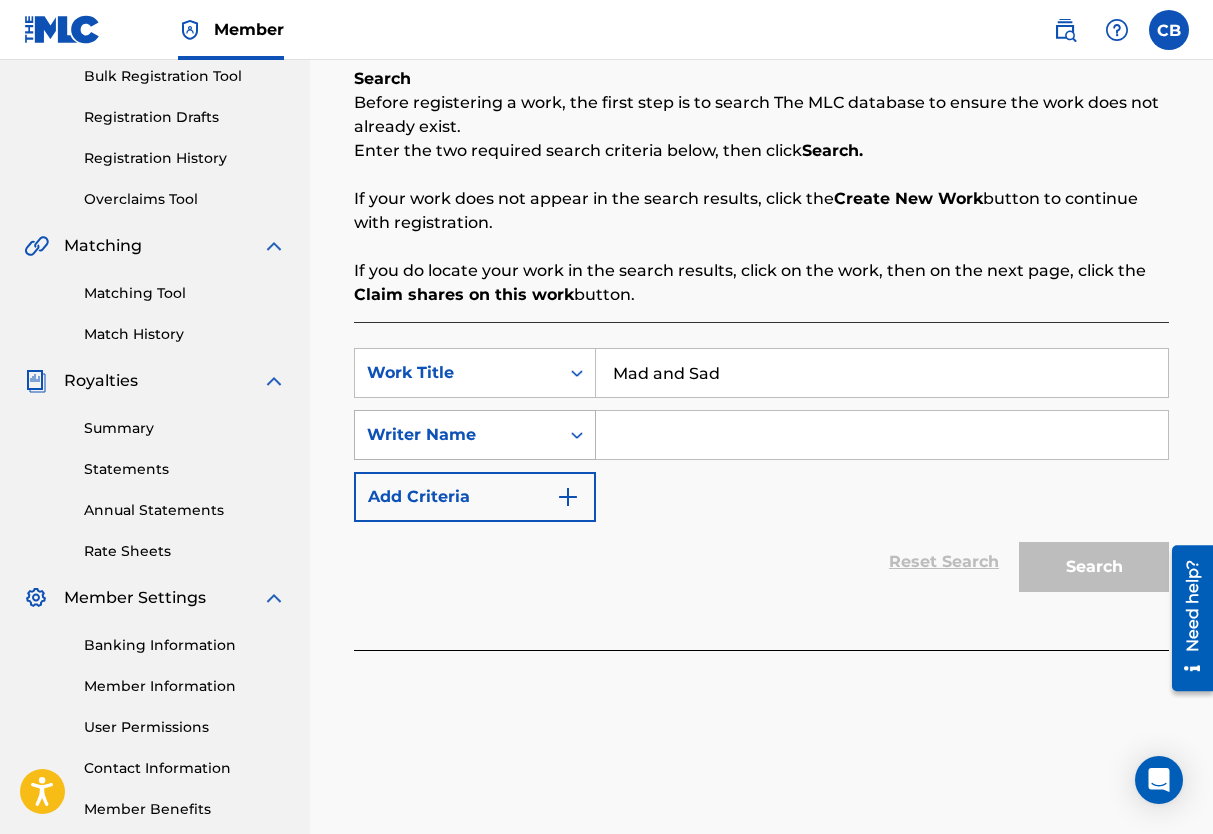 type on "Mad and Sad" 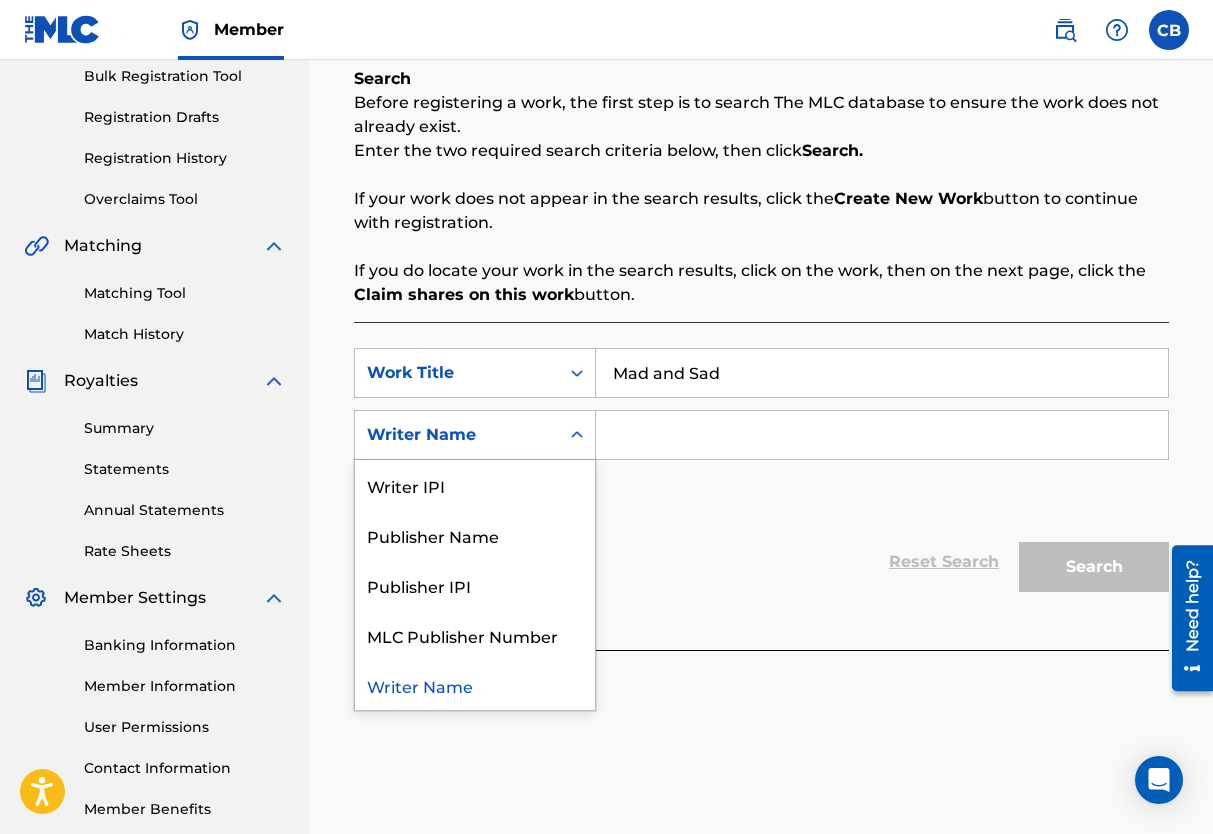 click 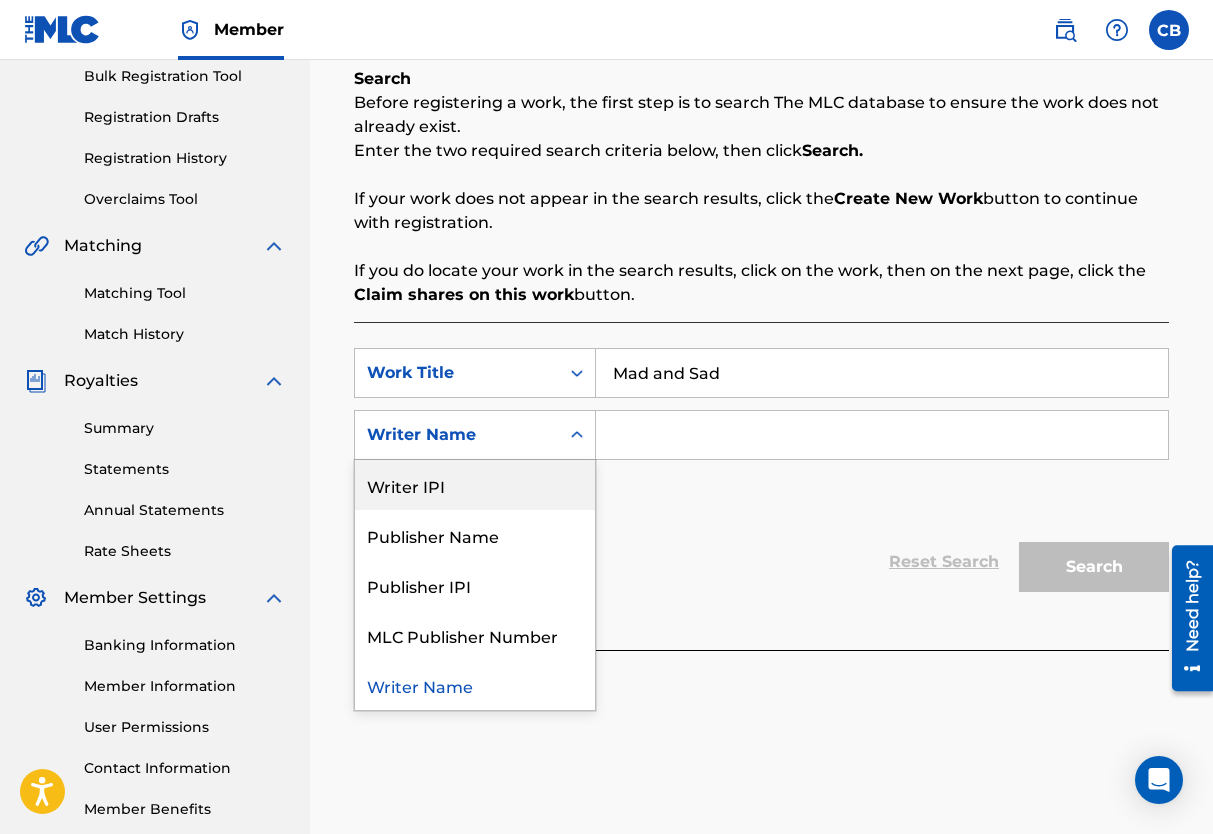 click on "Writer IPI" at bounding box center (475, 485) 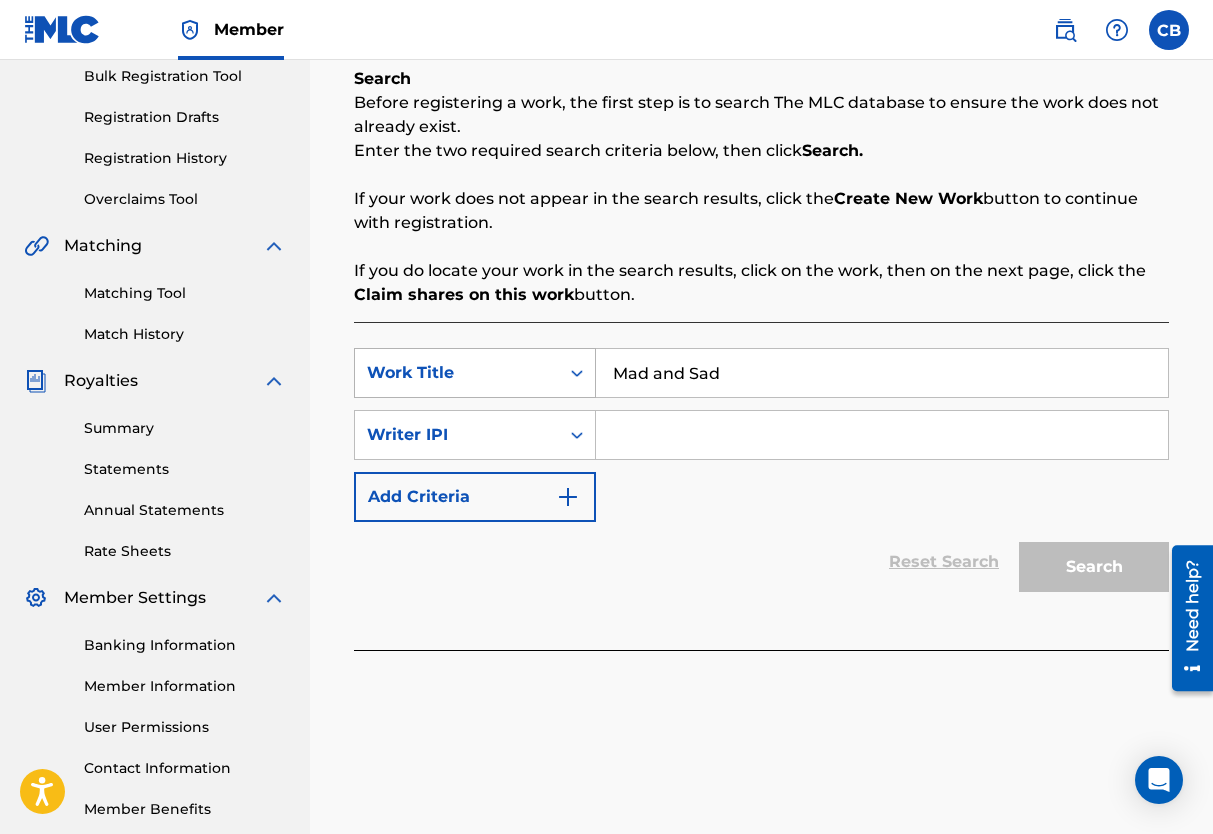 click 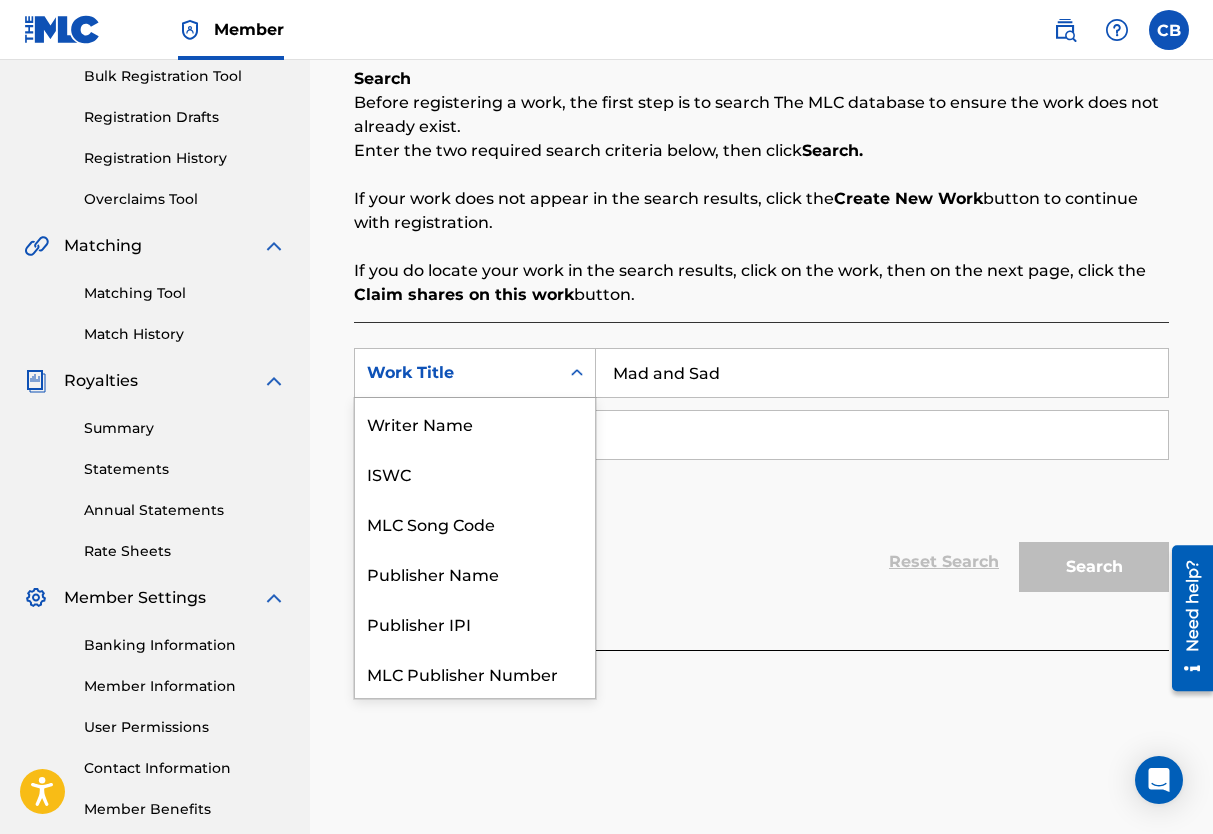 scroll, scrollTop: 50, scrollLeft: 0, axis: vertical 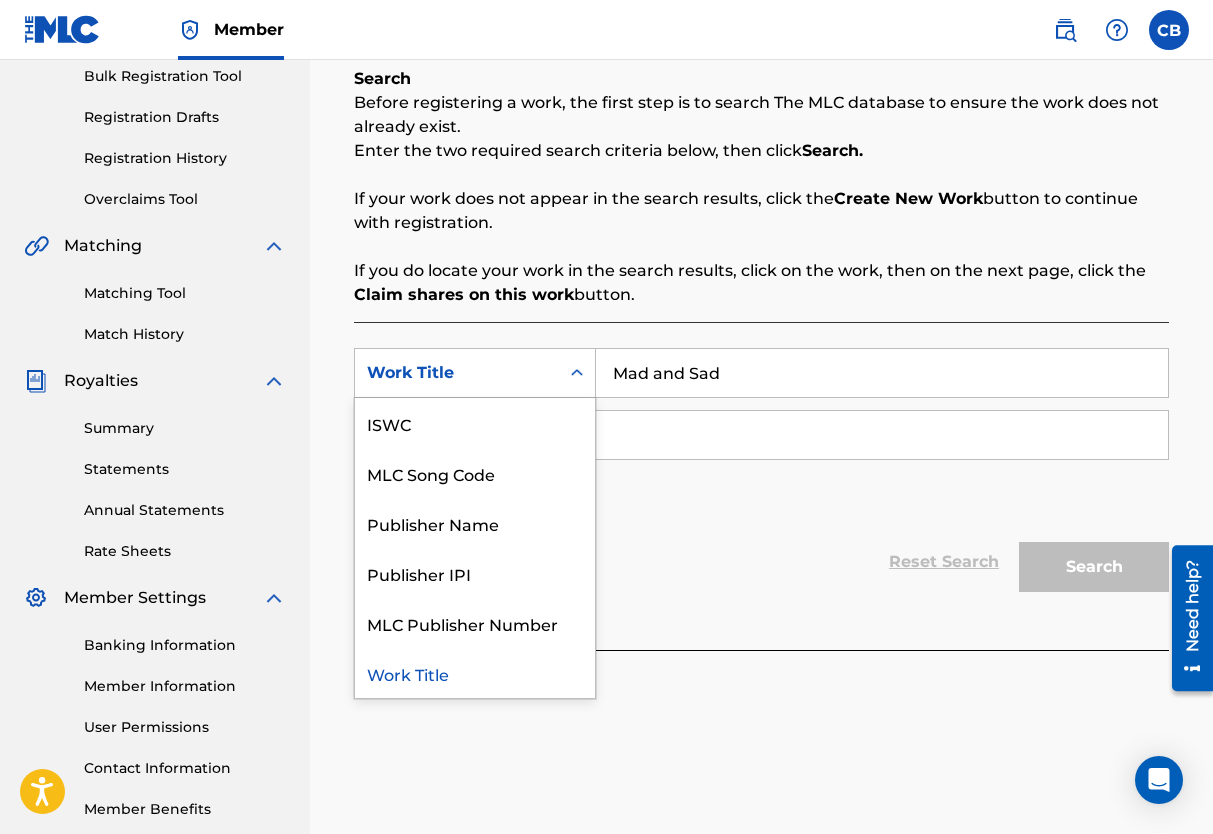 click on "Work Title" at bounding box center (475, 673) 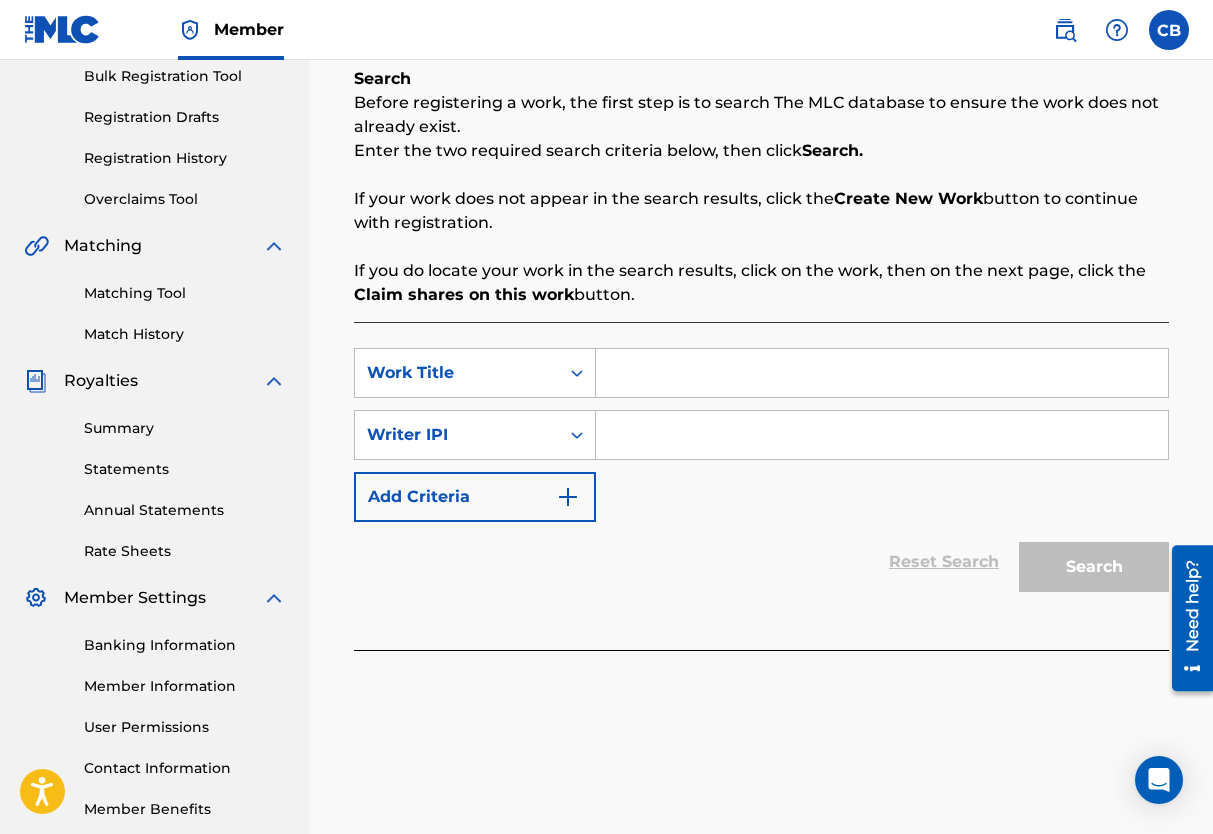 click at bounding box center [882, 373] 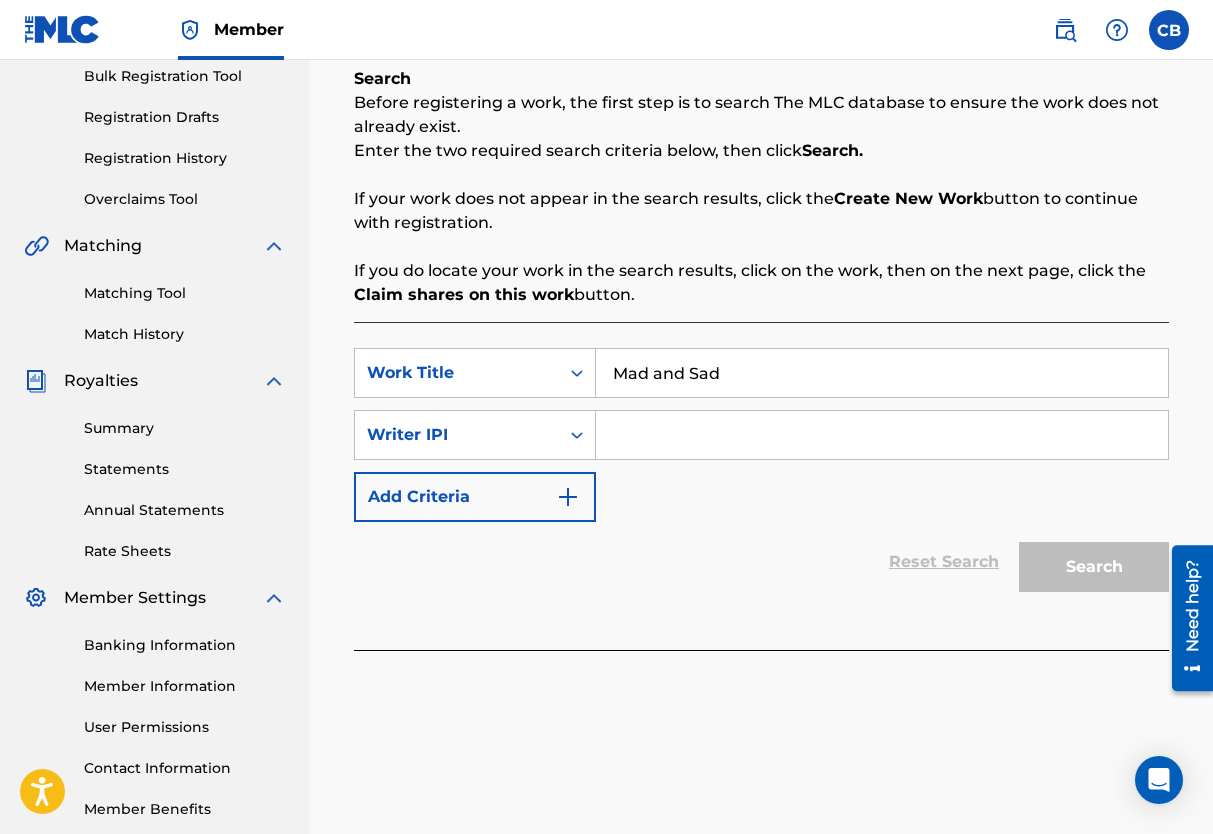type on "Mad and Sad" 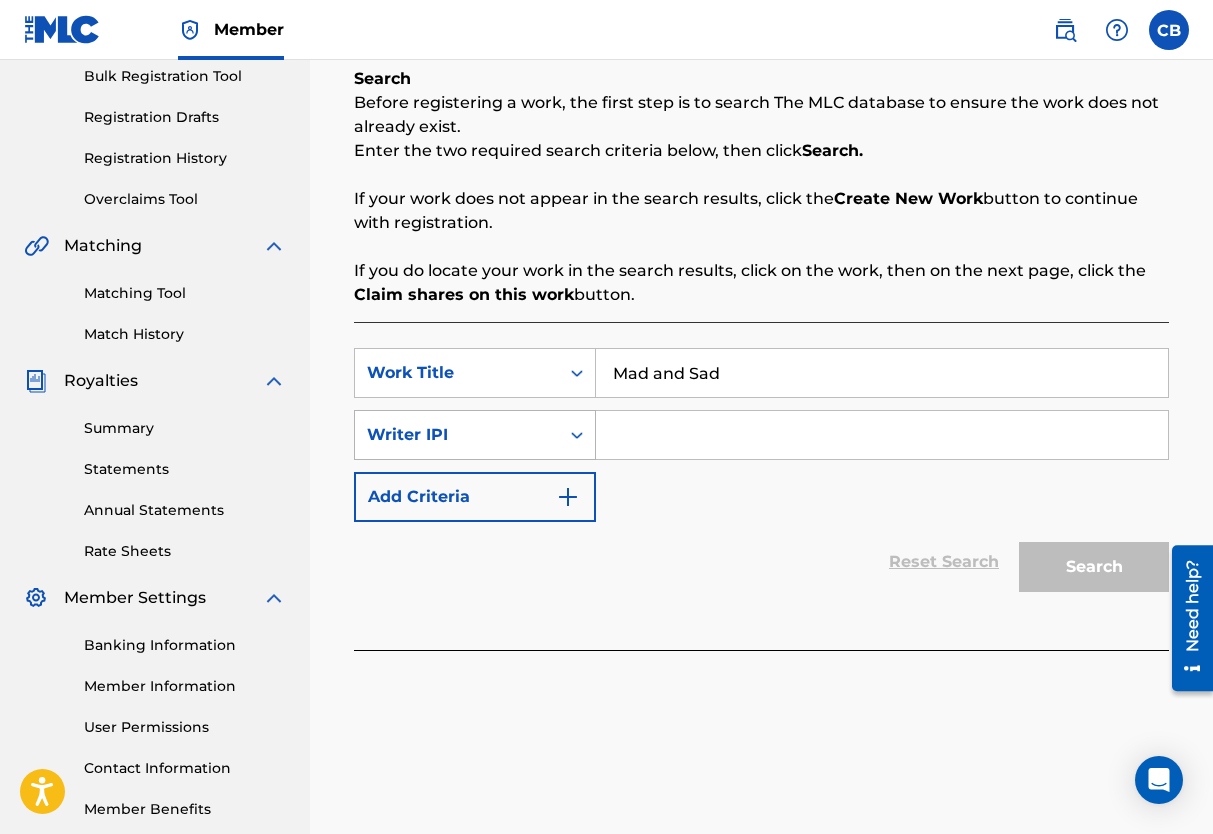click 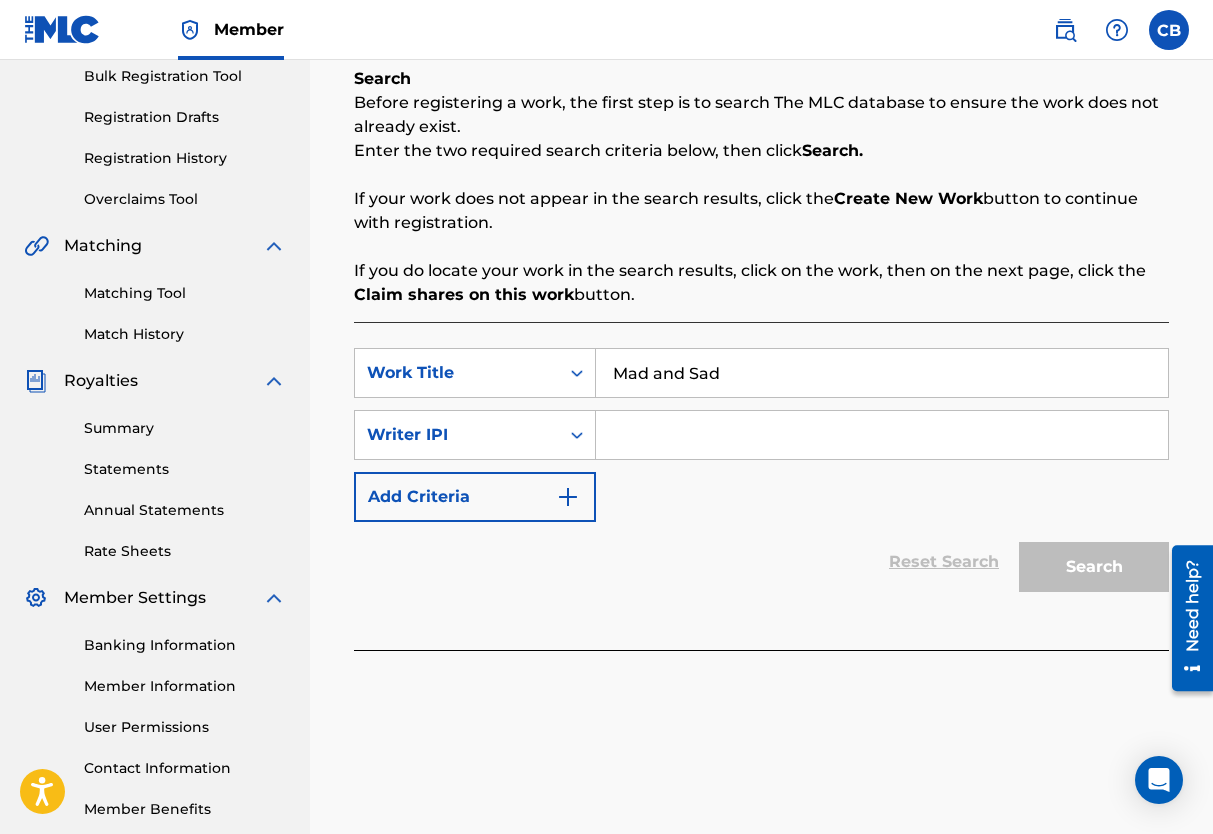 click 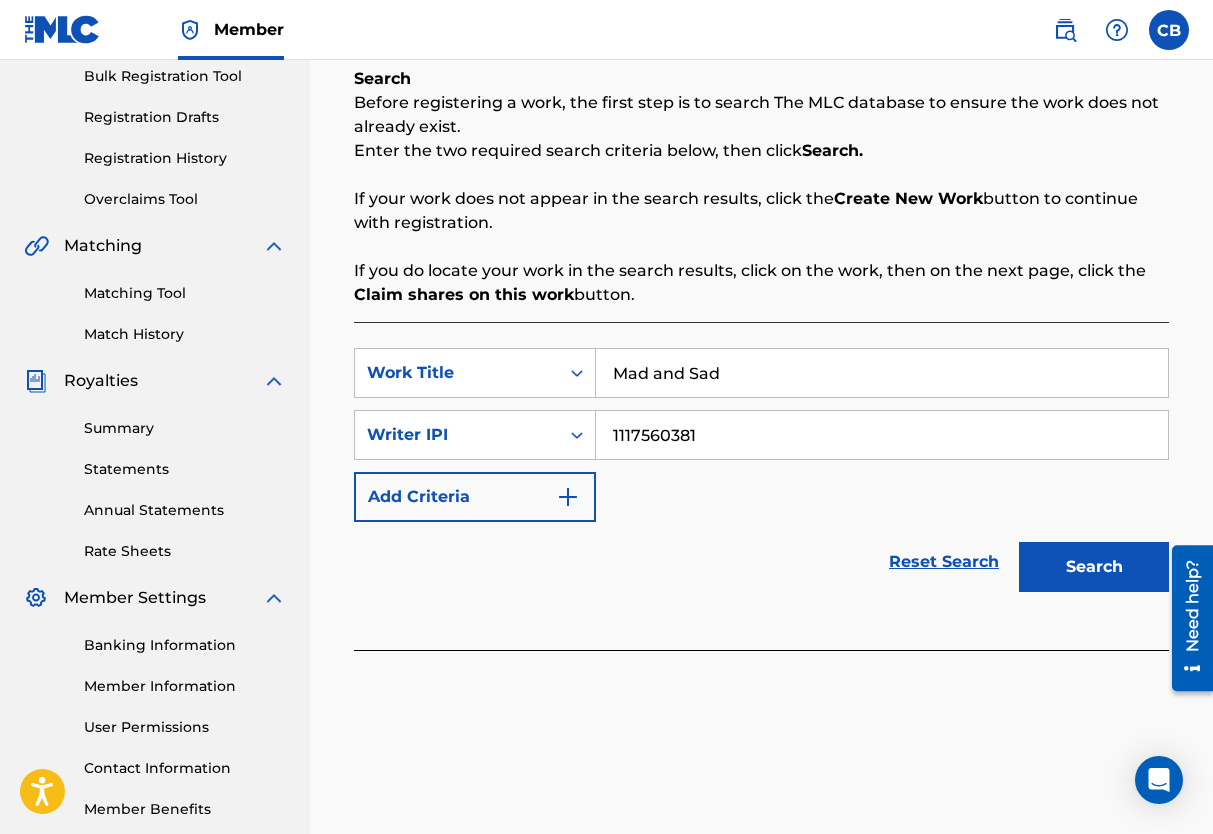 type on "1117560381" 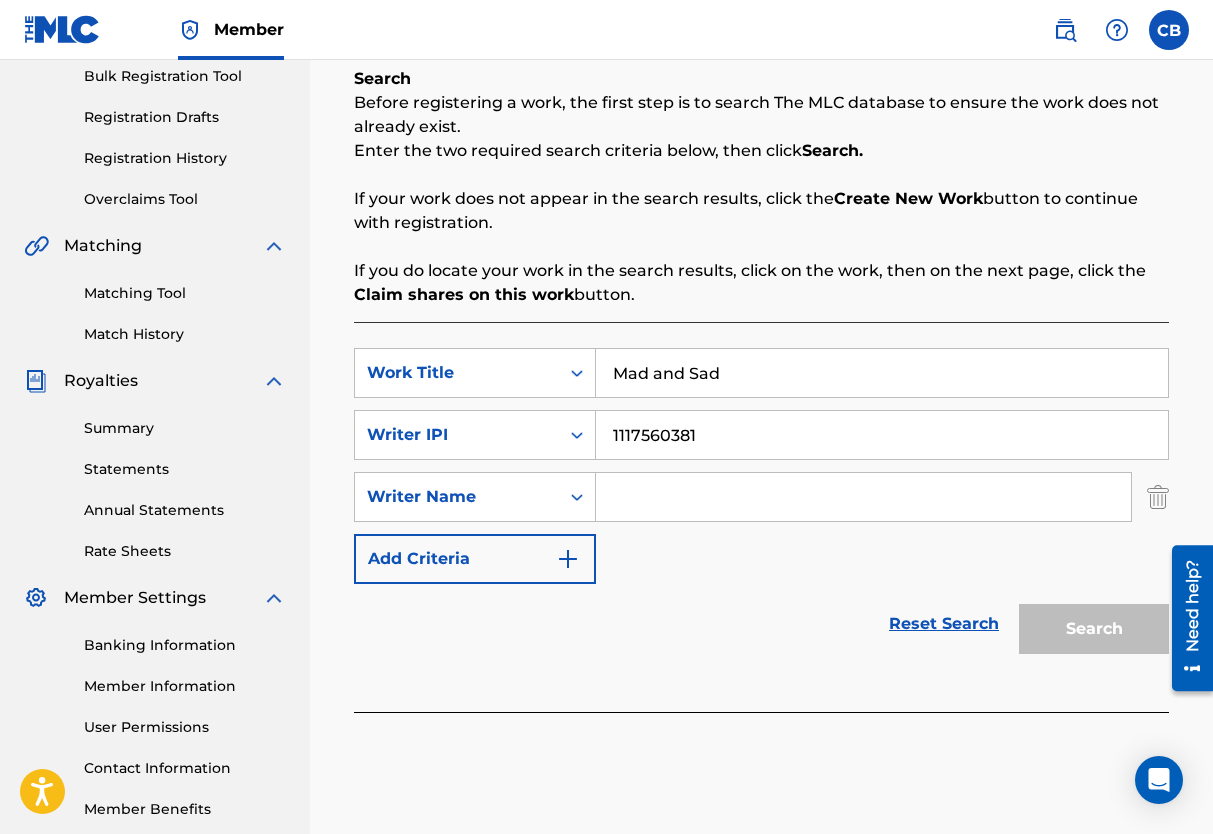 click at bounding box center [863, 497] 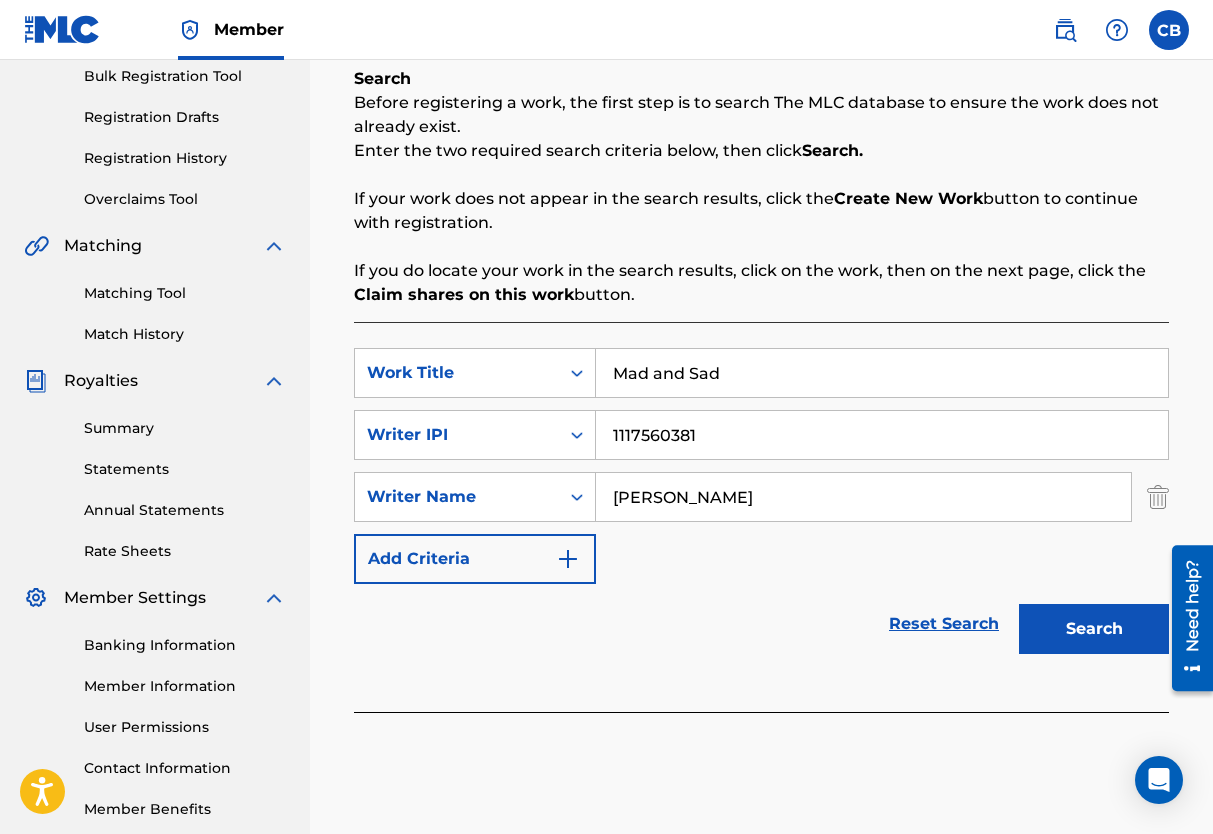 type on "[PERSON_NAME]" 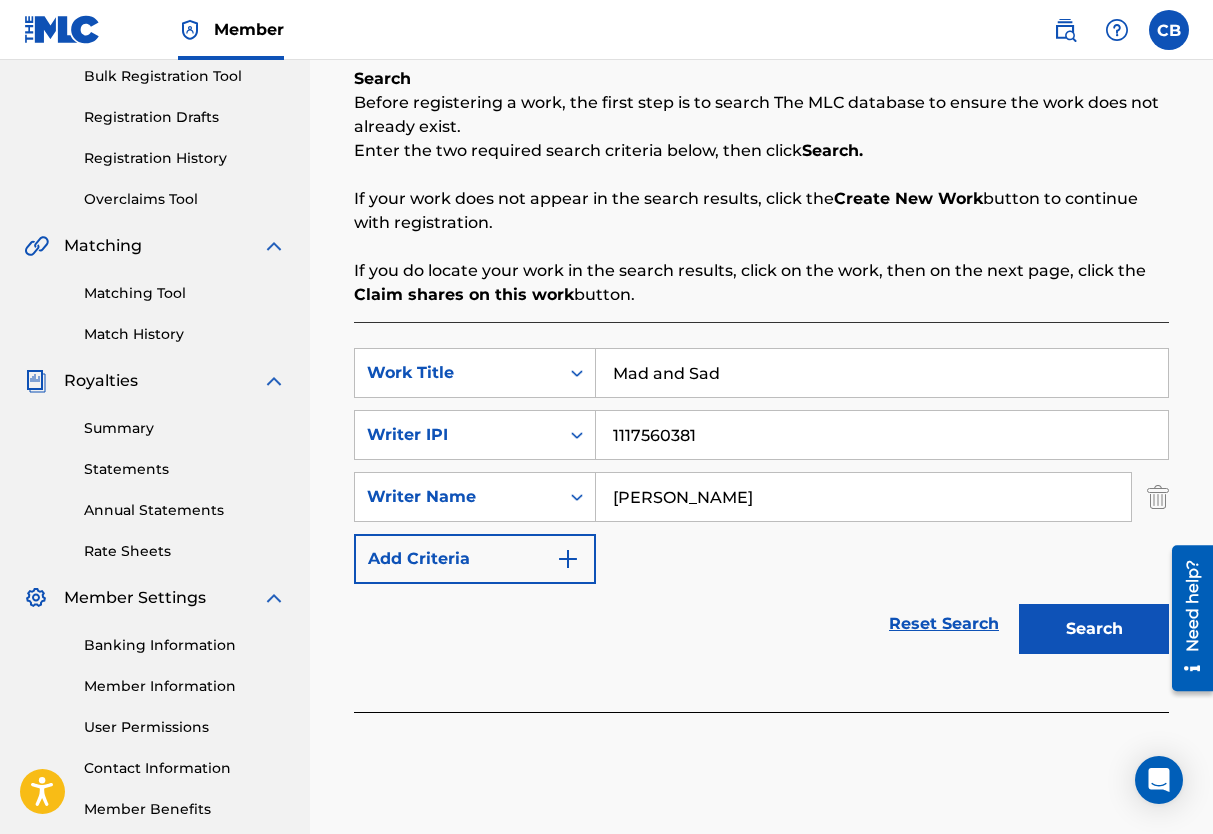click at bounding box center (568, 559) 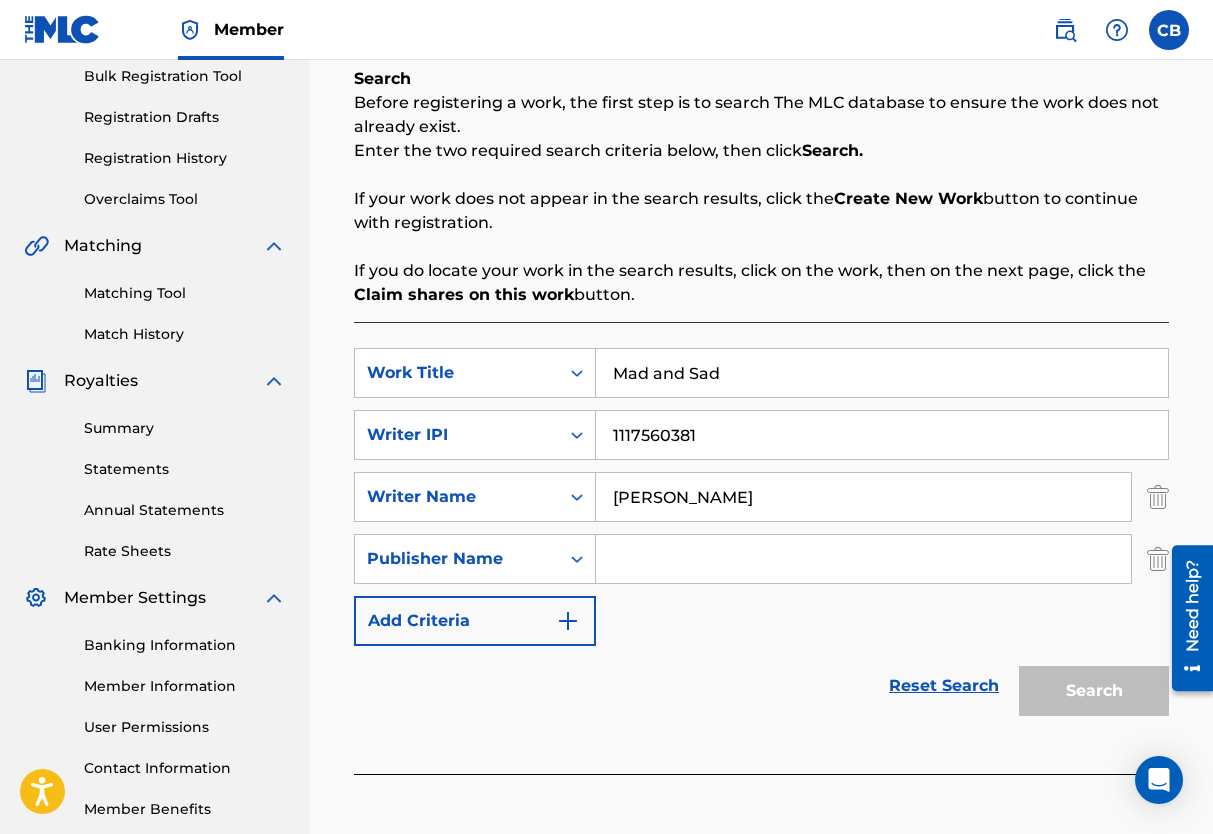 click at bounding box center (863, 559) 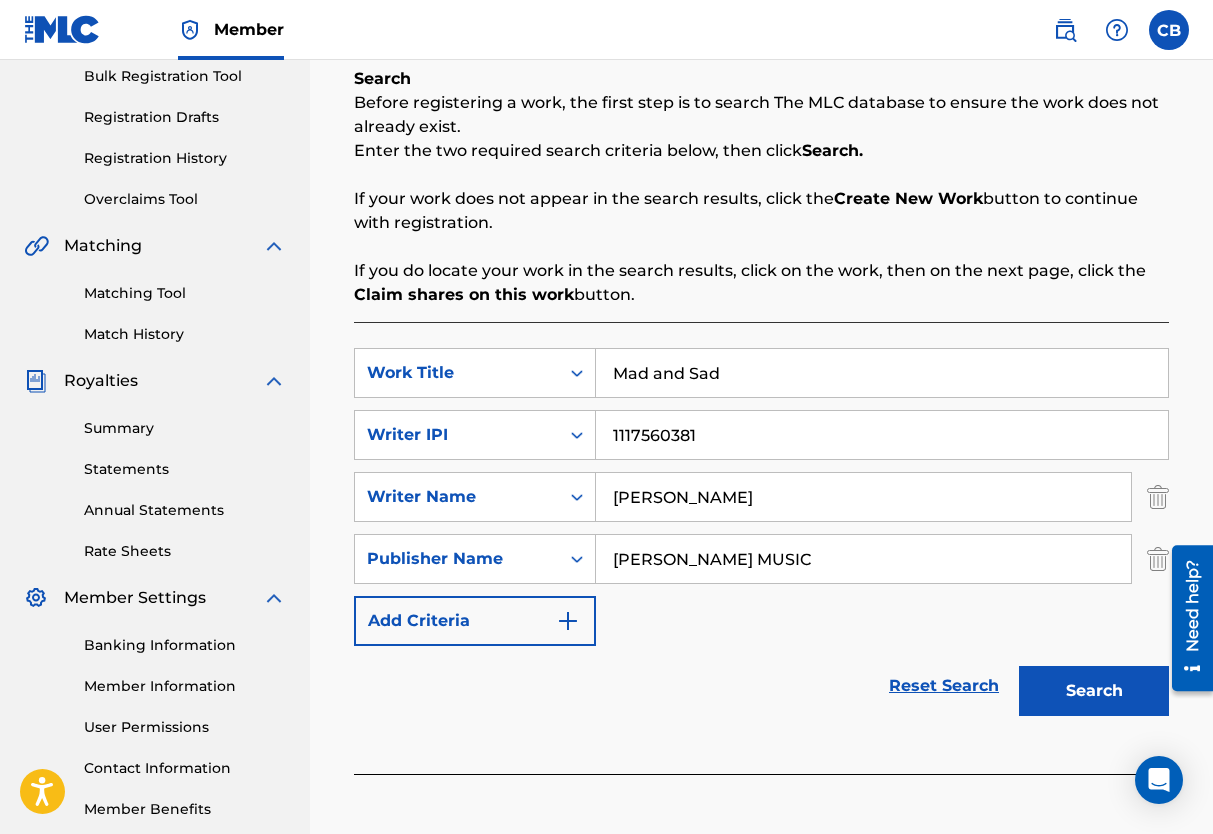 type on "[PERSON_NAME] MUSIC" 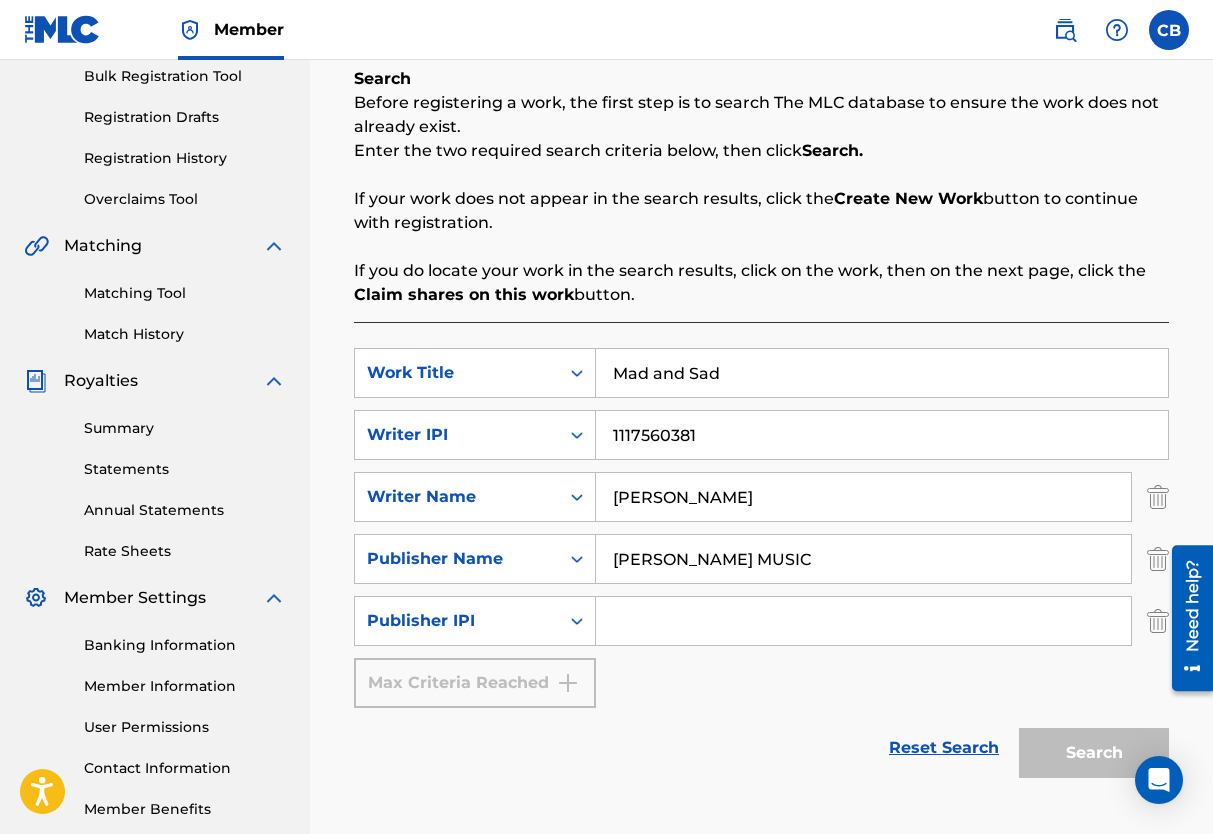 click at bounding box center (863, 621) 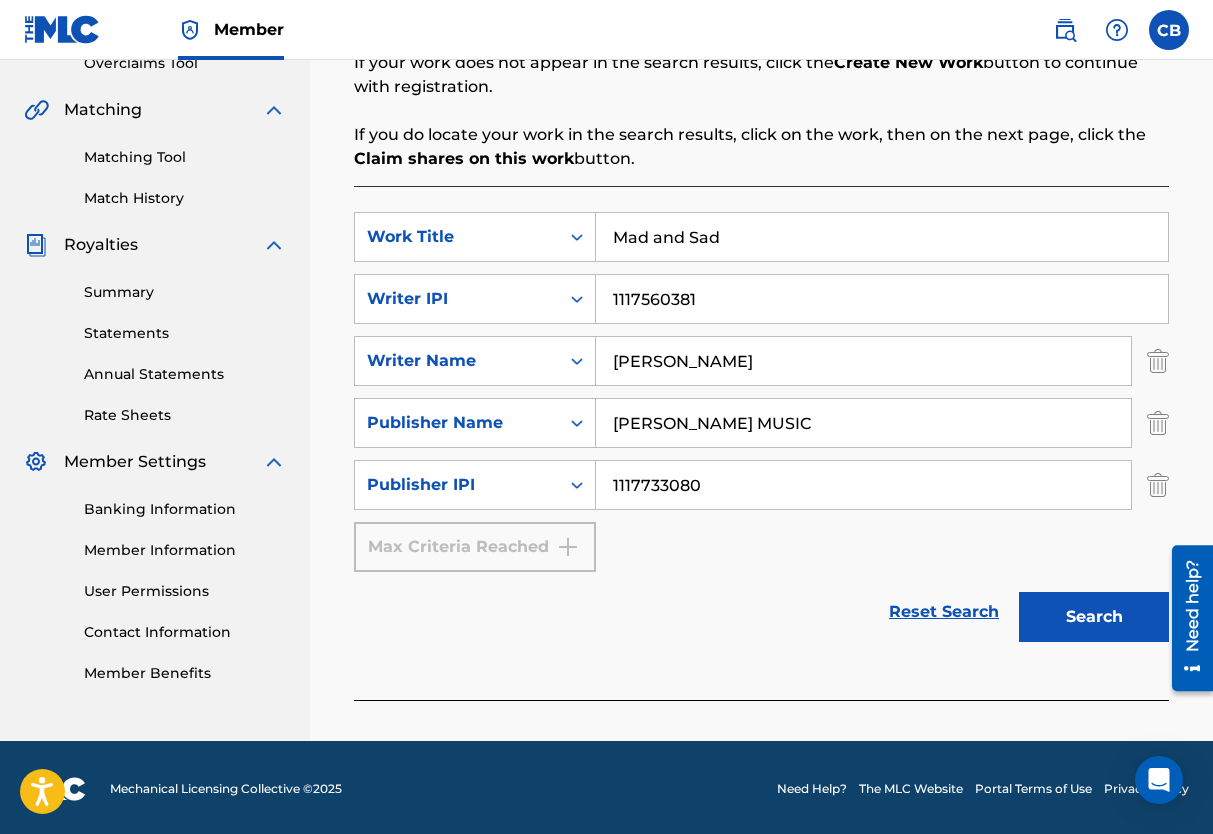 scroll, scrollTop: 439, scrollLeft: 0, axis: vertical 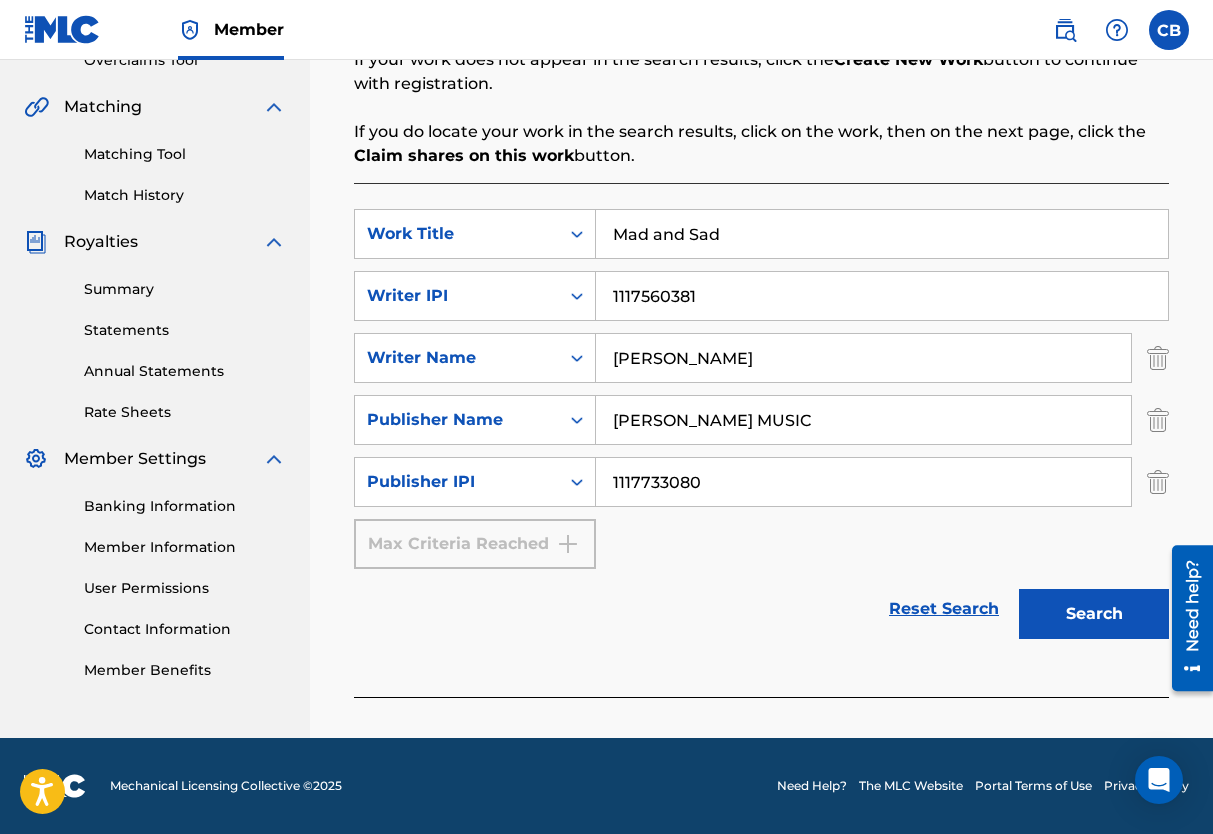 type on "1117733080" 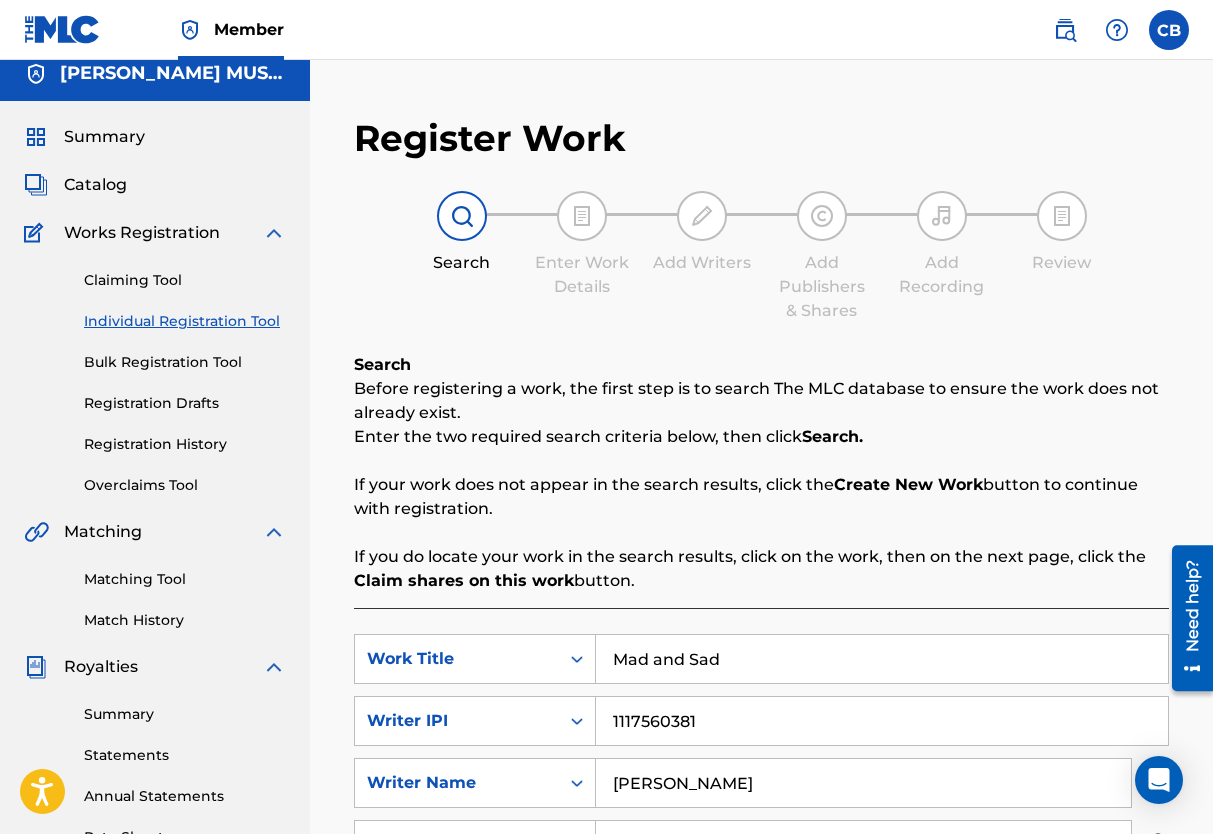 scroll, scrollTop: 0, scrollLeft: 0, axis: both 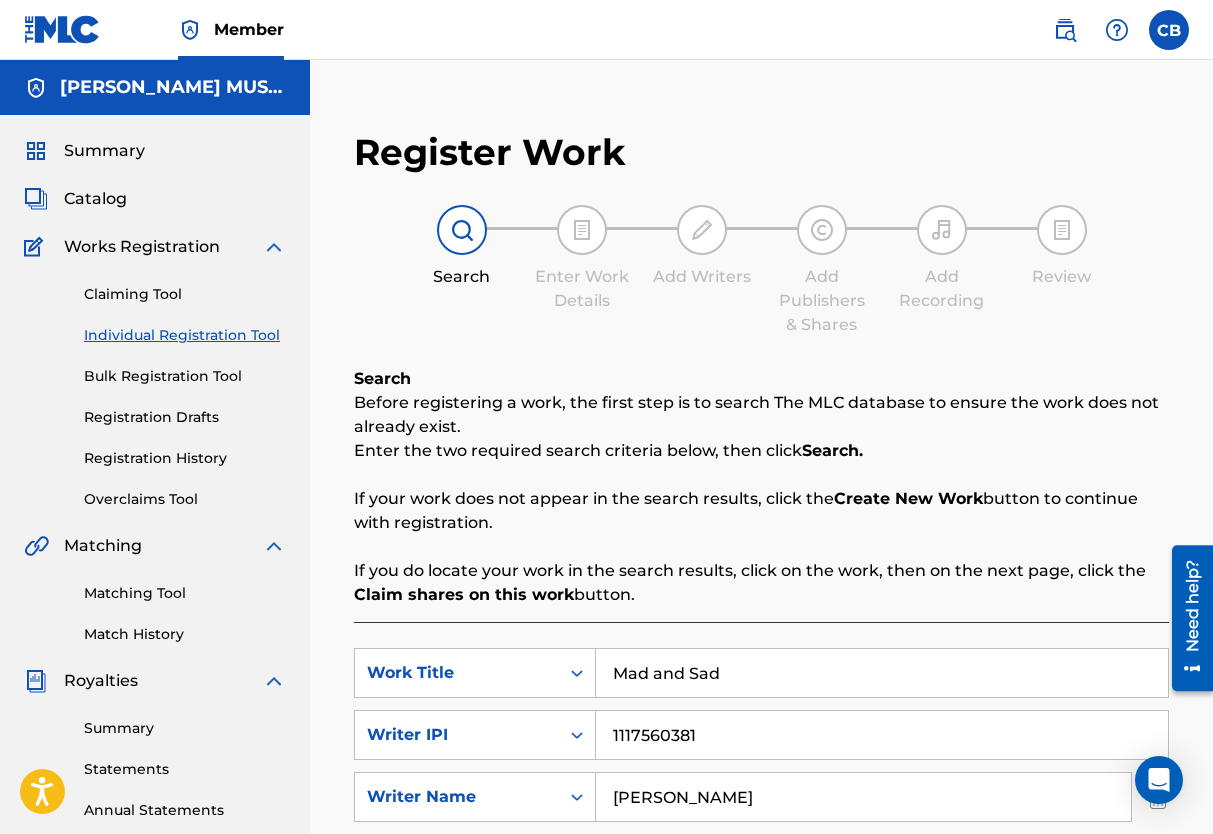 click on "Claiming Tool" at bounding box center (185, 294) 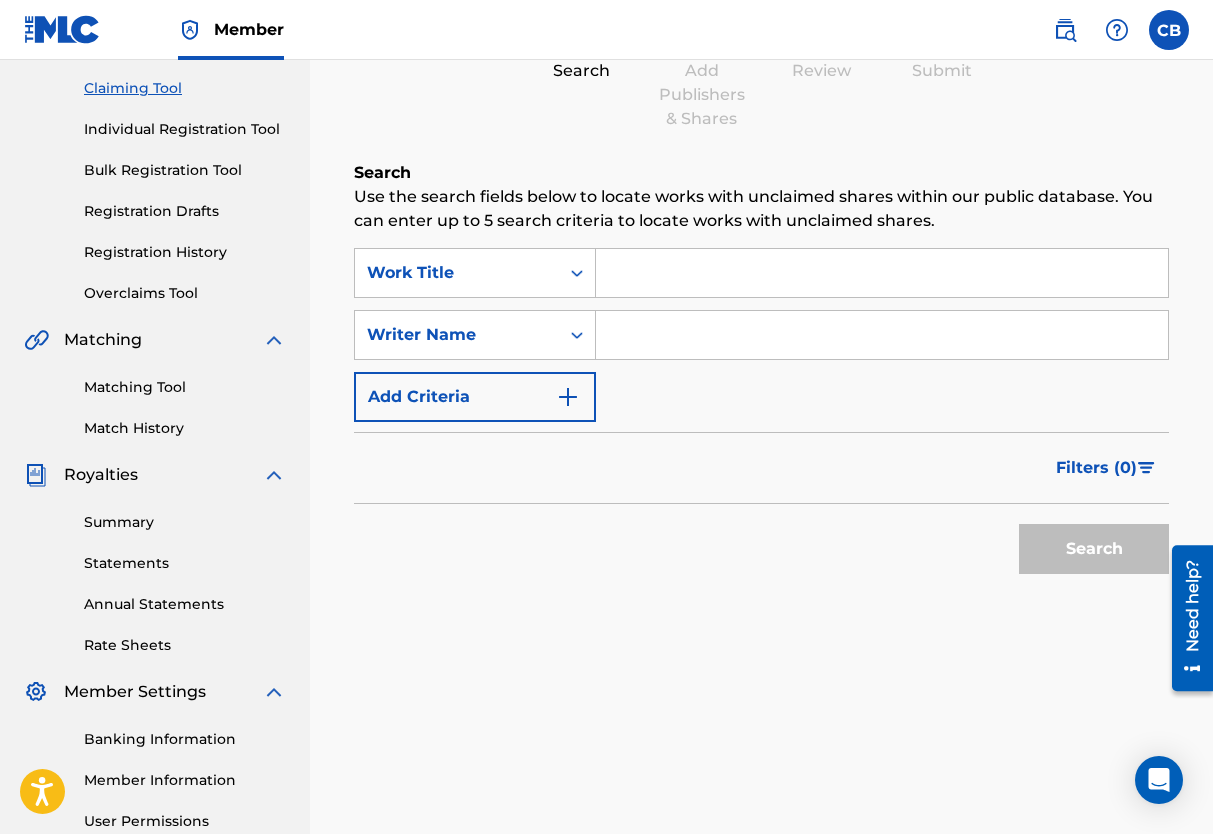 scroll, scrollTop: 106, scrollLeft: 0, axis: vertical 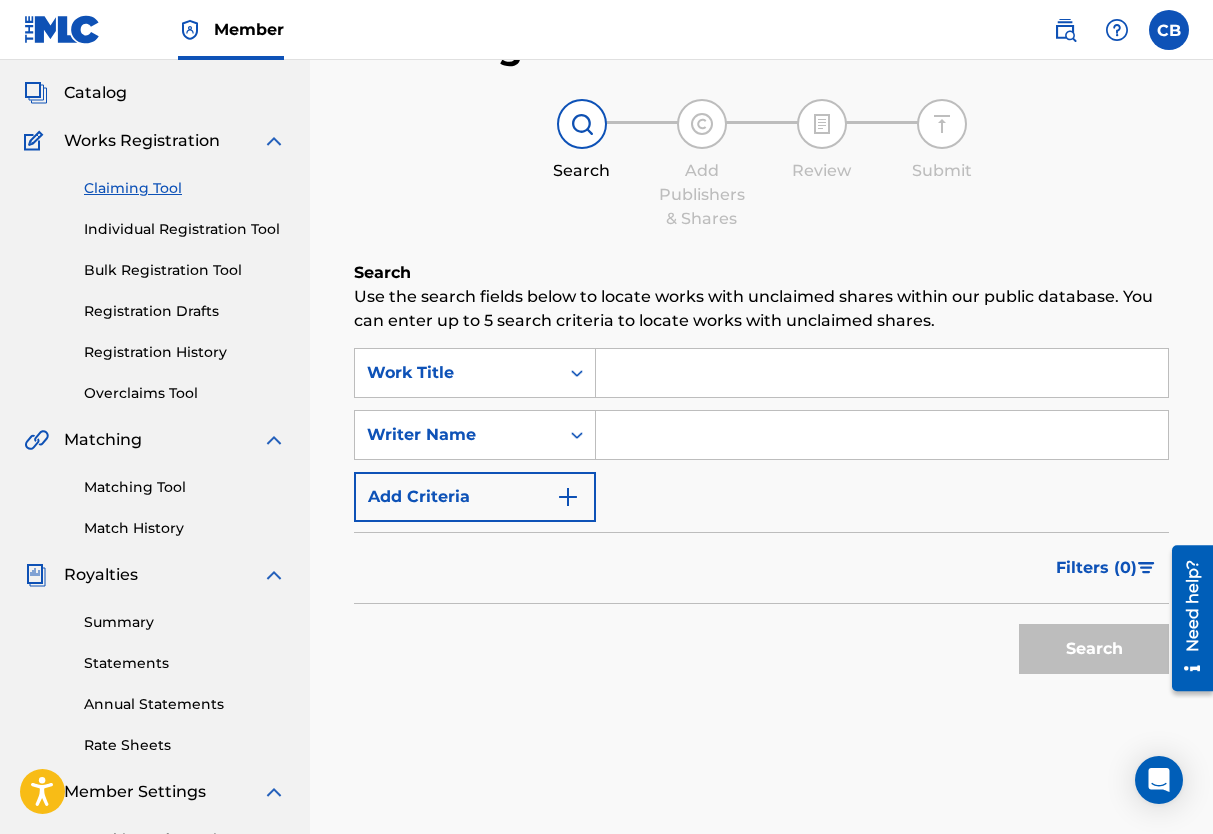 click on "Individual Registration Tool" at bounding box center (185, 229) 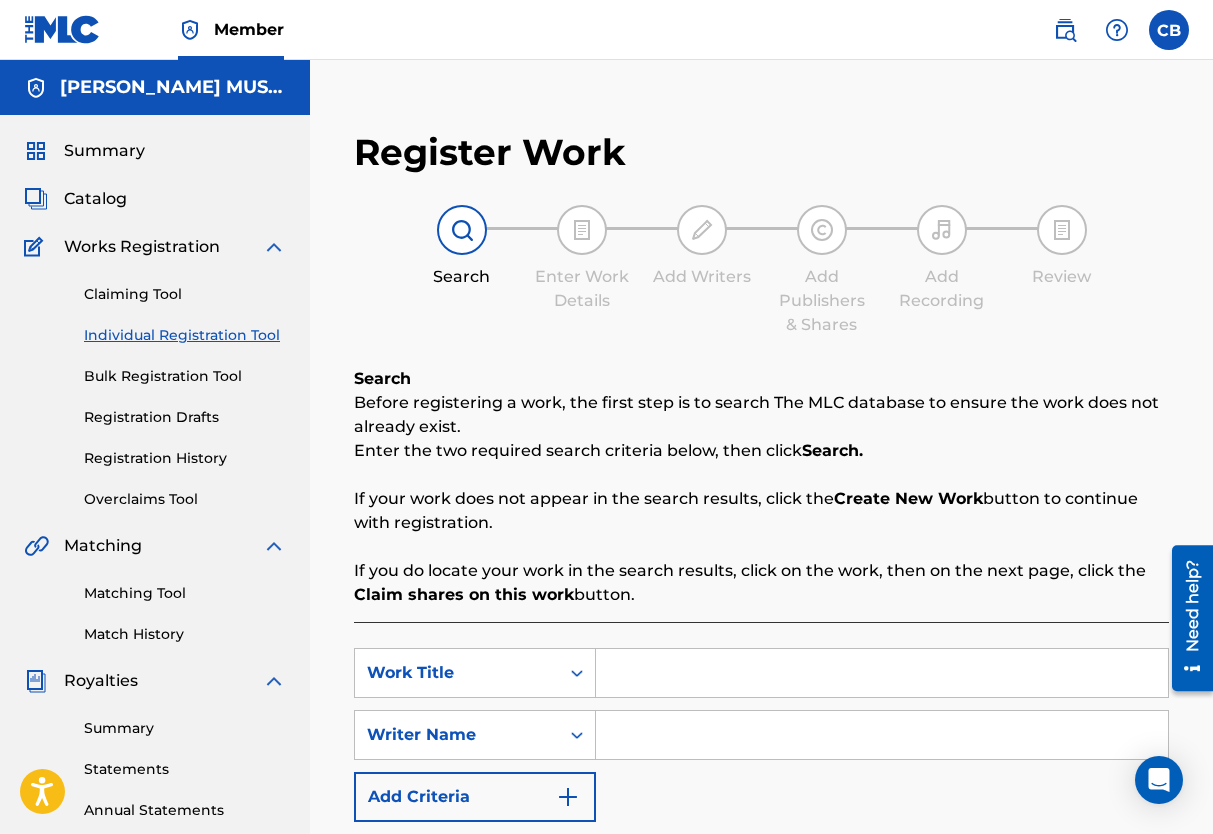 scroll, scrollTop: 100, scrollLeft: 0, axis: vertical 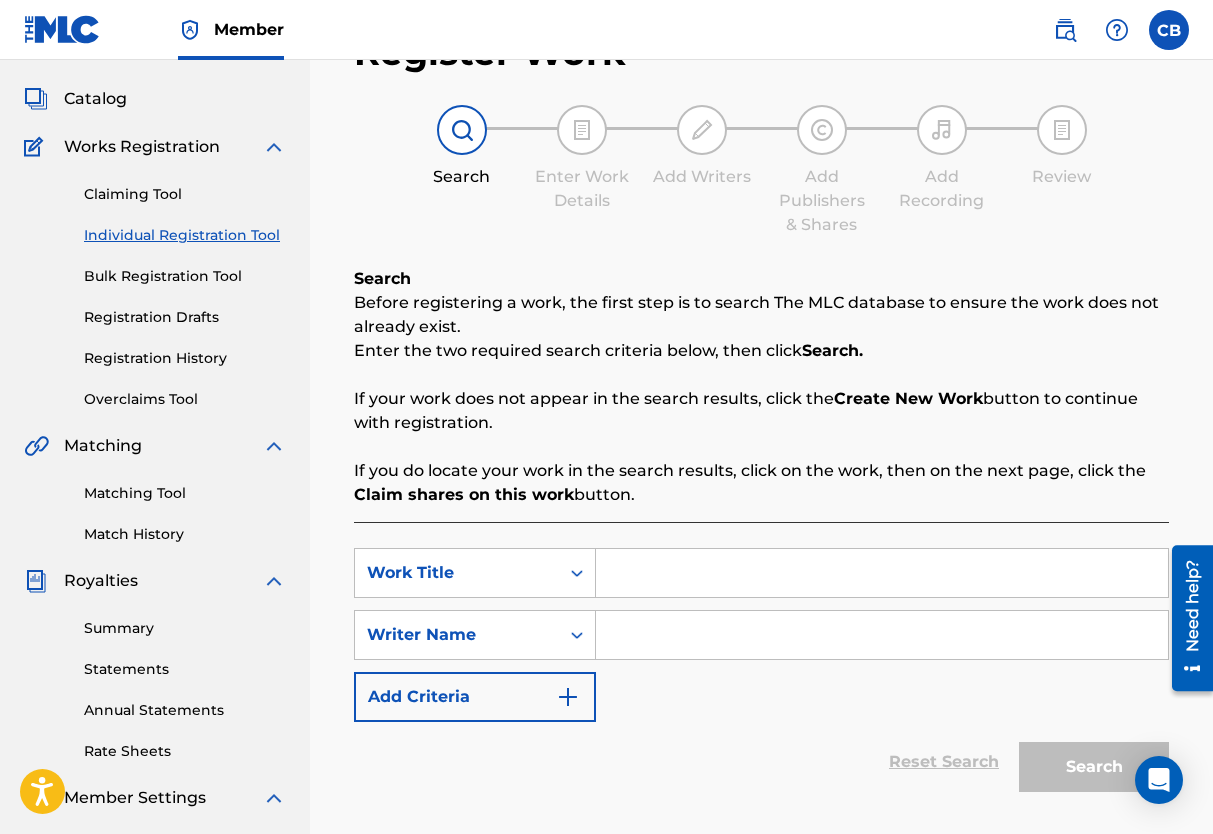 click at bounding box center (882, 573) 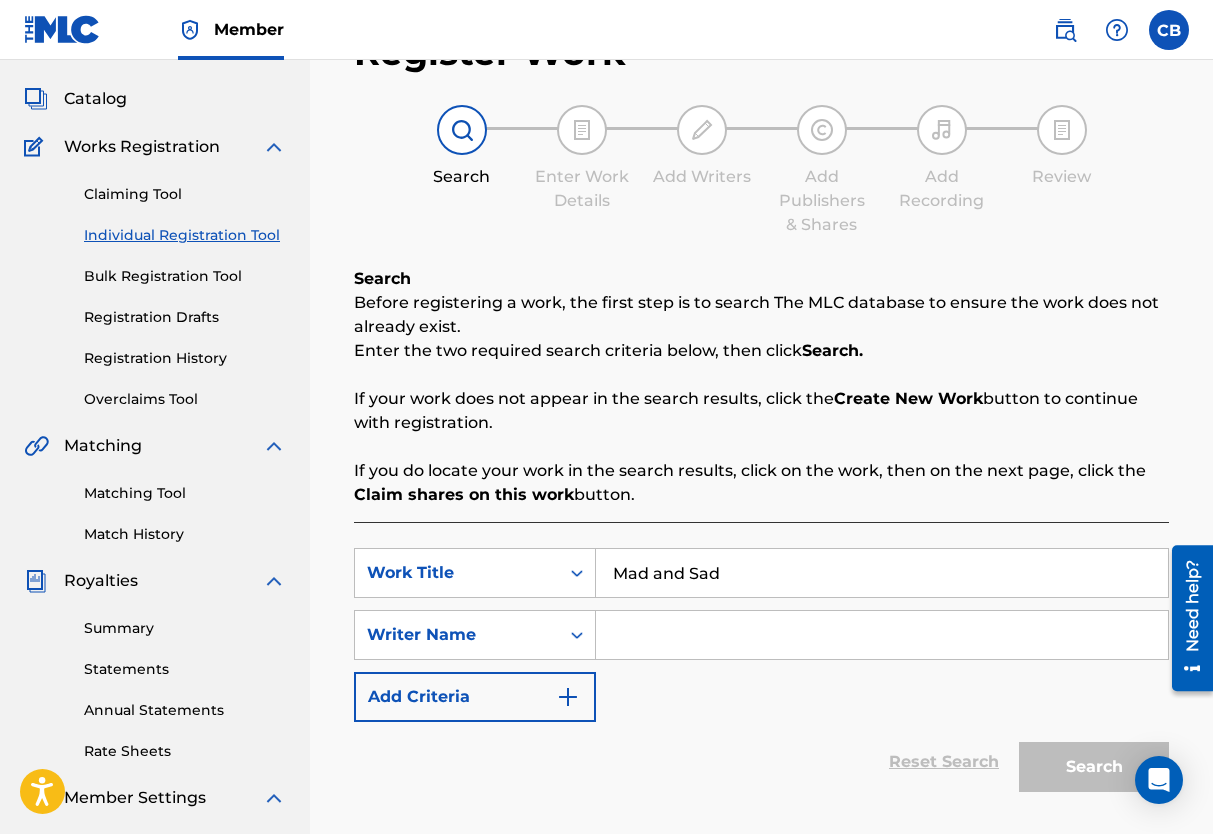 type on "Mad and Sad" 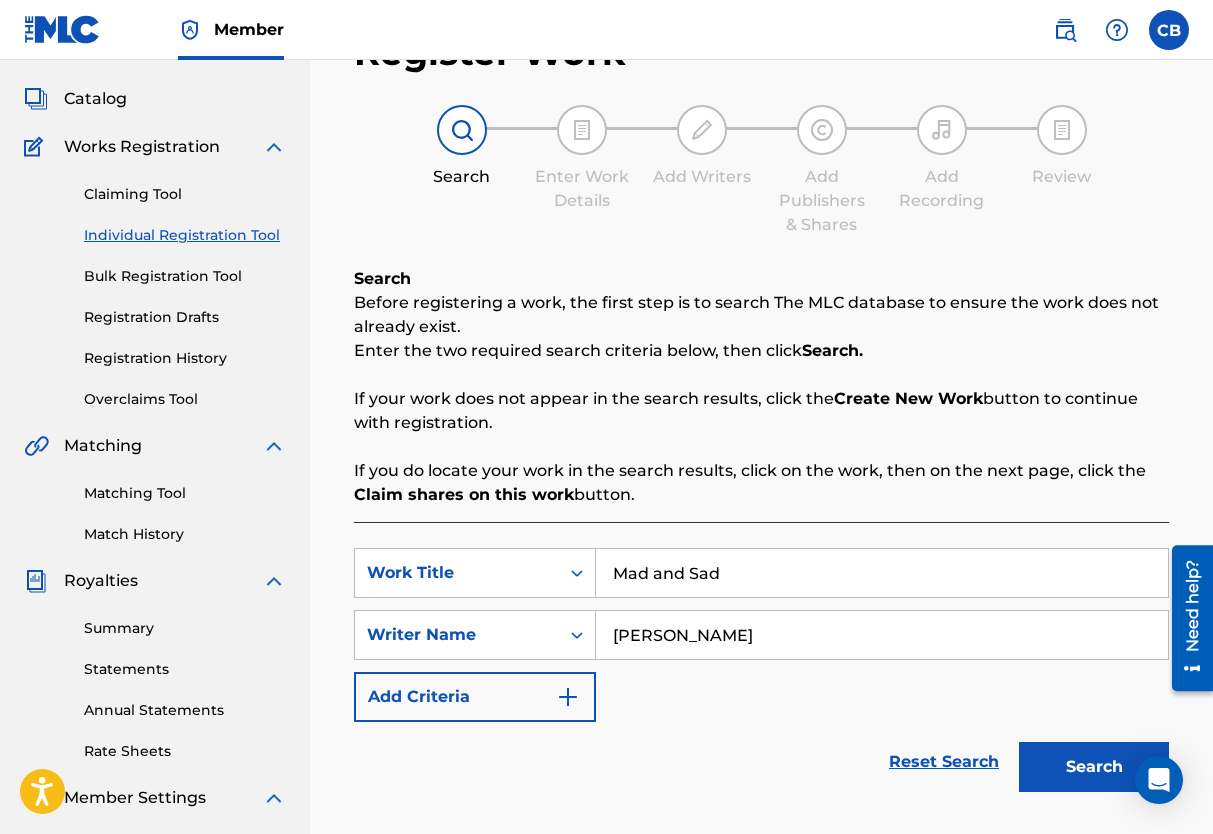type on "[PERSON_NAME]" 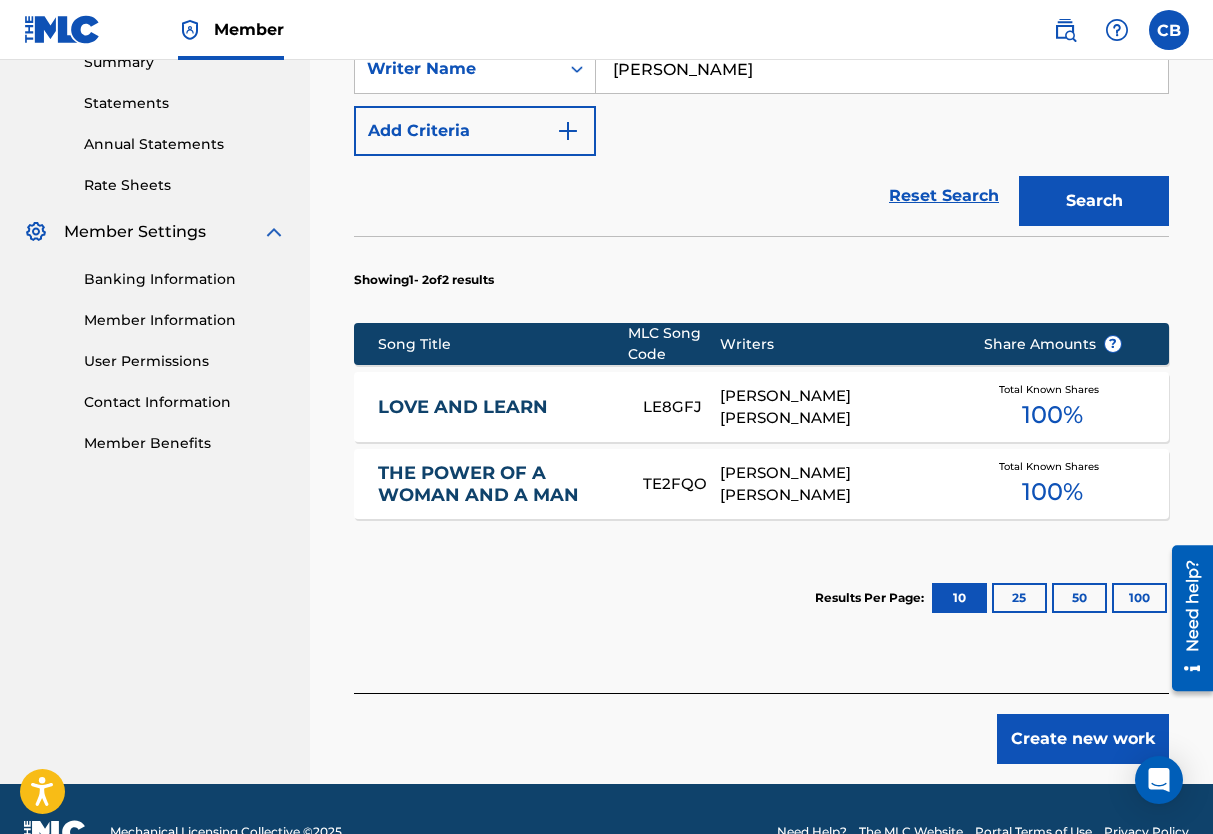 scroll, scrollTop: 700, scrollLeft: 0, axis: vertical 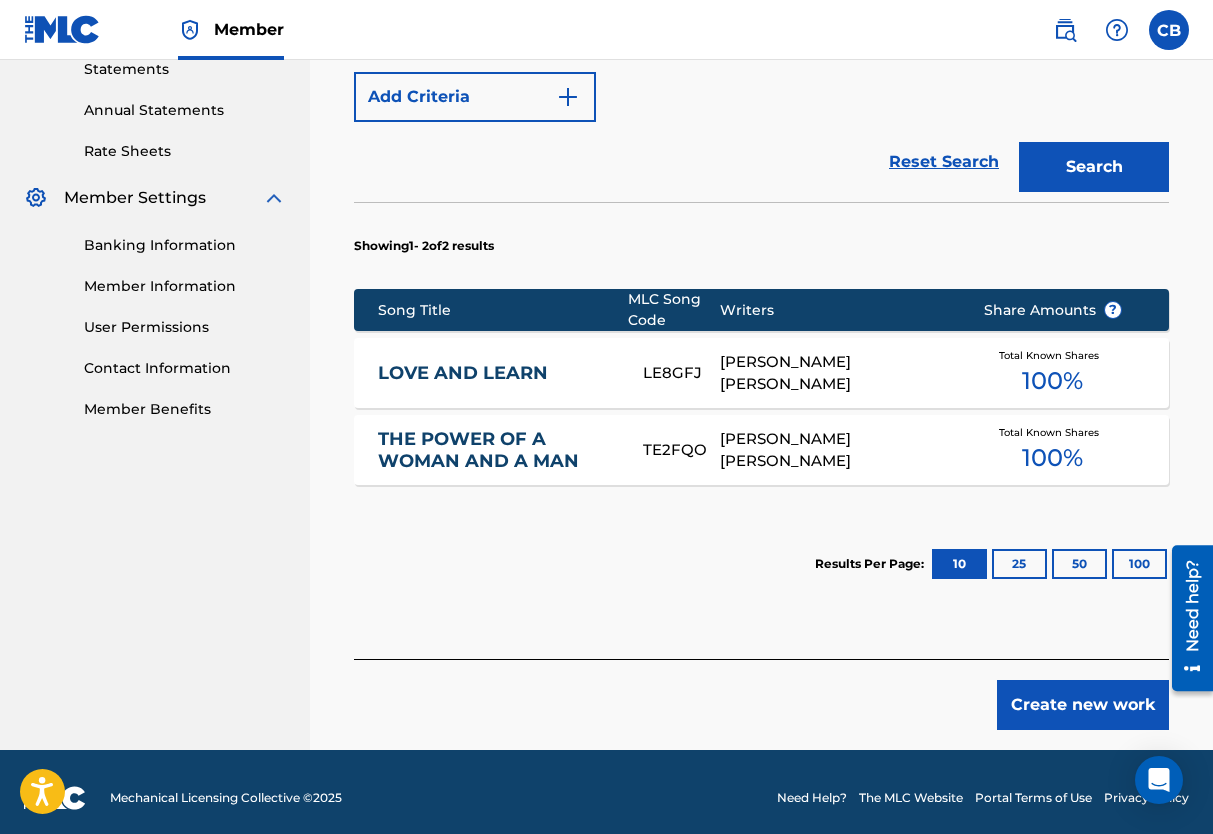 click on "Create new work" at bounding box center (1083, 705) 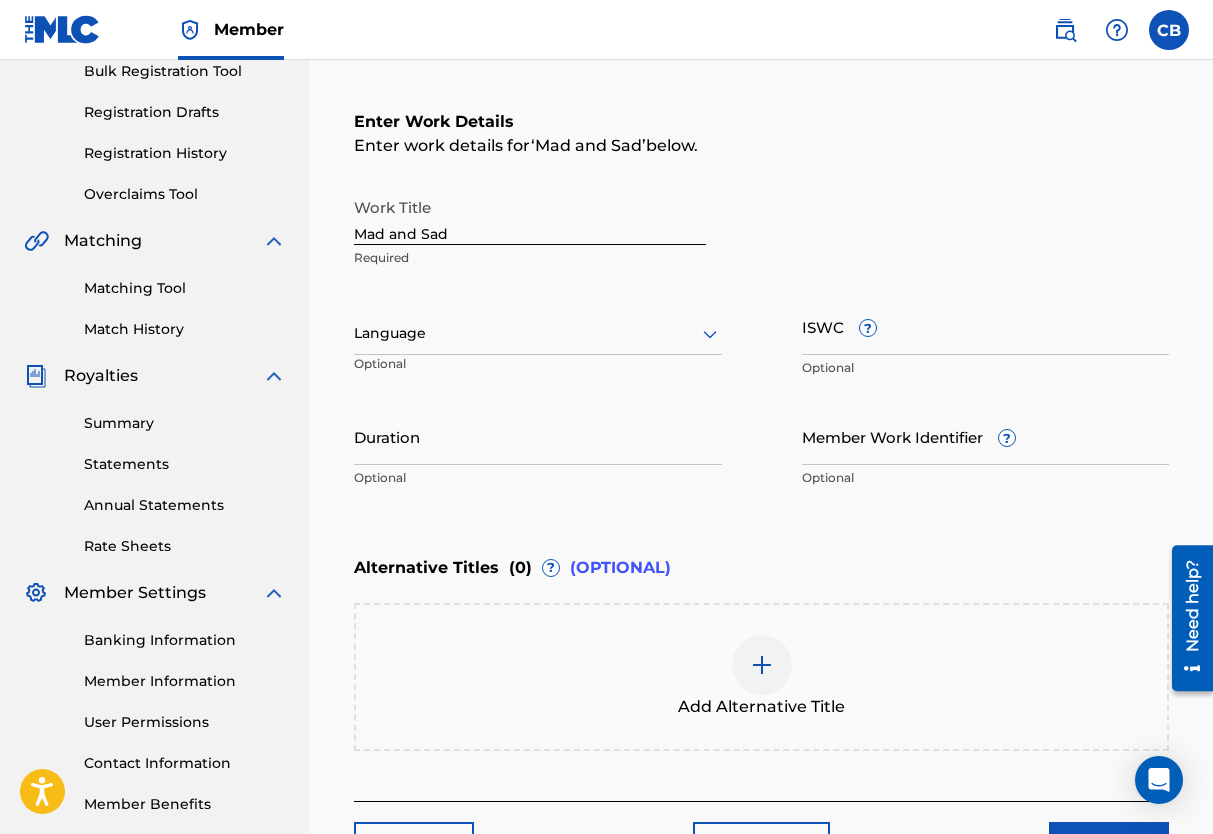scroll, scrollTop: 259, scrollLeft: 0, axis: vertical 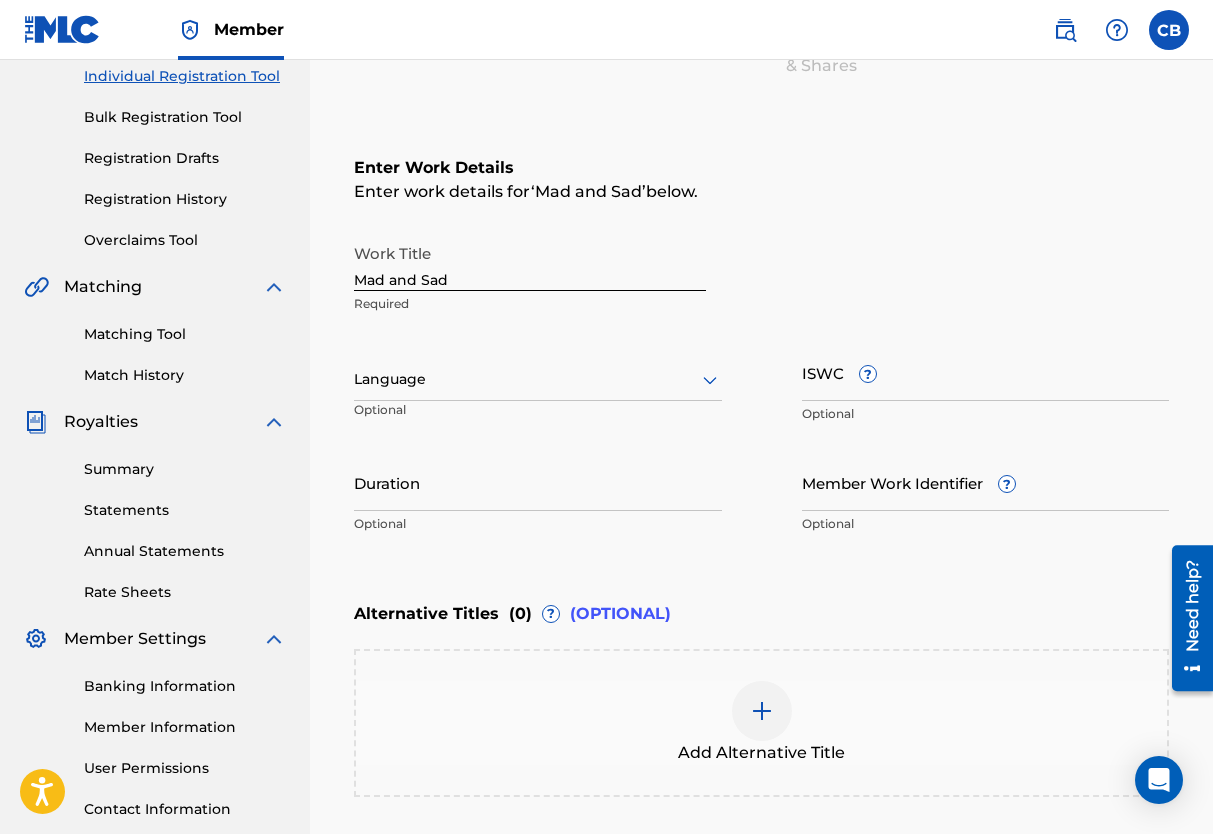 click 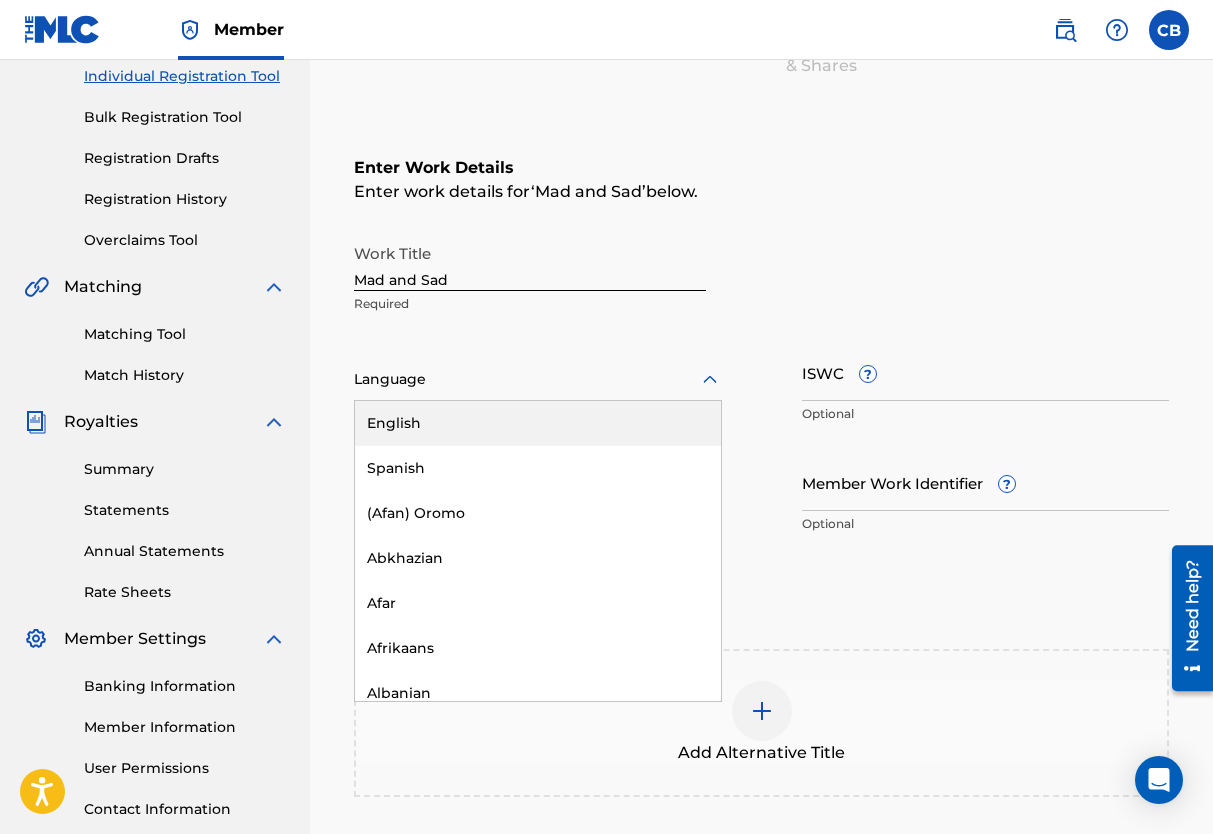 click on "English" at bounding box center (538, 423) 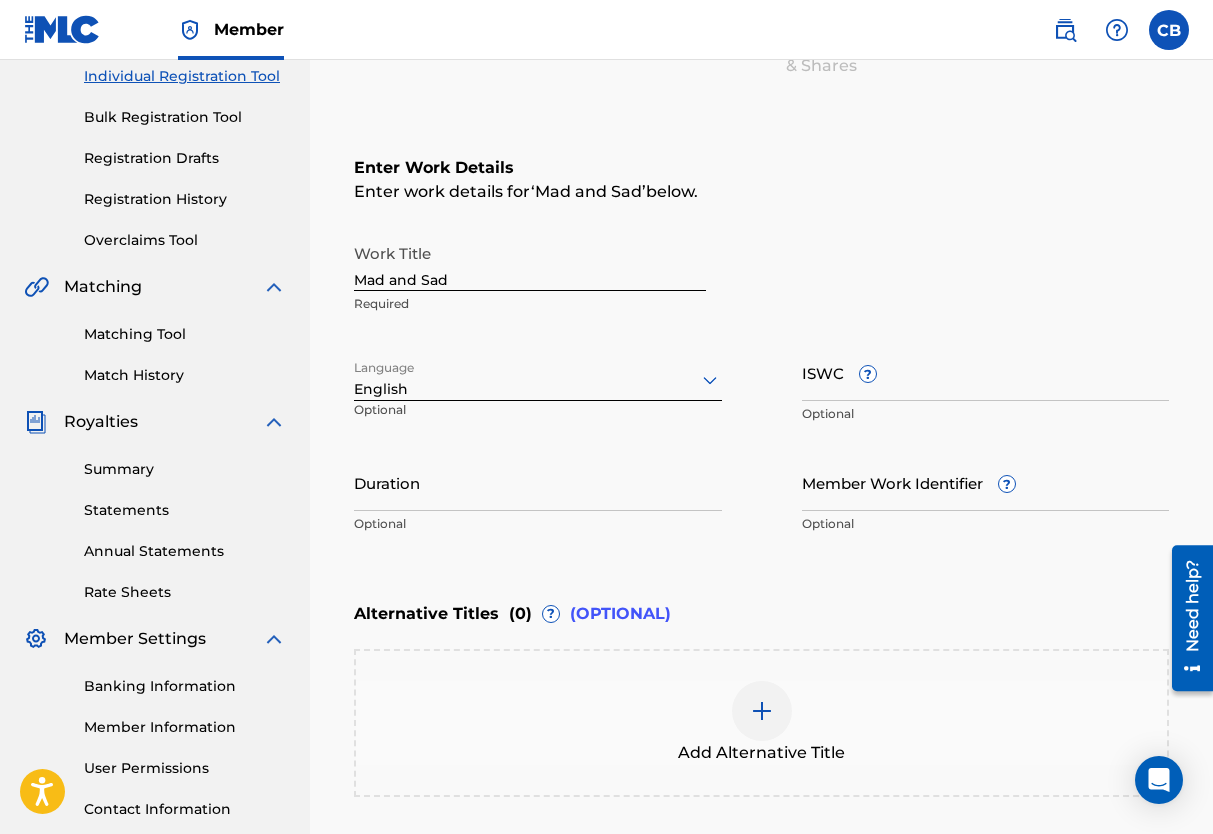 click on "Duration" at bounding box center [538, 482] 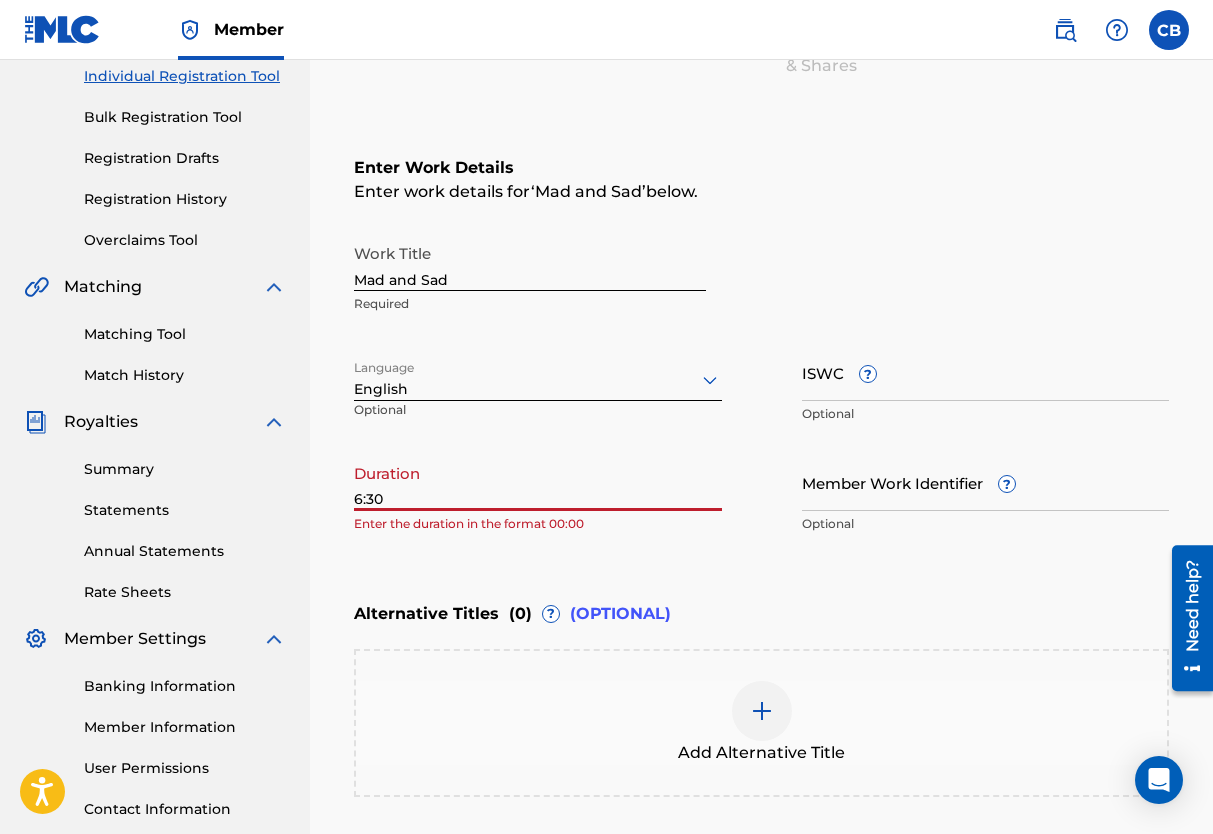 click on "6:30" at bounding box center (538, 482) 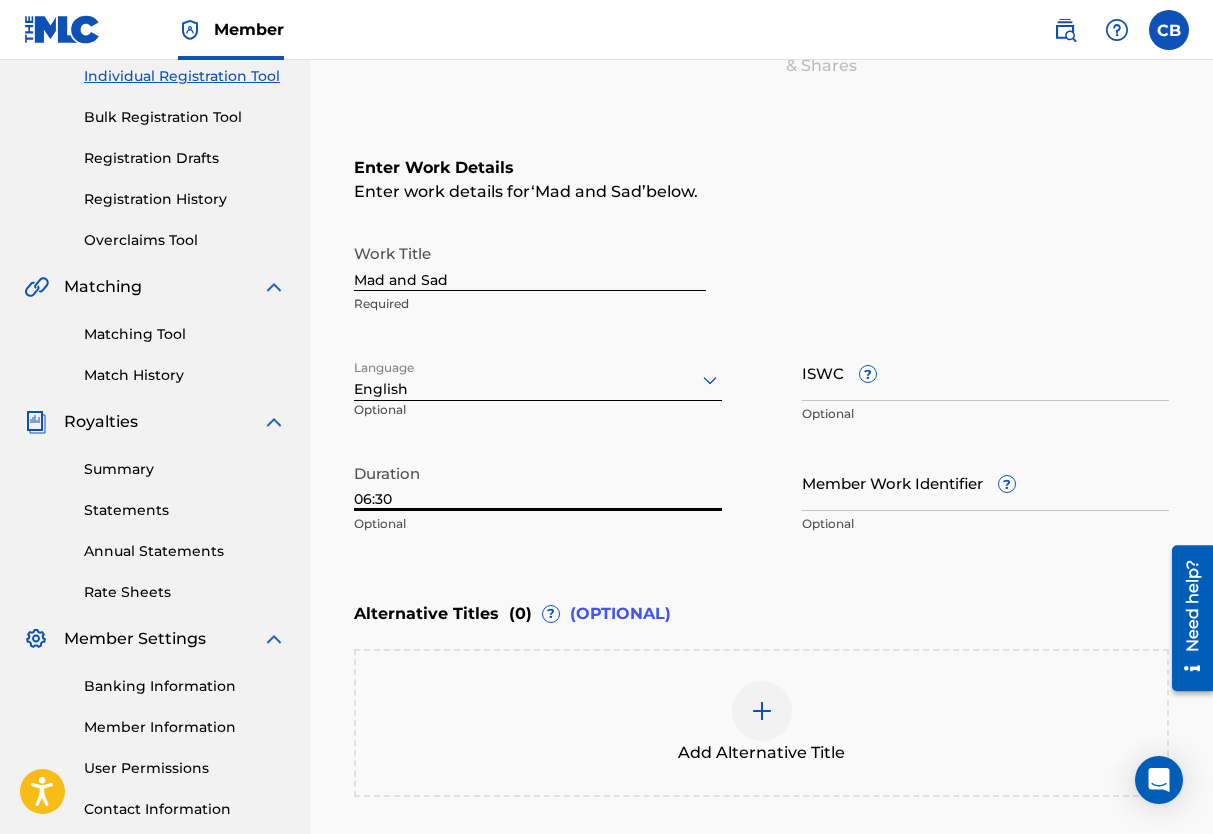 type on "06:30" 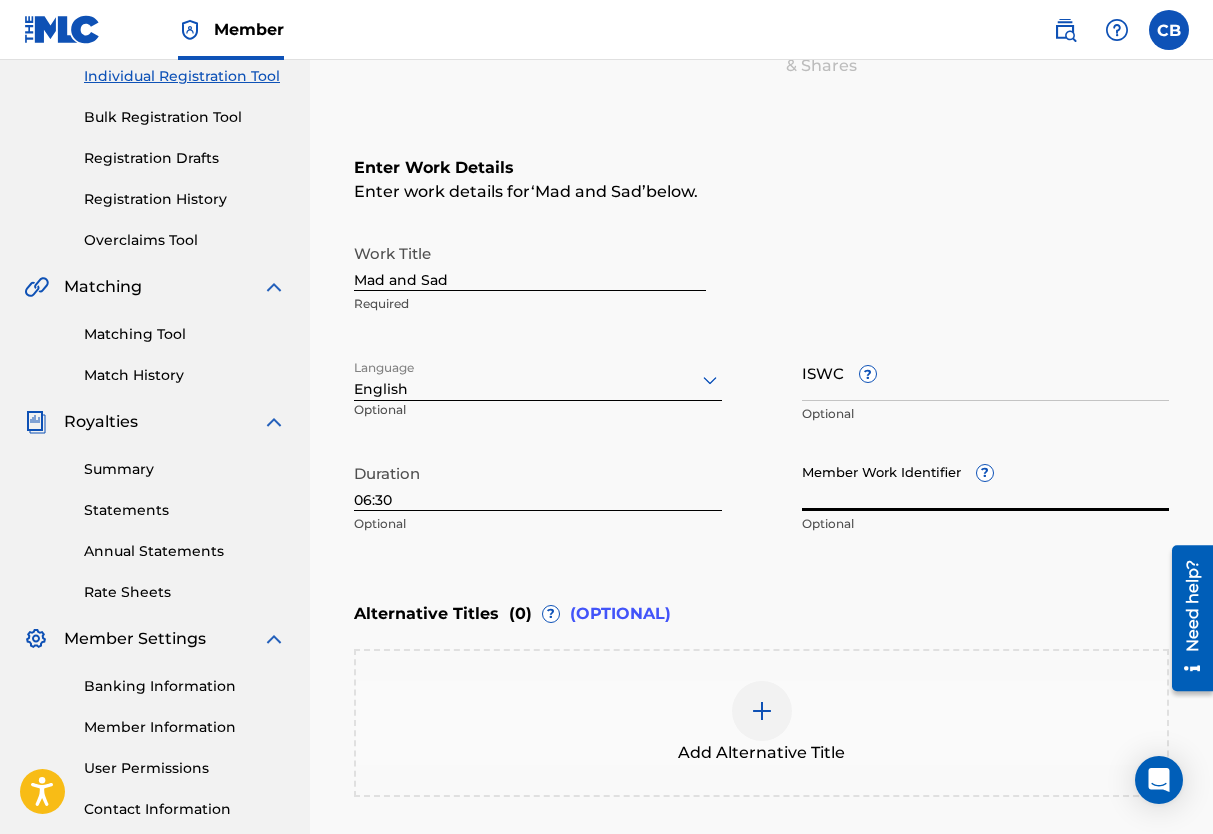 click on "Member Work Identifier   ?" at bounding box center (986, 482) 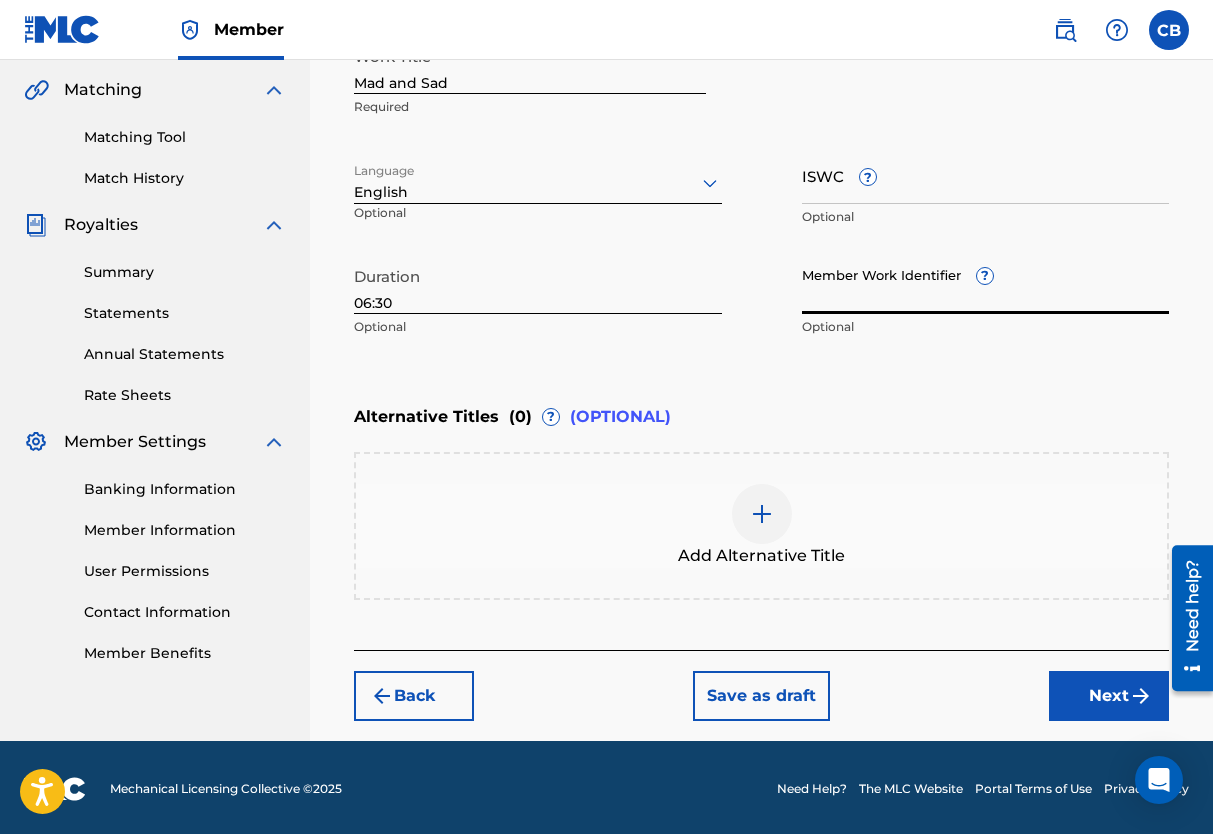 scroll, scrollTop: 459, scrollLeft: 0, axis: vertical 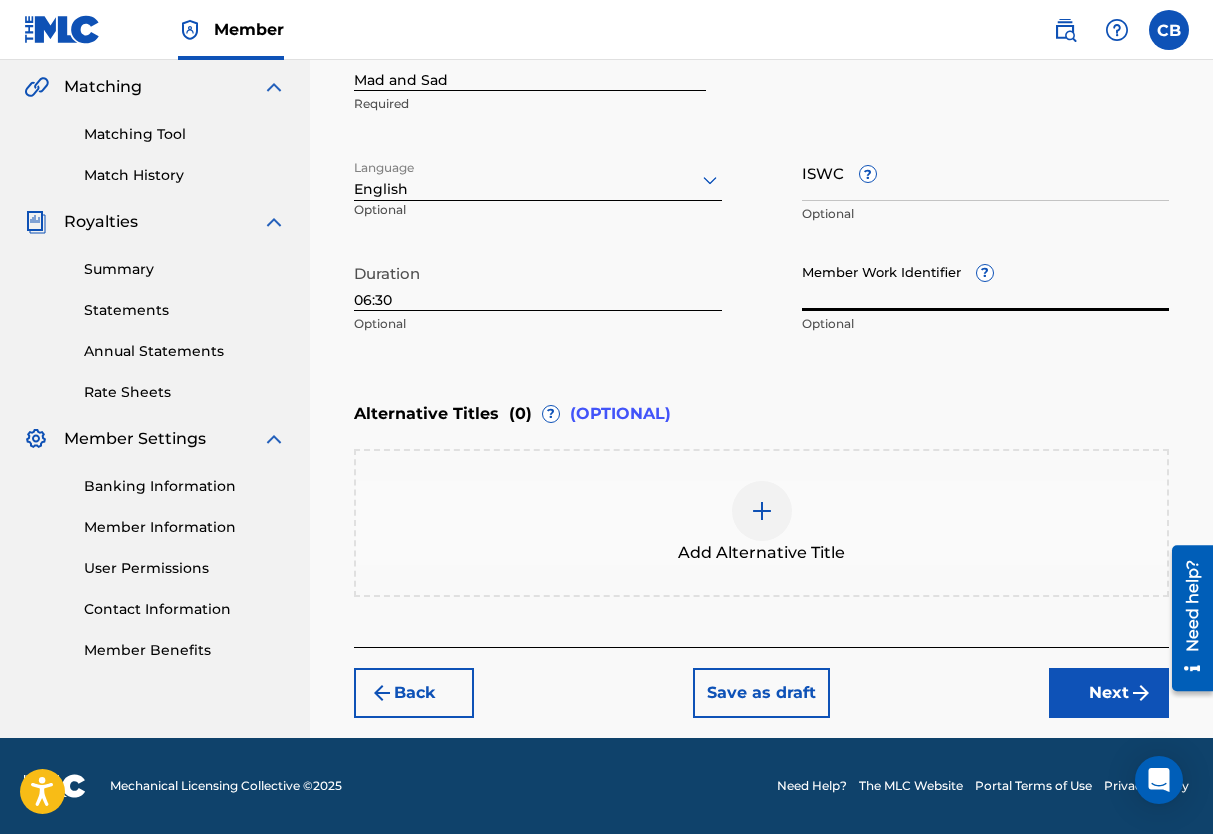 click on "Next" at bounding box center [1109, 693] 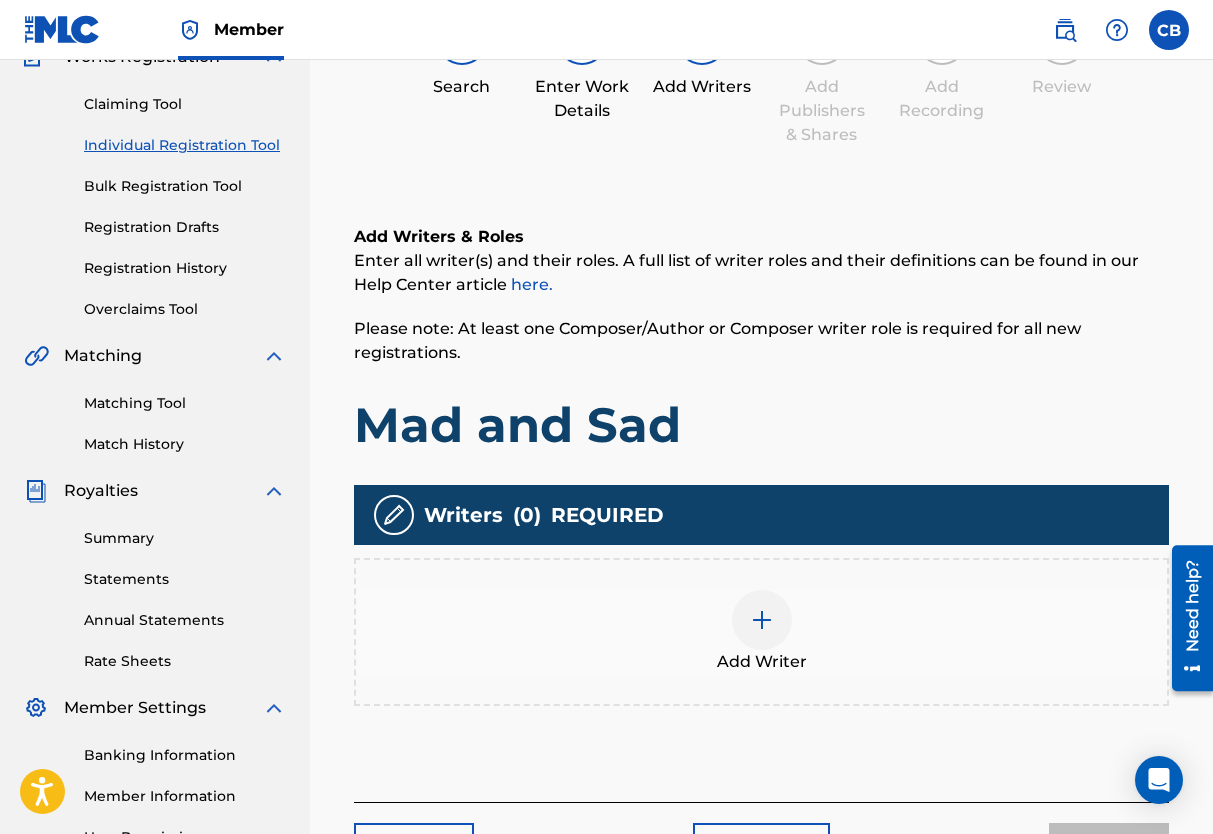 scroll, scrollTop: 290, scrollLeft: 0, axis: vertical 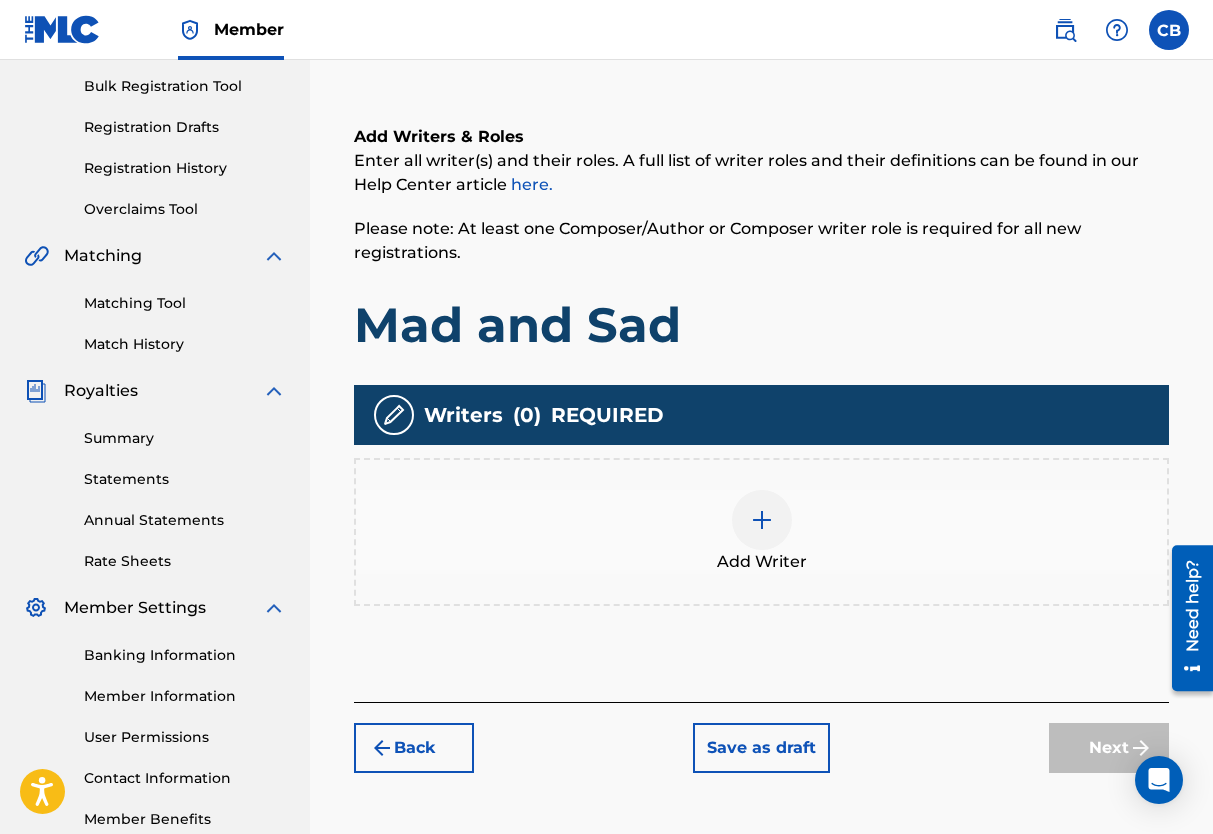click on "Add Writer" at bounding box center (761, 532) 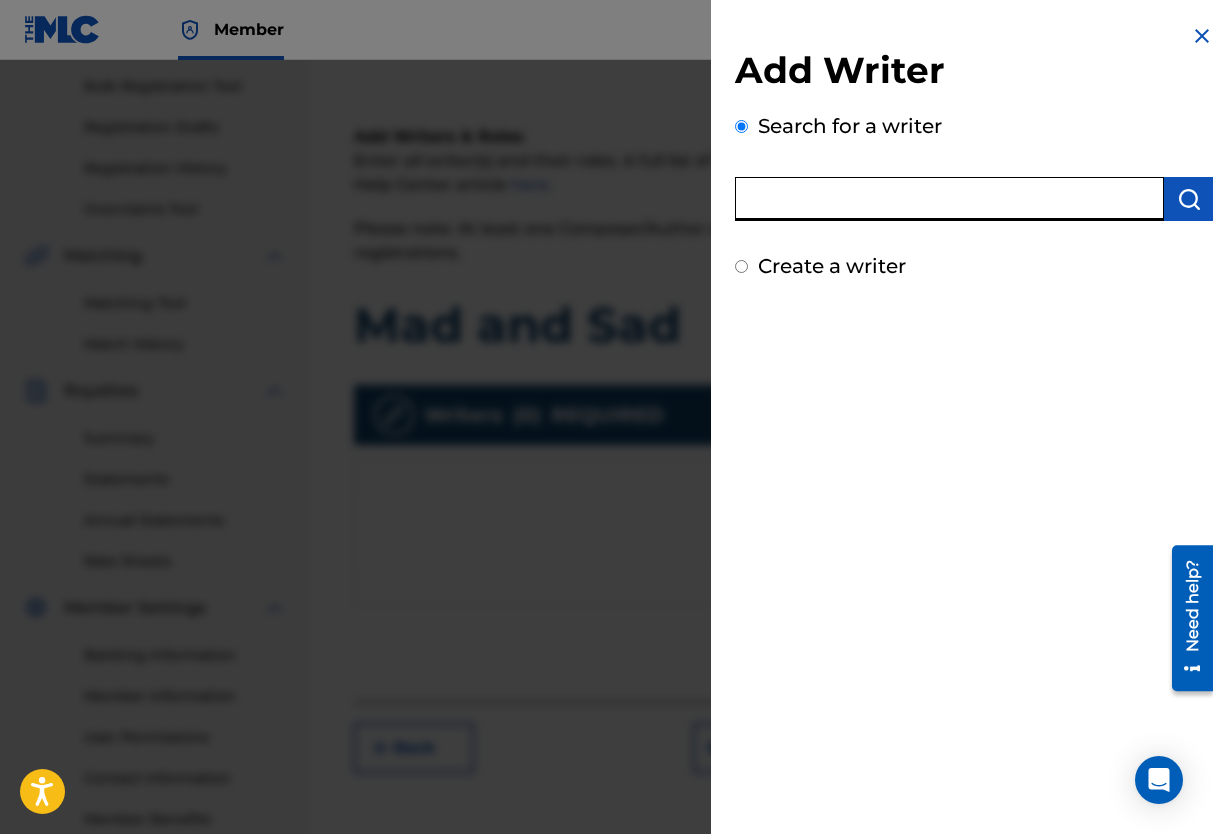click at bounding box center [949, 199] 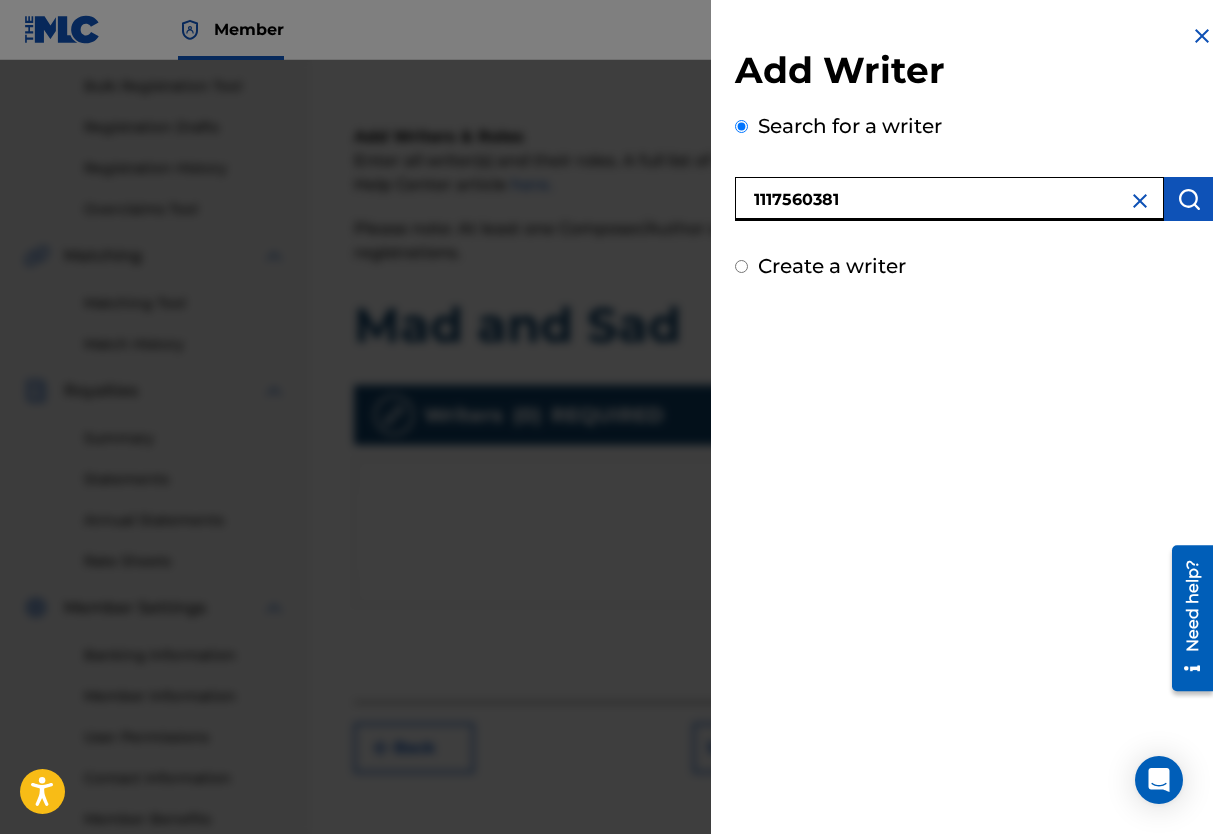 click at bounding box center (1189, 199) 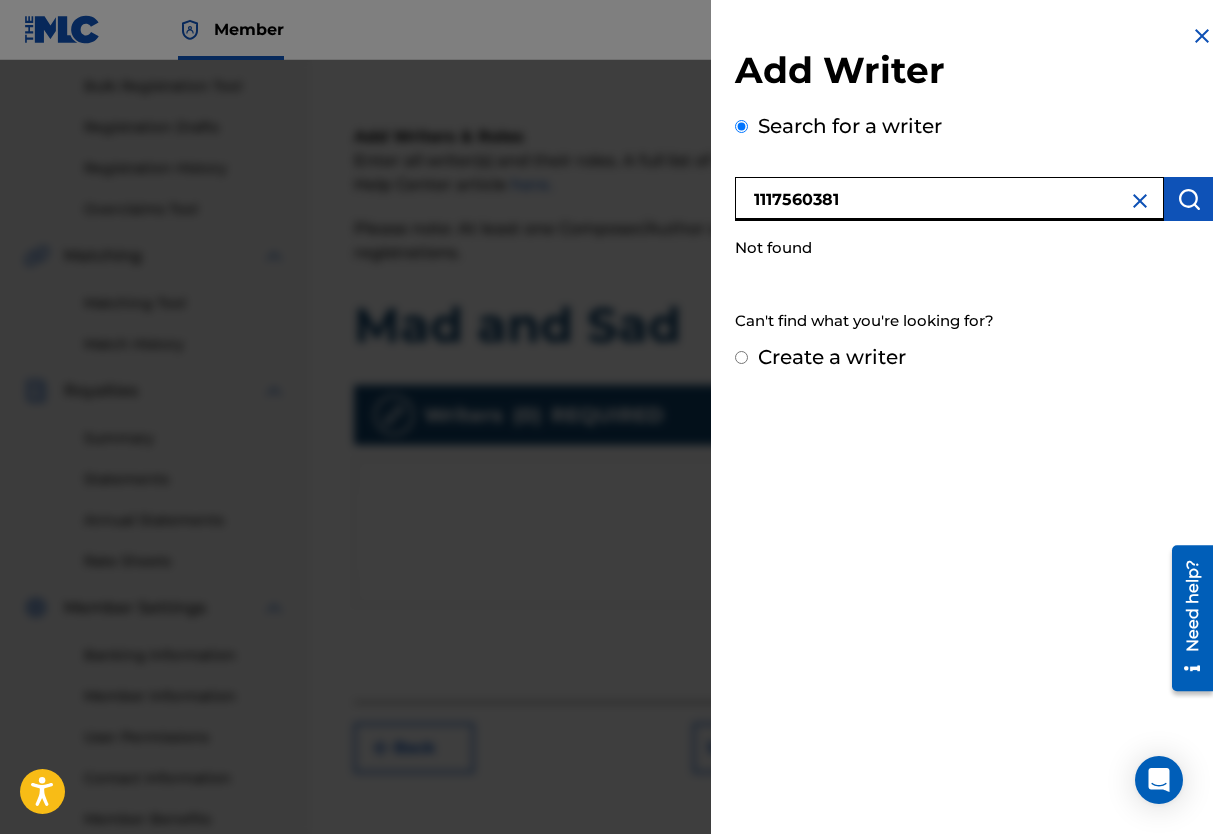 drag, startPoint x: 875, startPoint y: 190, endPoint x: 729, endPoint y: 187, distance: 146.03082 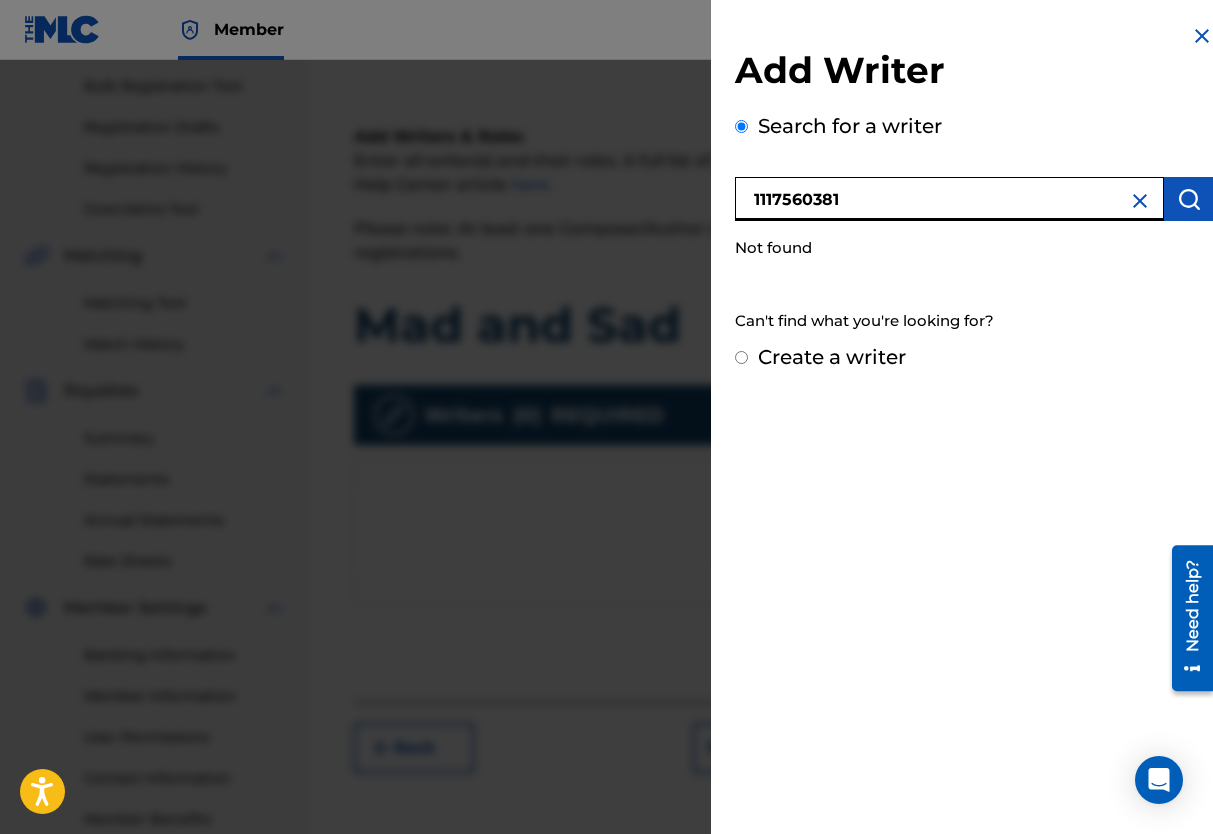 paste on "0" 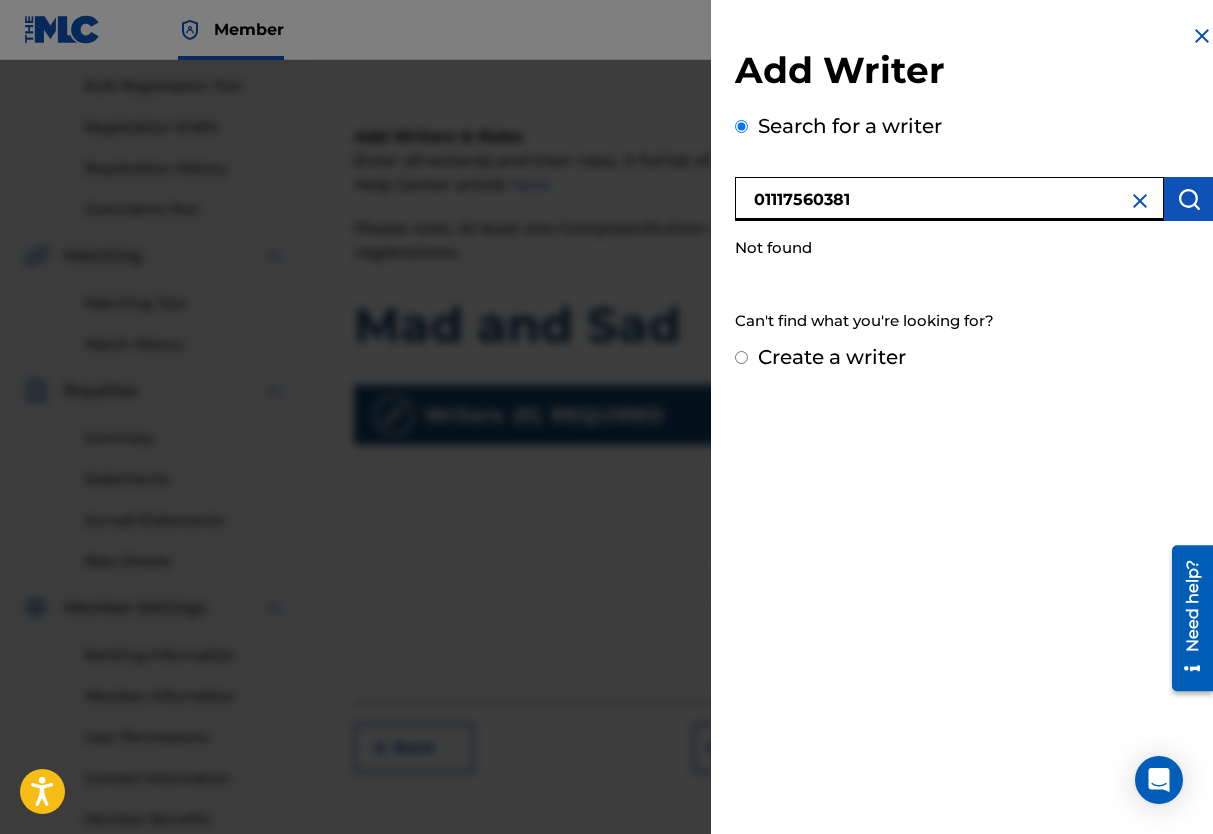 type on "01117560381" 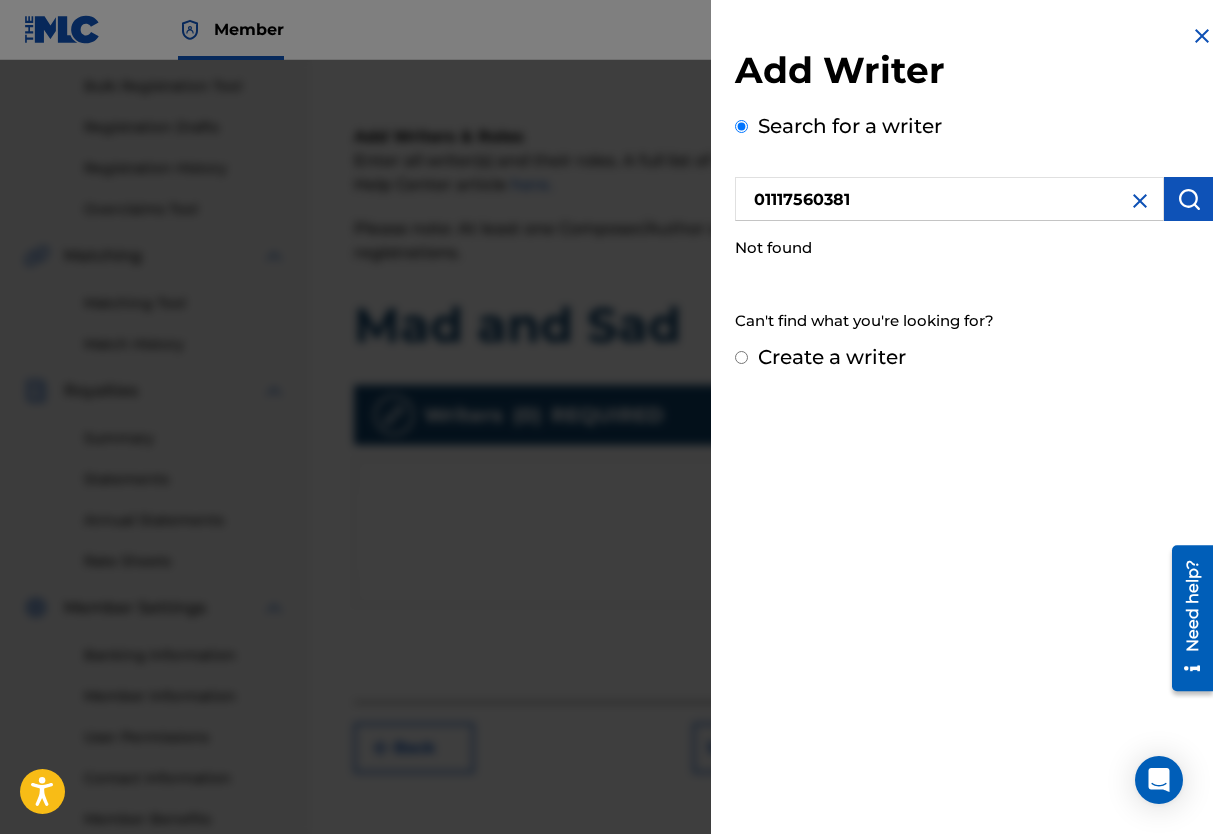 click at bounding box center [1189, 199] 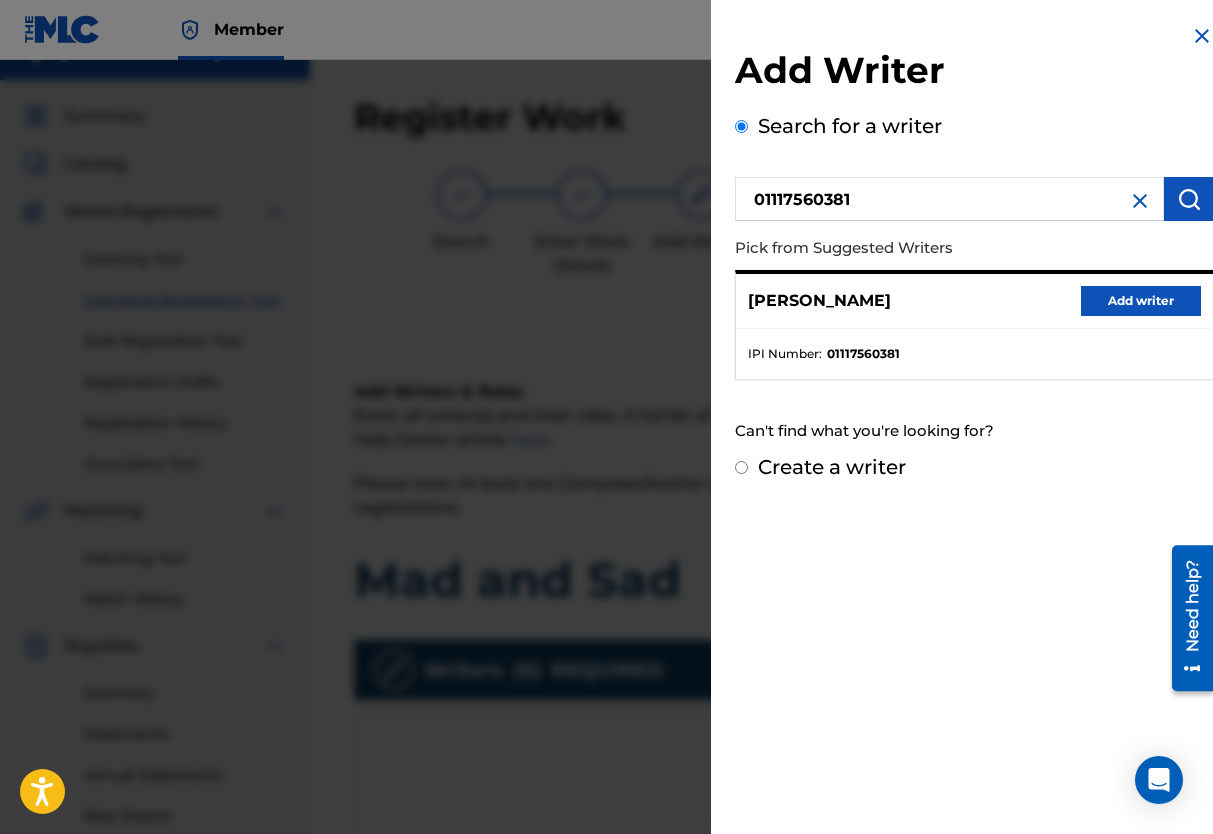 scroll, scrollTop: 0, scrollLeft: 0, axis: both 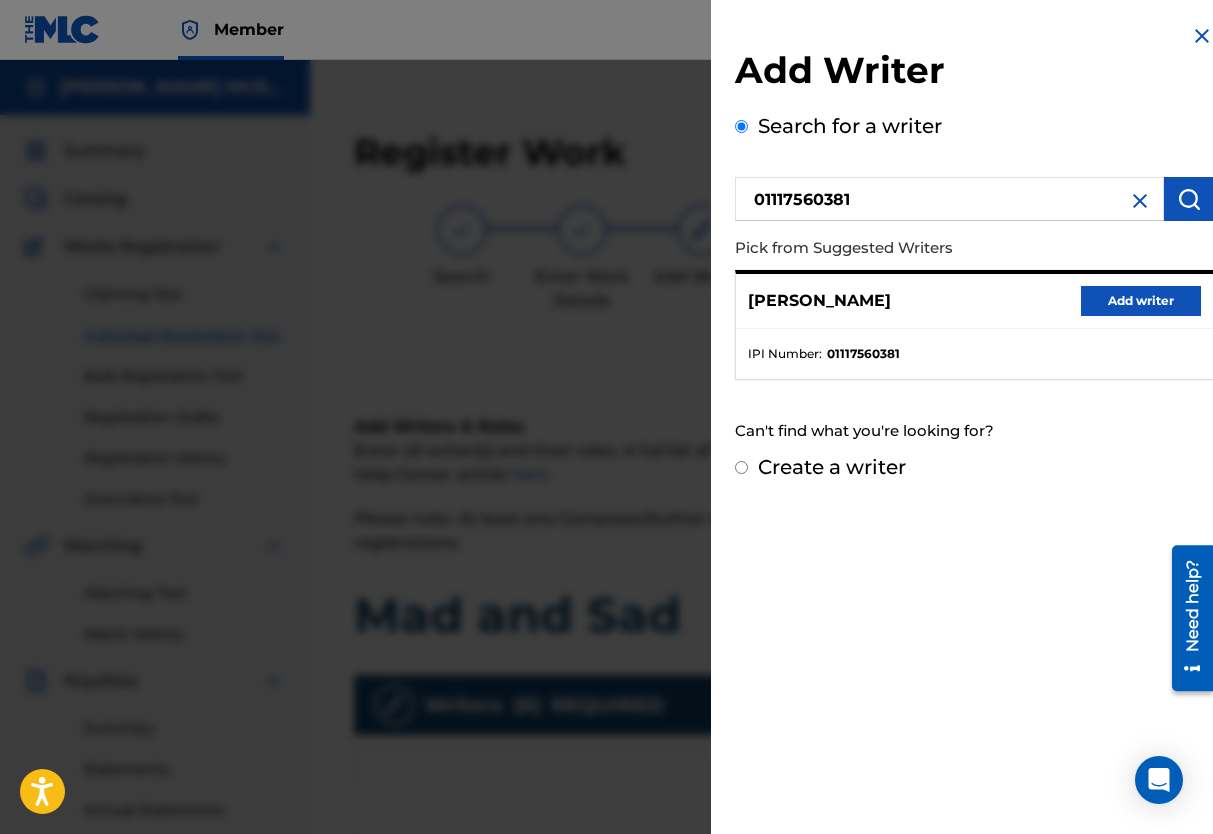 click on "Add writer" at bounding box center (1141, 301) 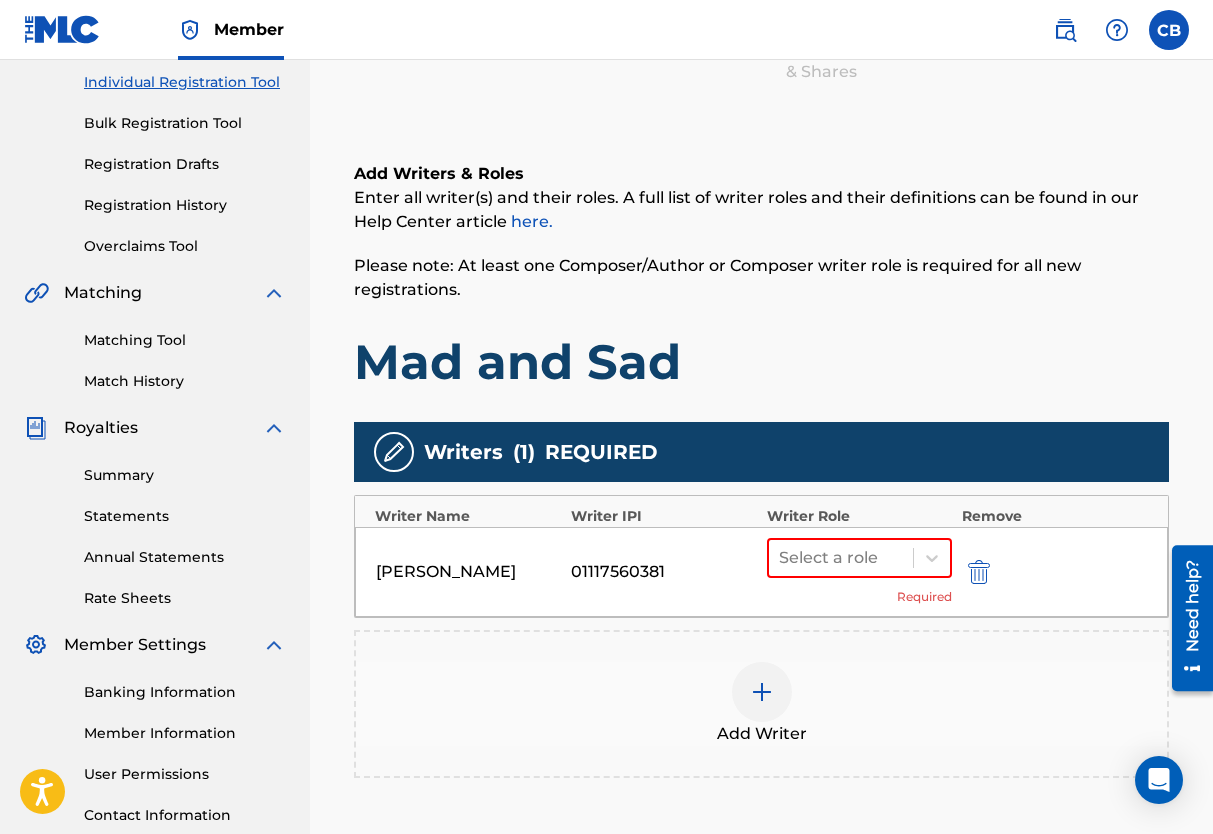 scroll, scrollTop: 300, scrollLeft: 0, axis: vertical 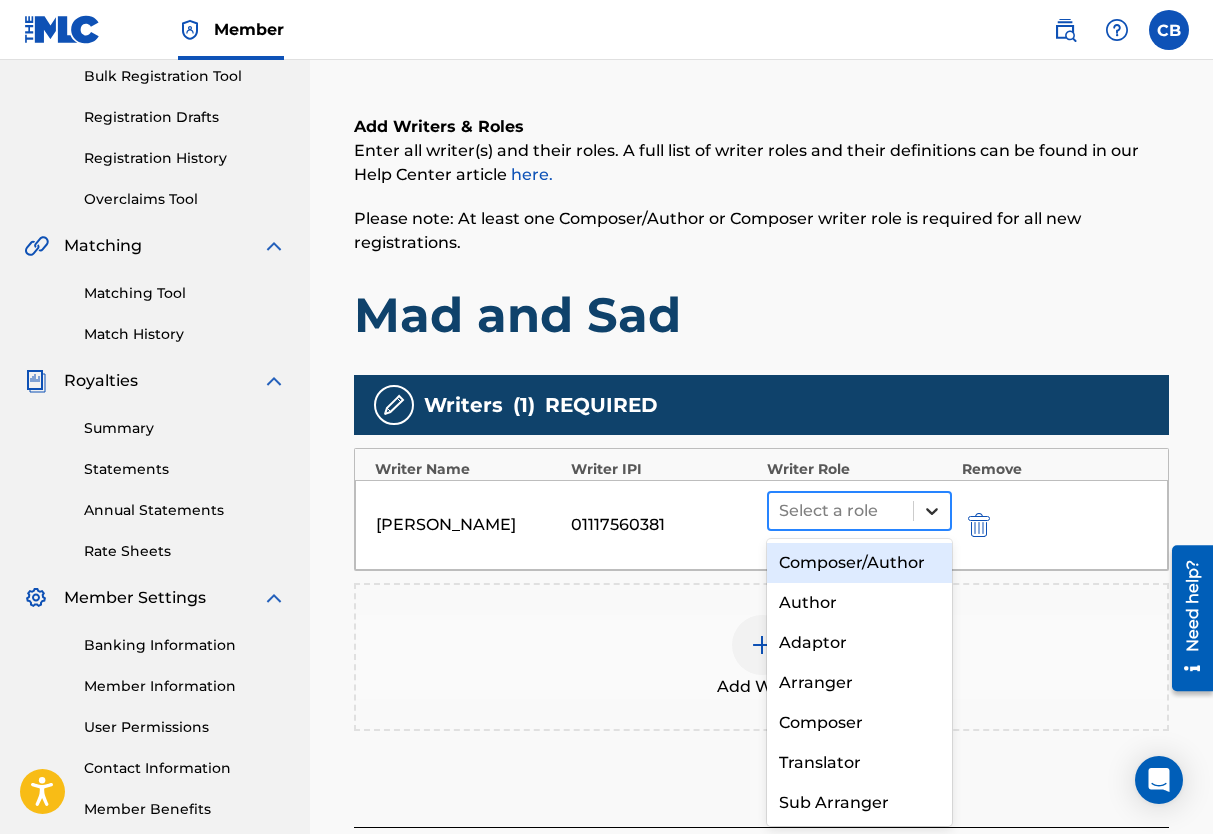 click 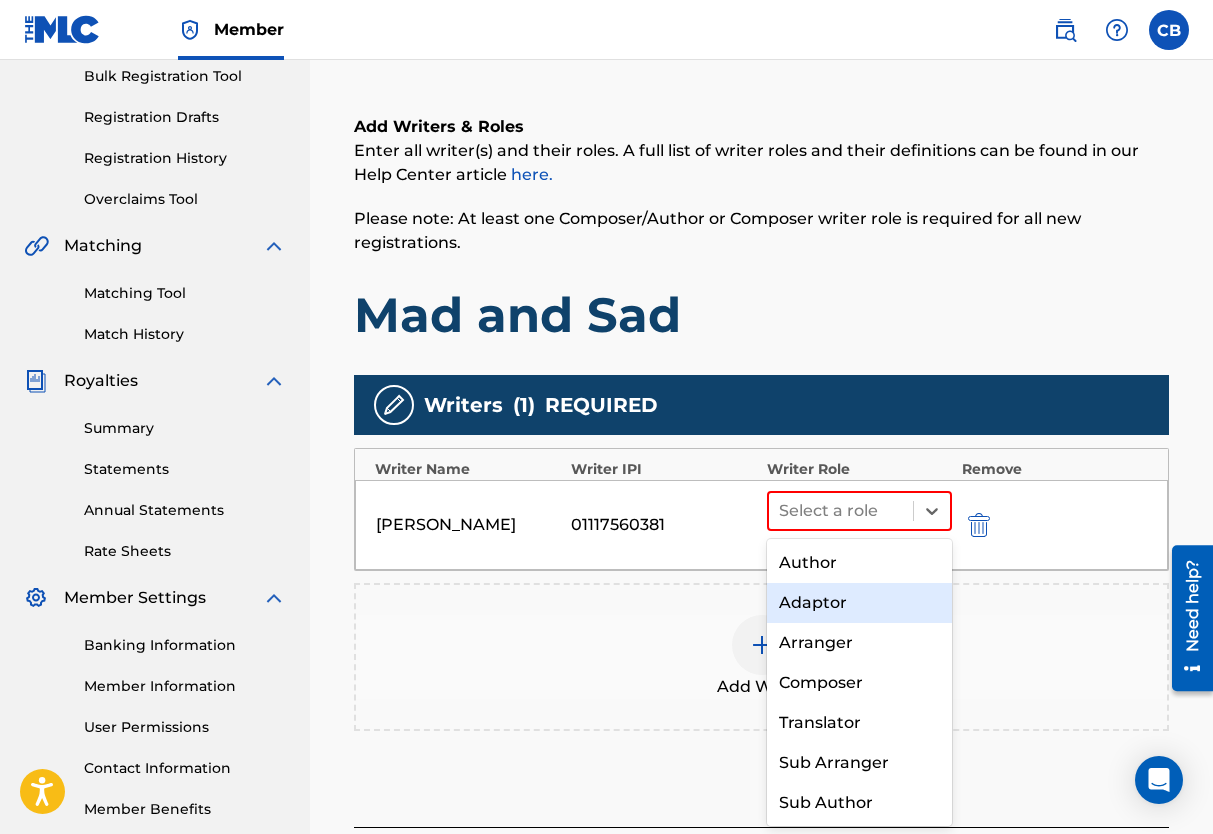 scroll, scrollTop: 0, scrollLeft: 0, axis: both 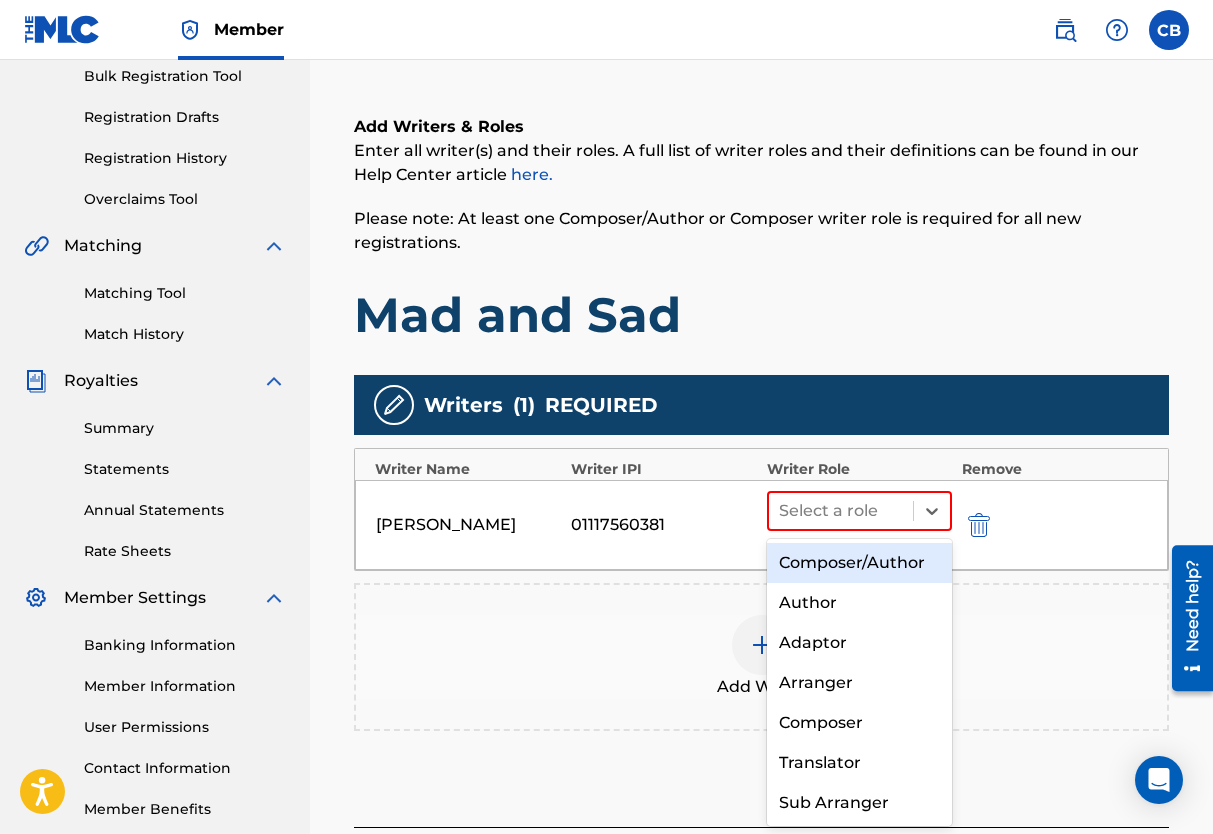 click on "Composer/Author" at bounding box center [859, 563] 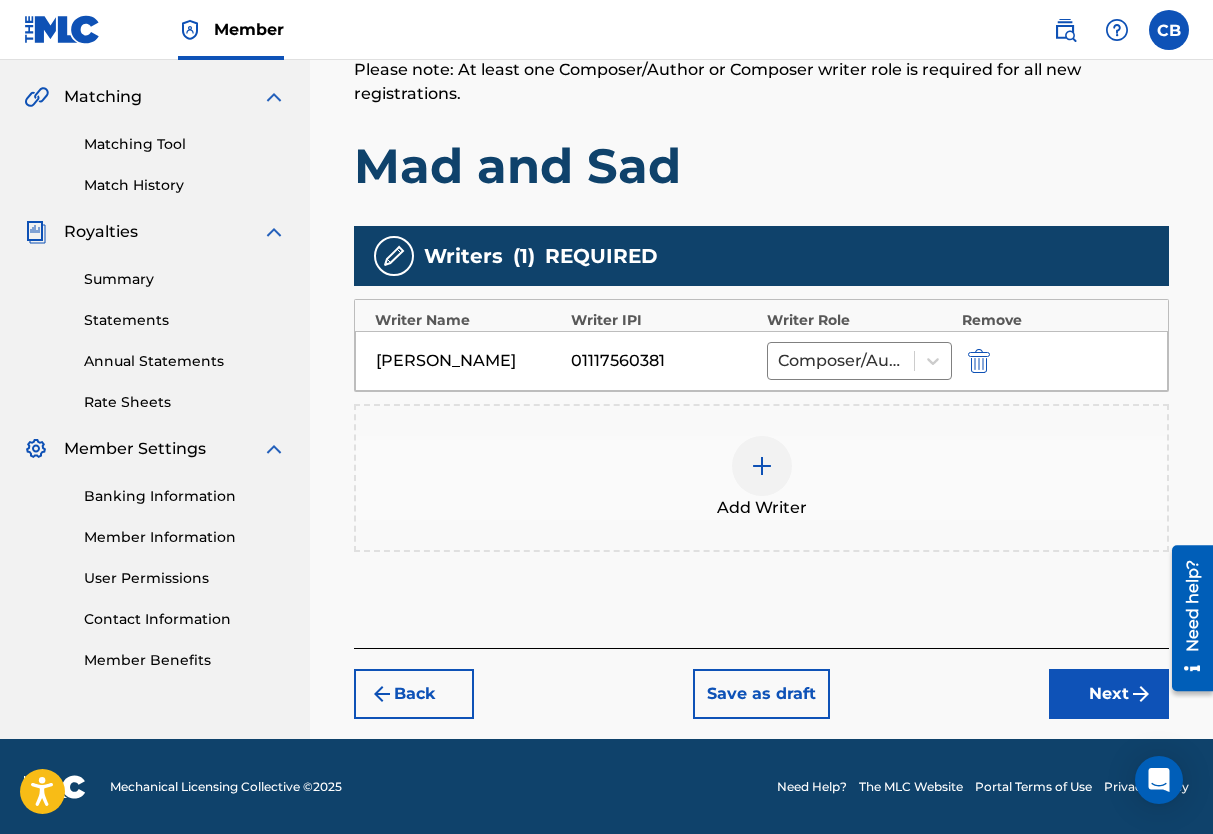 scroll, scrollTop: 450, scrollLeft: 0, axis: vertical 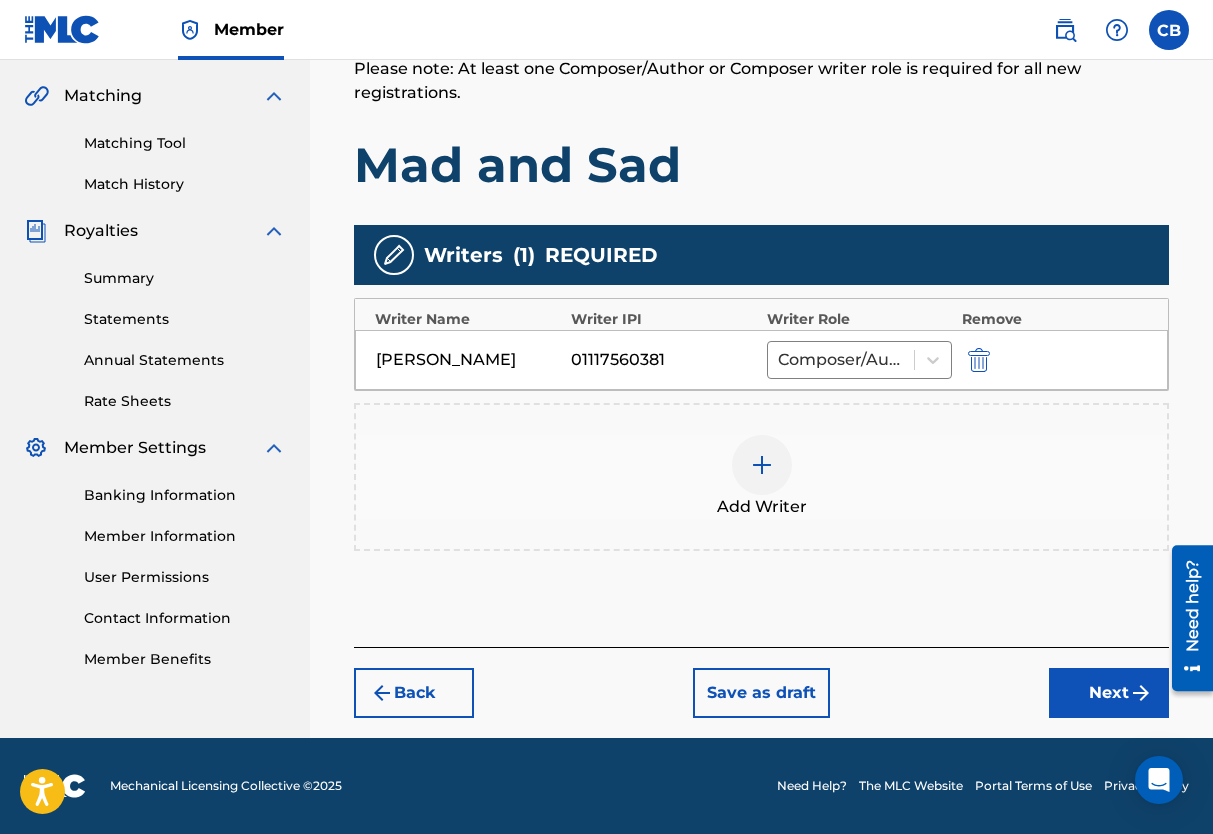 drag, startPoint x: 1116, startPoint y: 685, endPoint x: 1101, endPoint y: 678, distance: 16.552946 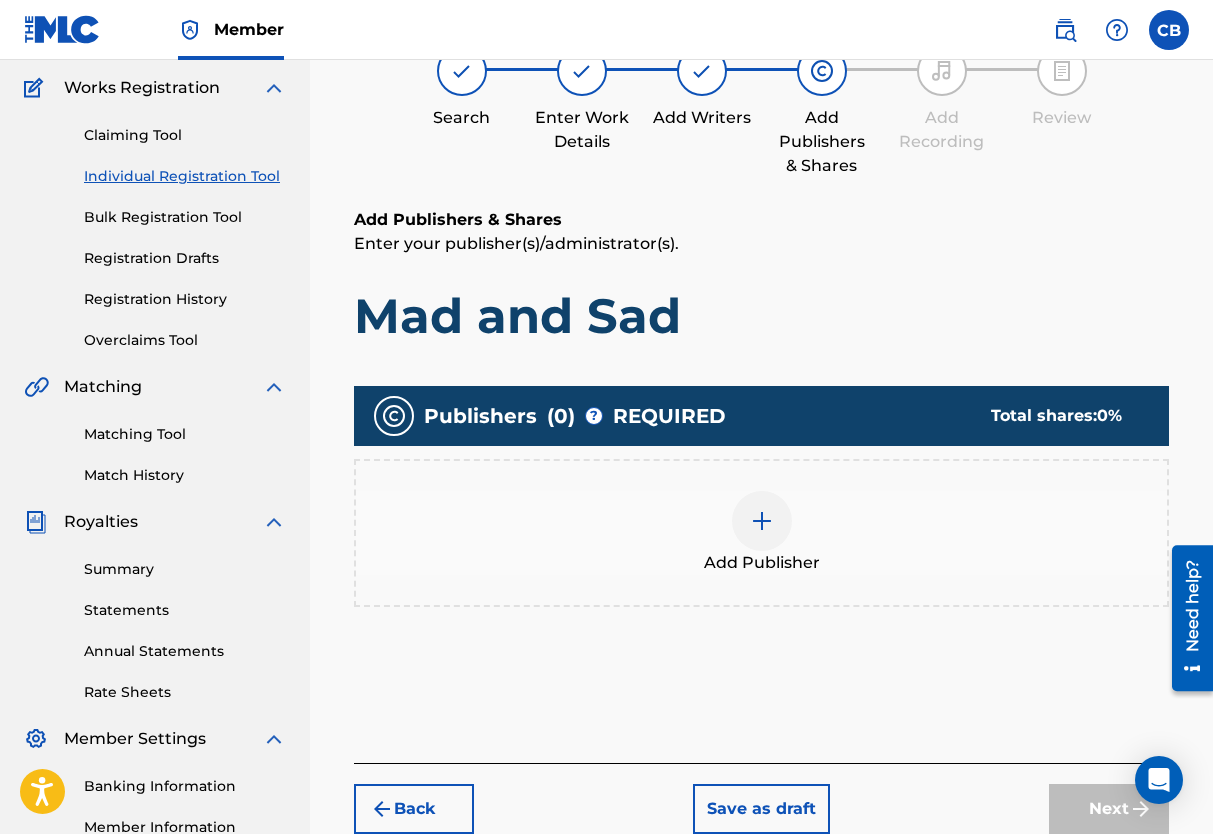 scroll, scrollTop: 90, scrollLeft: 0, axis: vertical 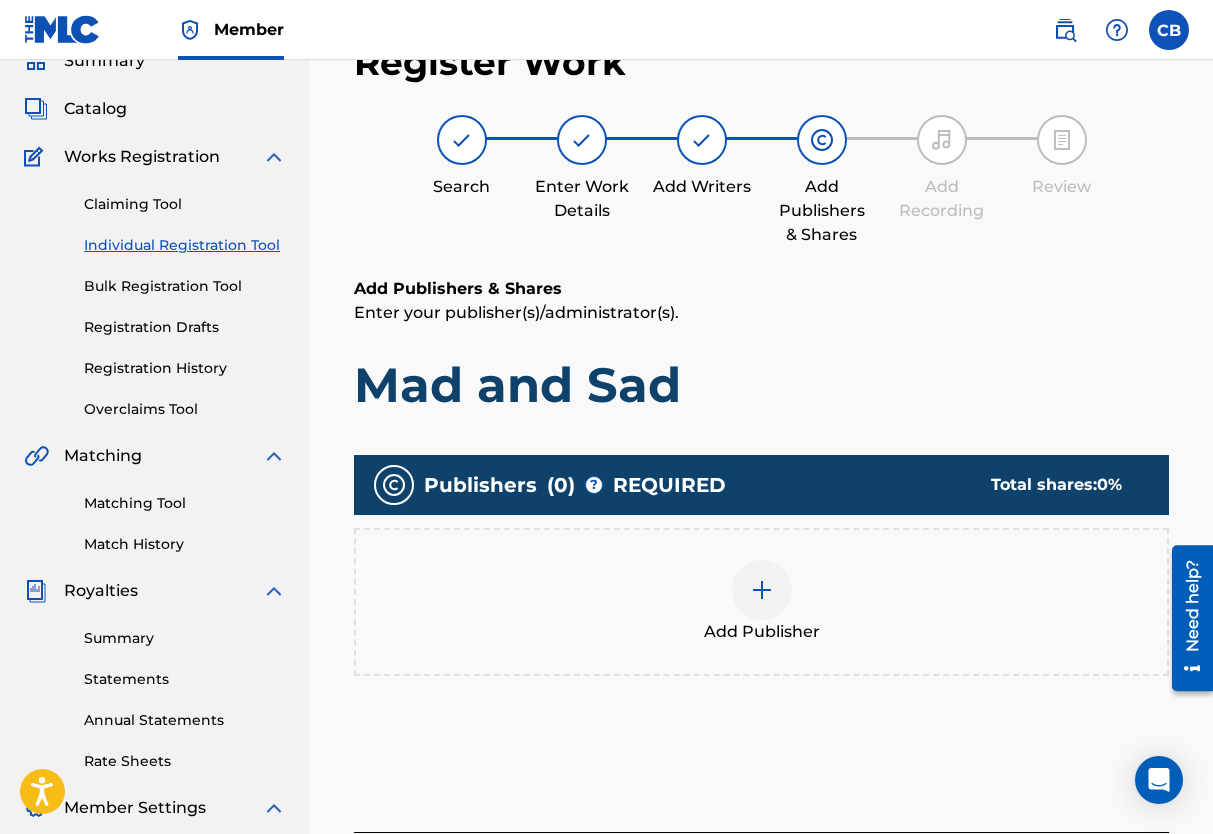click at bounding box center (762, 590) 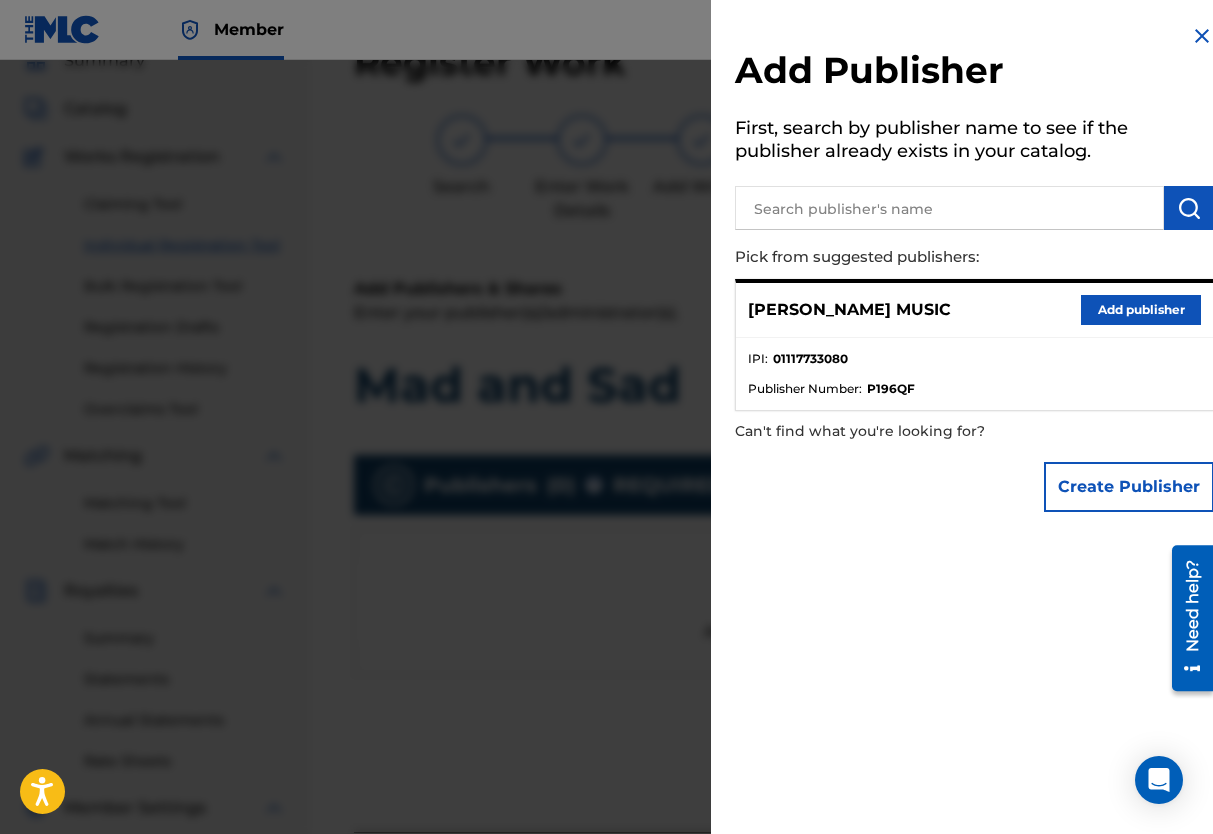 click on "Add publisher" at bounding box center [1141, 310] 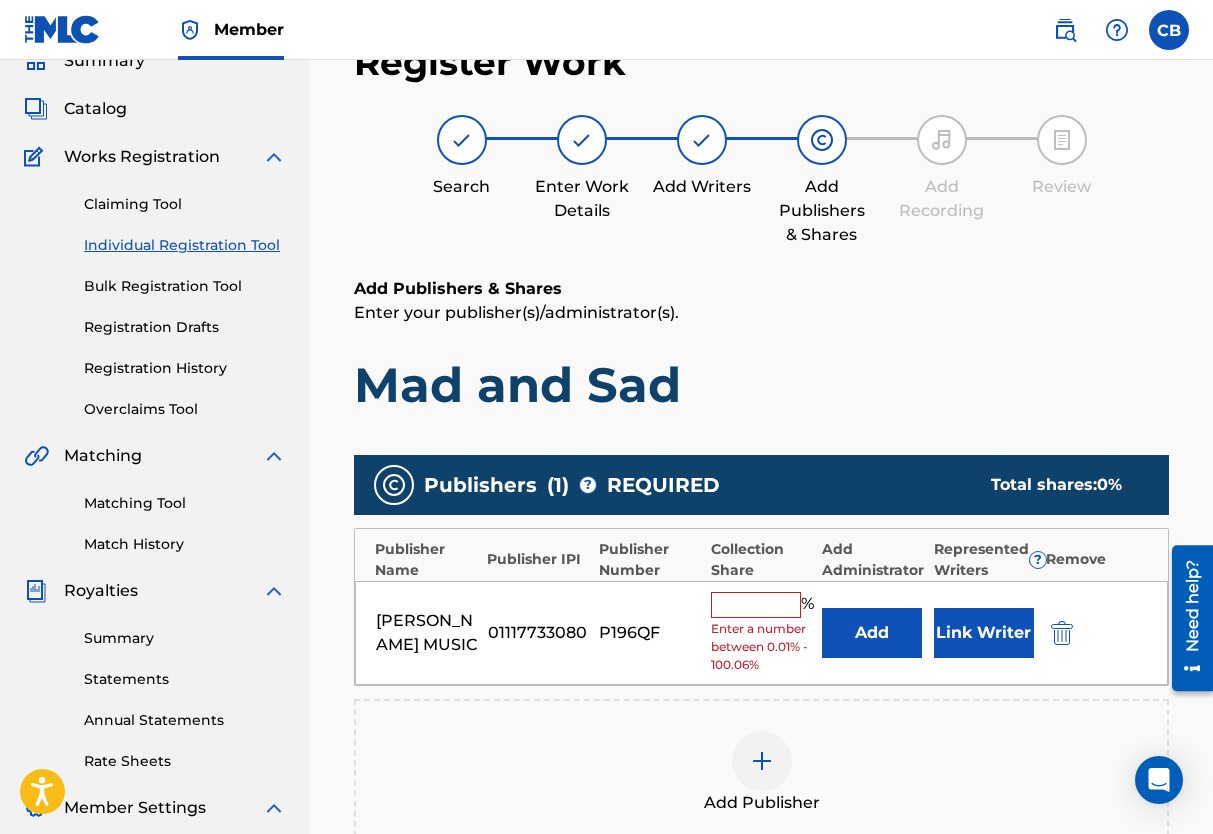 click at bounding box center (756, 605) 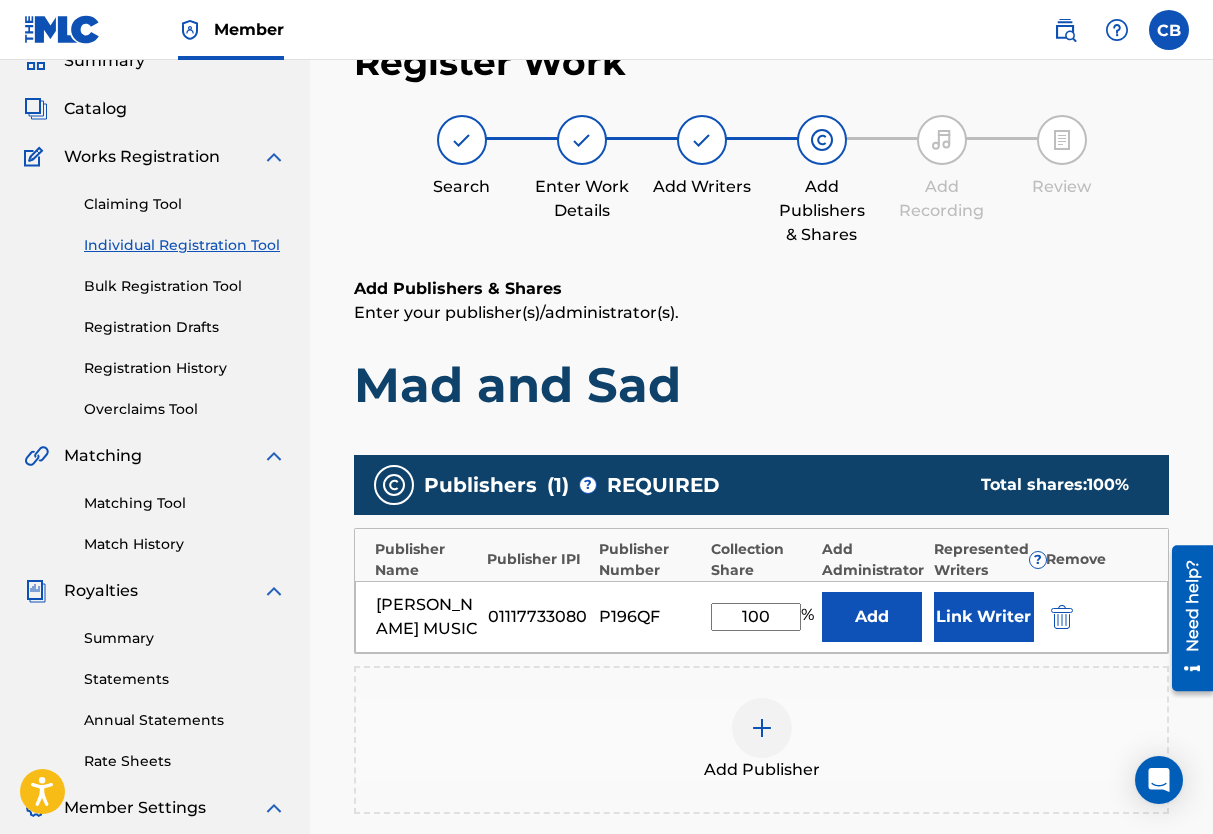 type on "100" 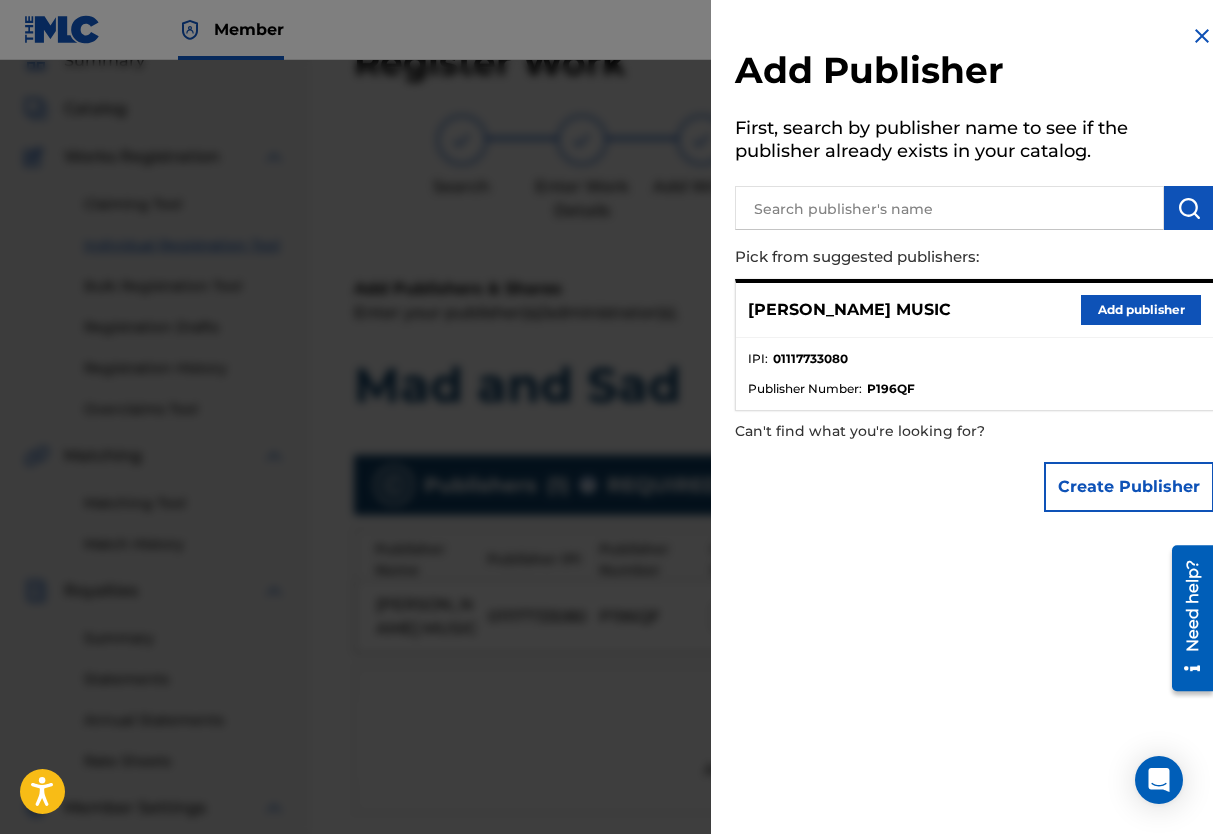 click on "Add Publisher First, search by publisher name to see if the publisher already exists in your catalog. Pick from suggested publishers: [PERSON_NAME] MUSIC Add publisher IPI : 01117733080 Publisher Number : P196QF Can't find what you're looking for? Create Publisher" at bounding box center [974, 424] 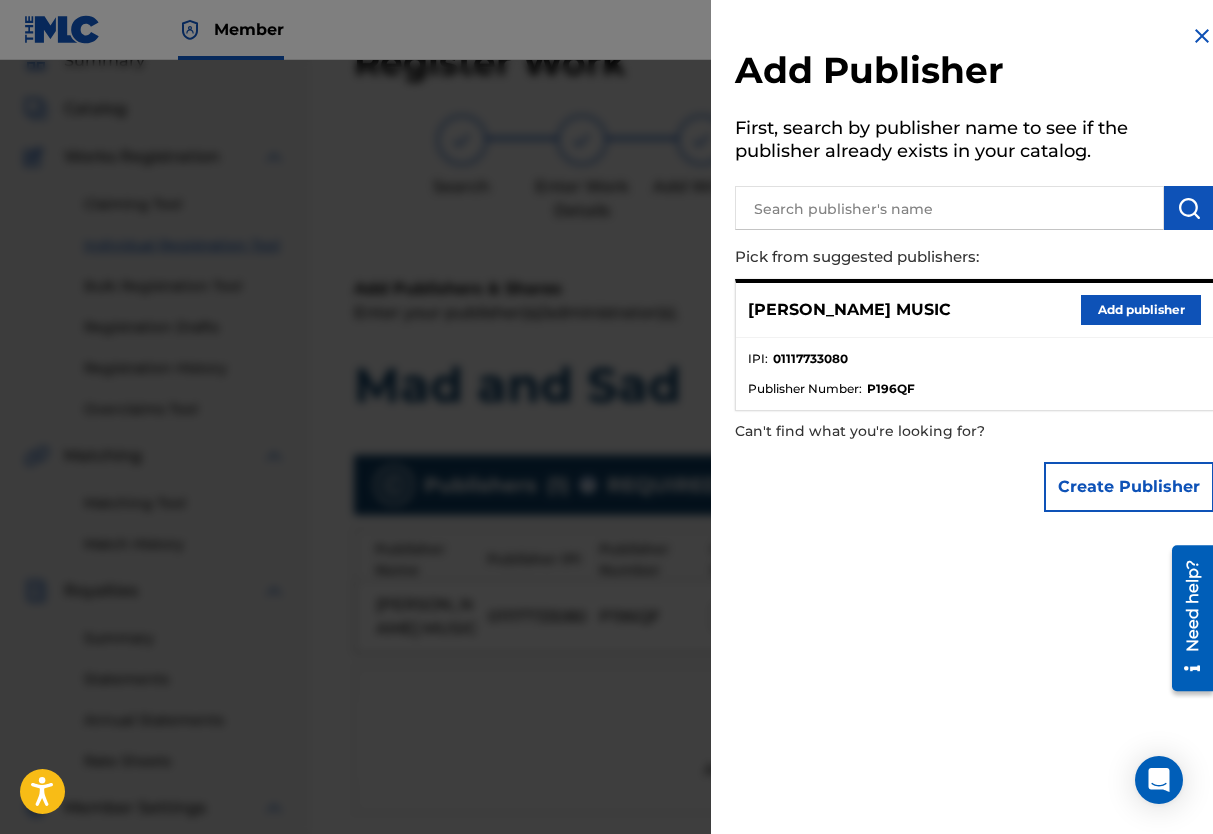 click at bounding box center [1202, 36] 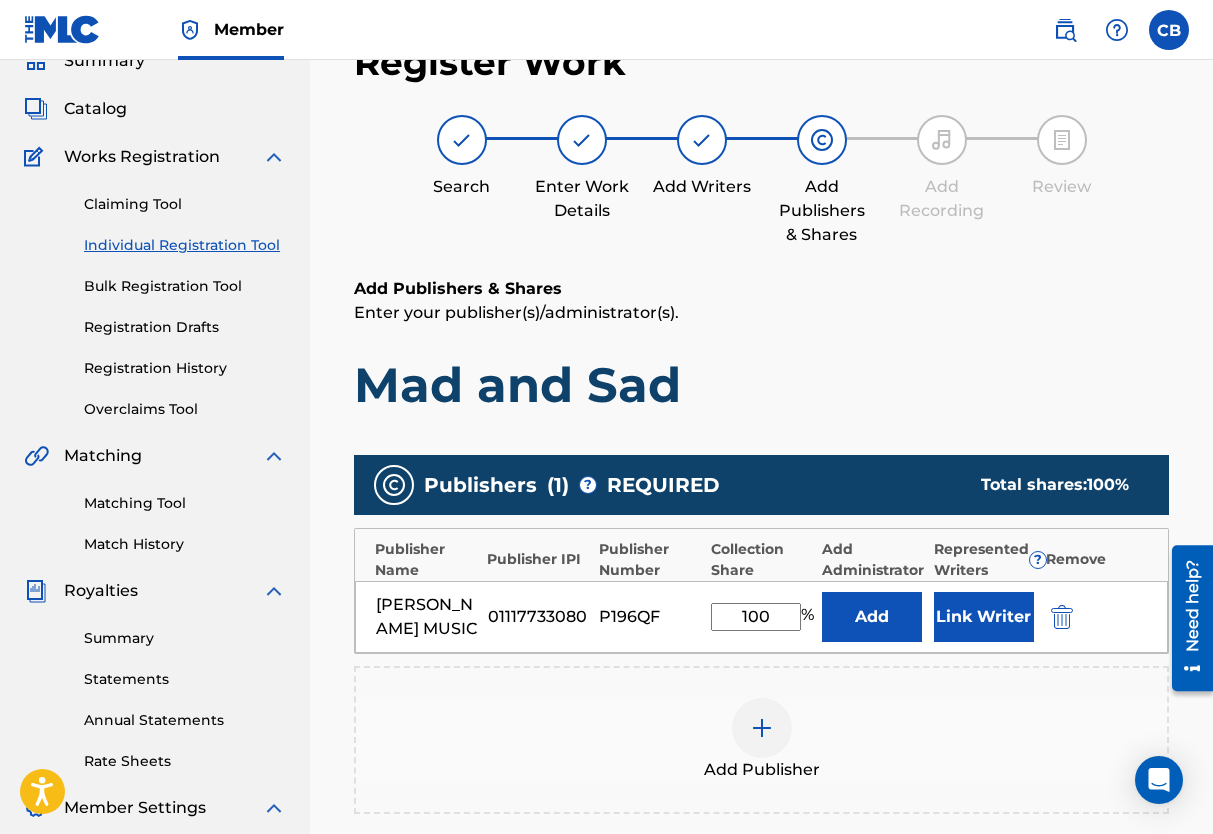 click on "Add Publisher" at bounding box center (761, 740) 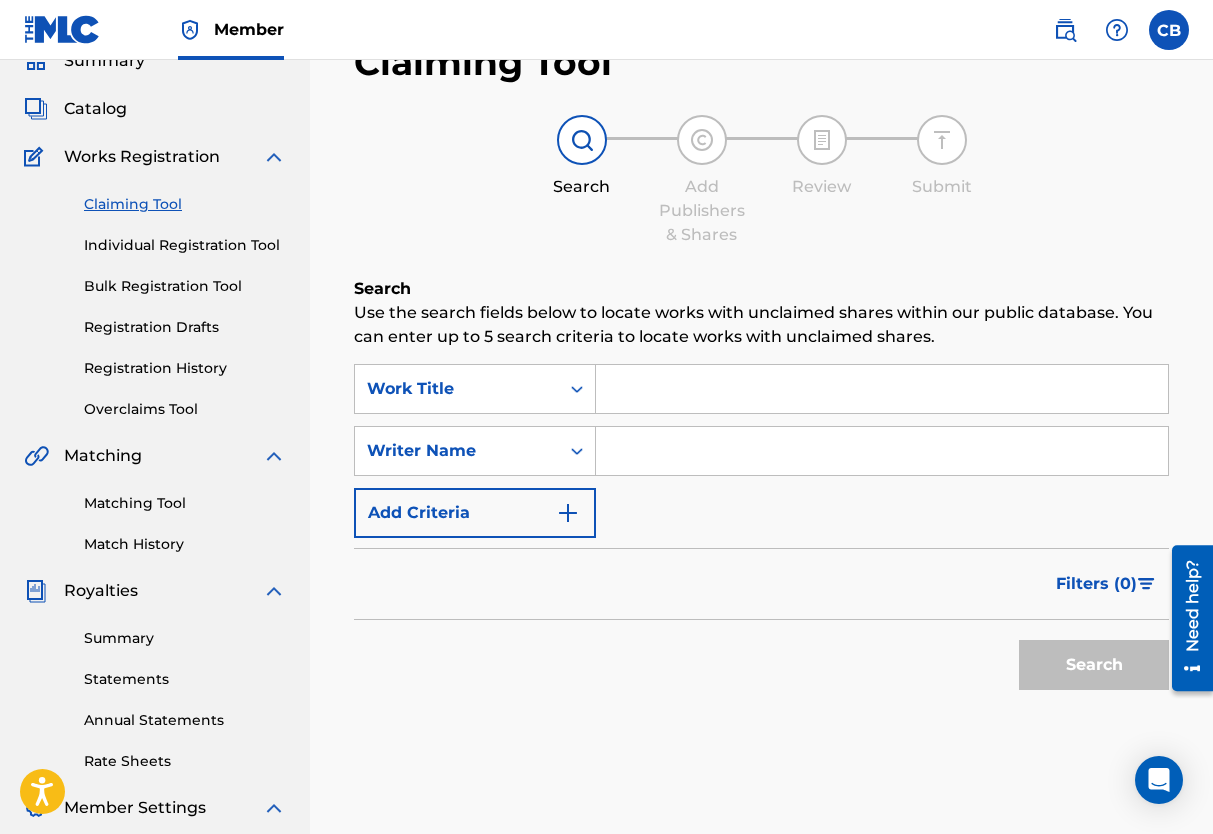 scroll, scrollTop: 106, scrollLeft: 0, axis: vertical 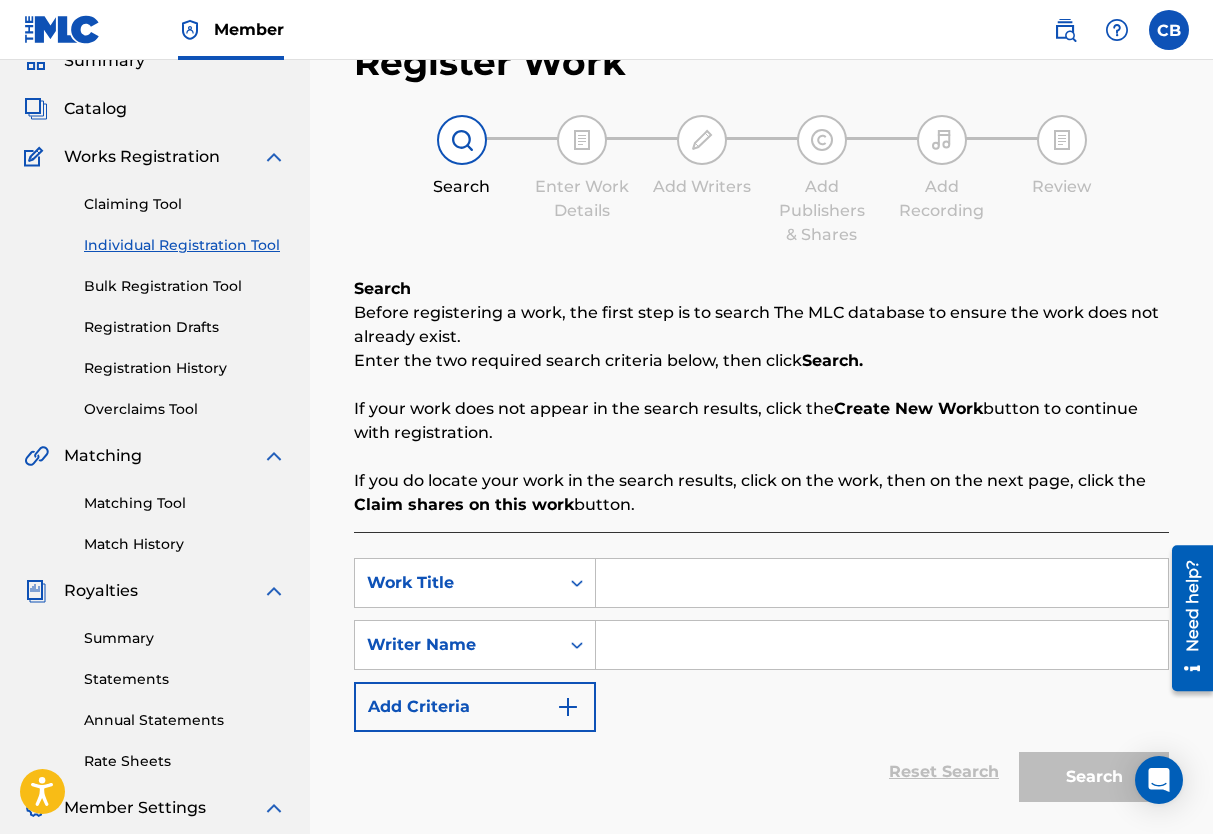 click at bounding box center [882, 583] 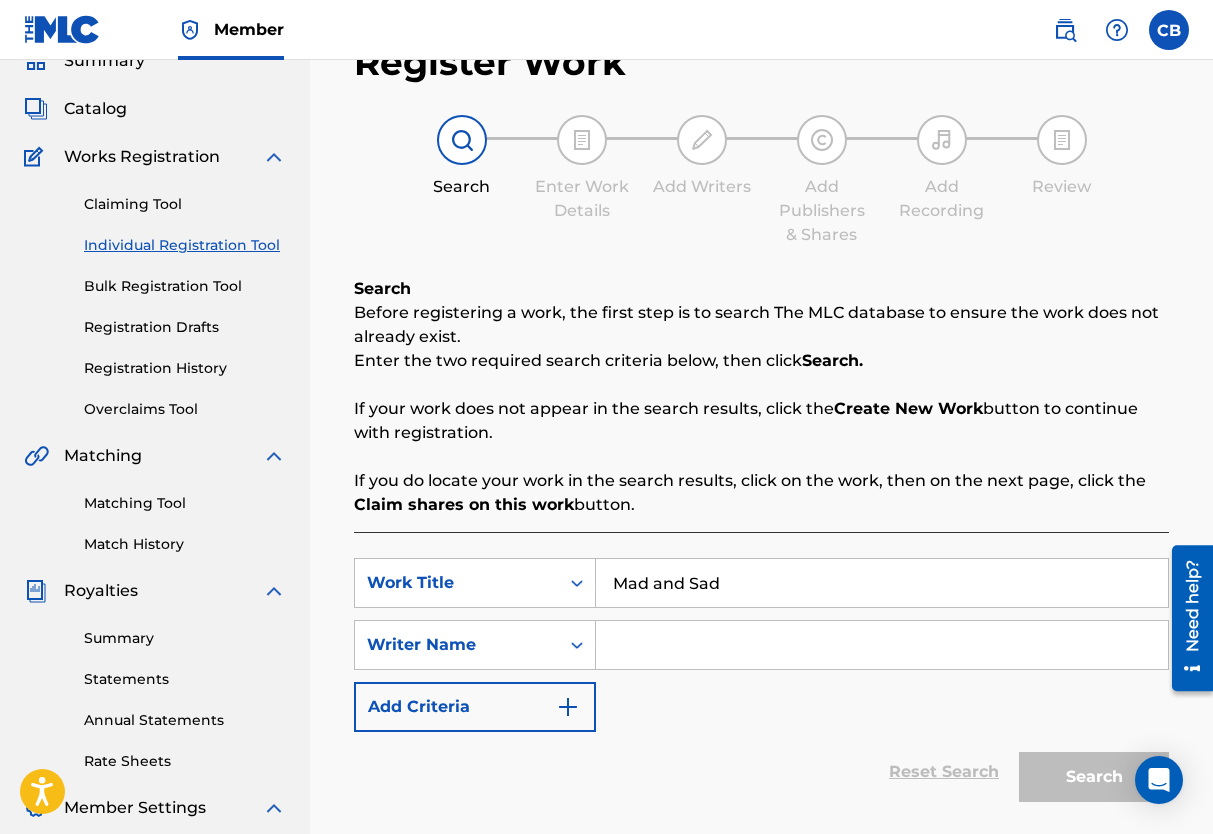 type on "Mad and Sad" 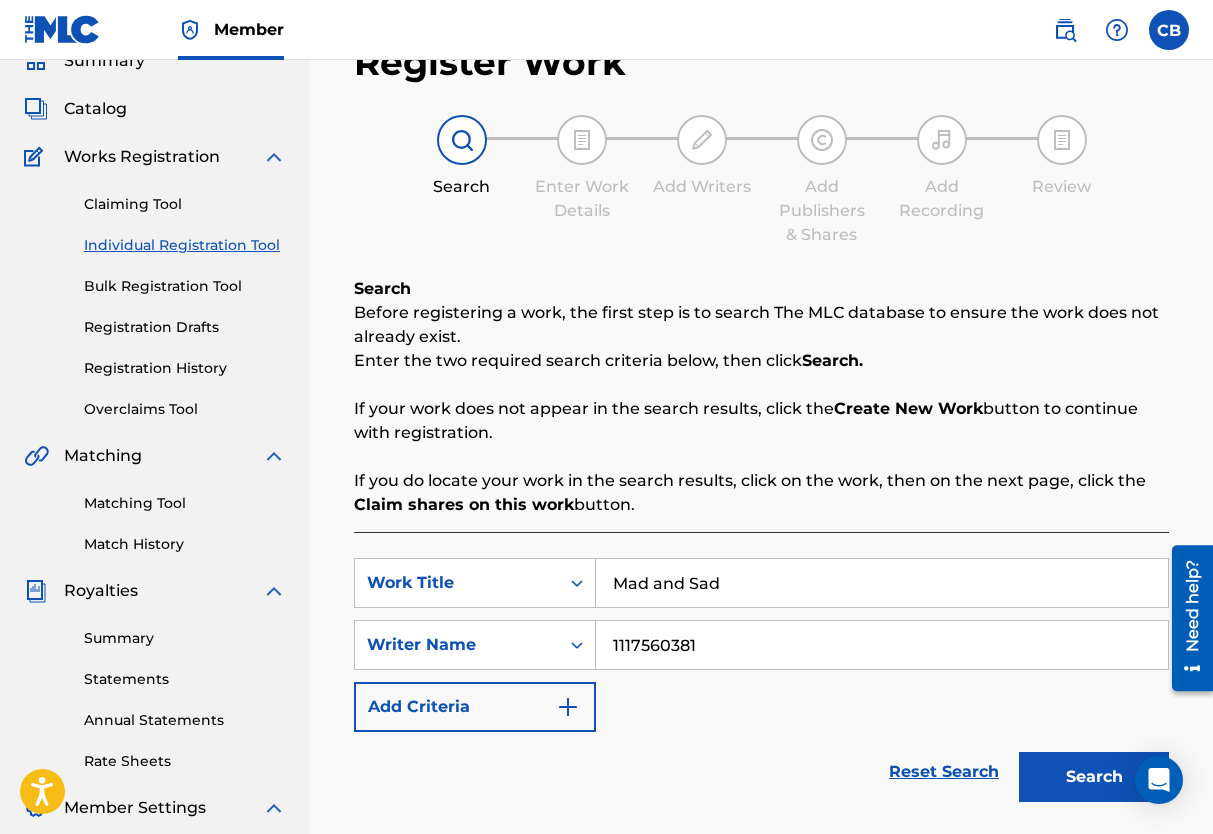 click on "1117560381" at bounding box center [882, 645] 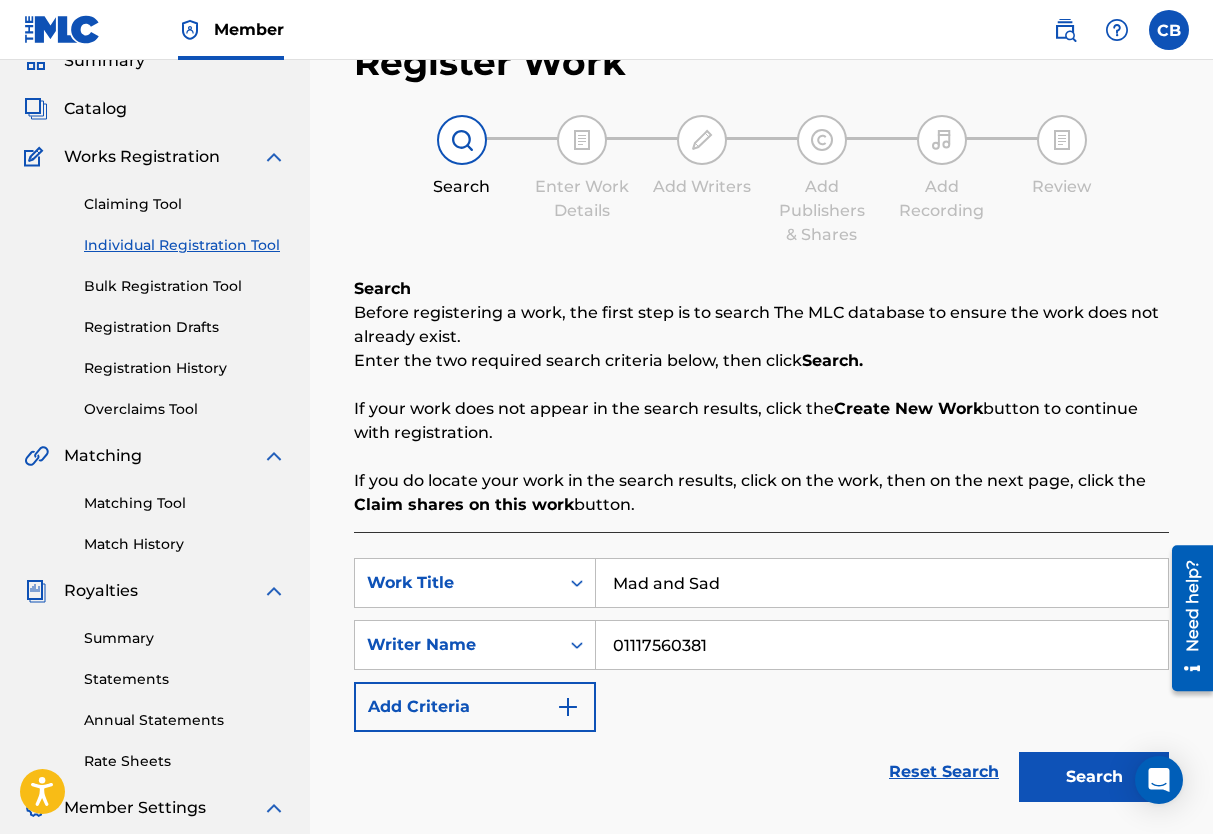type on "01117560381" 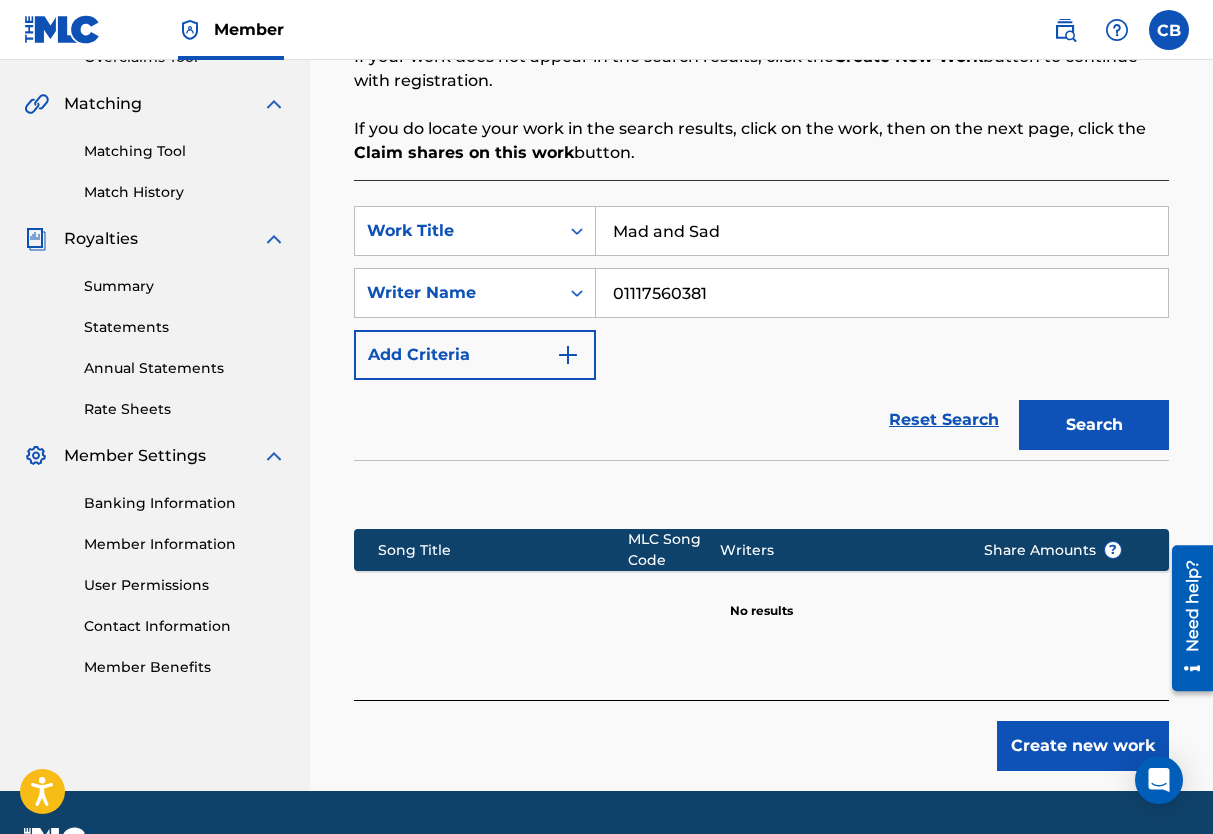 scroll, scrollTop: 490, scrollLeft: 0, axis: vertical 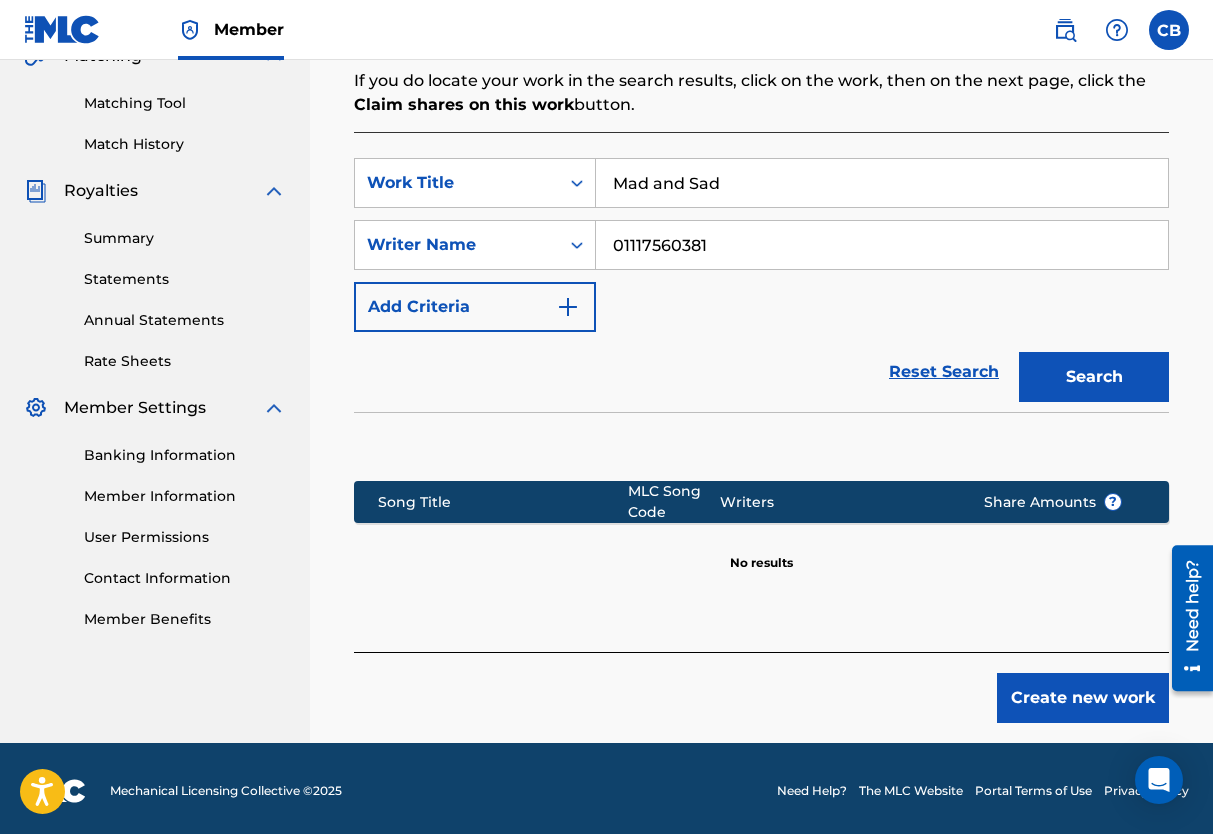 click on "Create new work" at bounding box center [1083, 698] 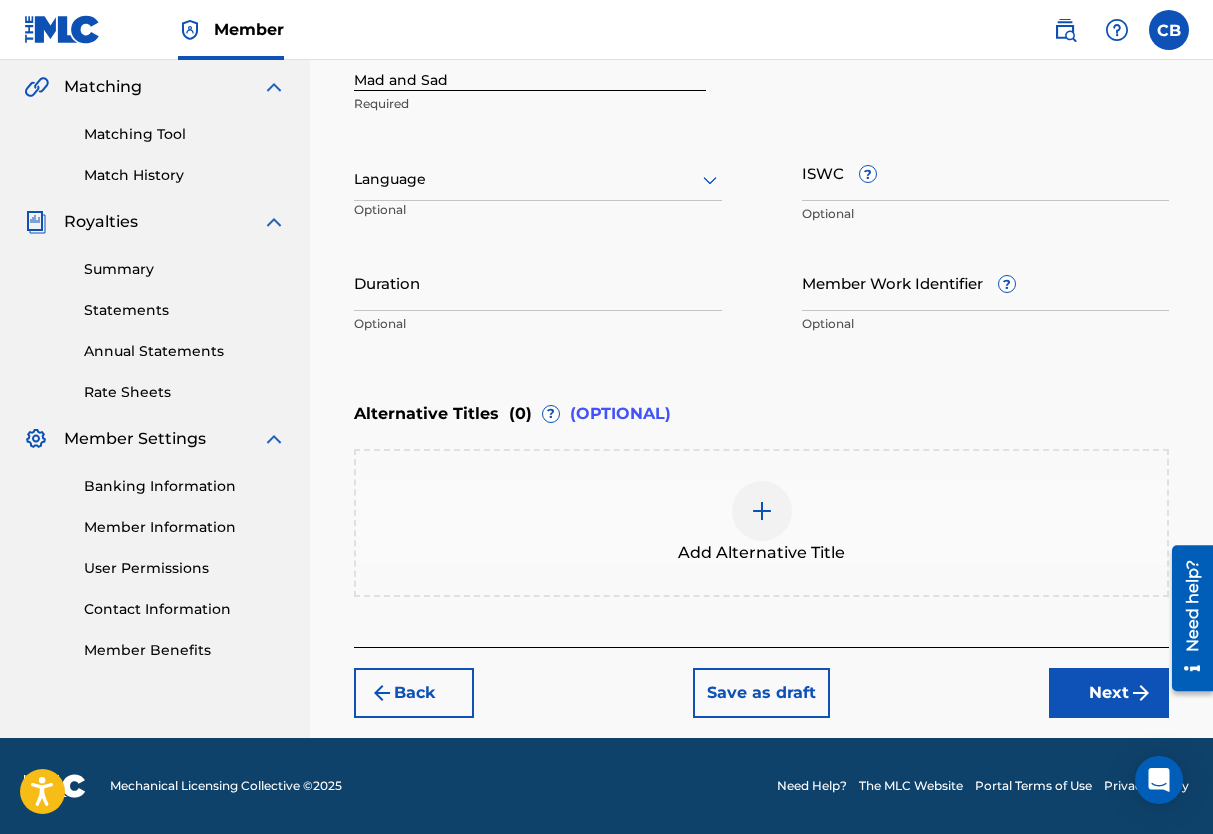 scroll, scrollTop: 459, scrollLeft: 0, axis: vertical 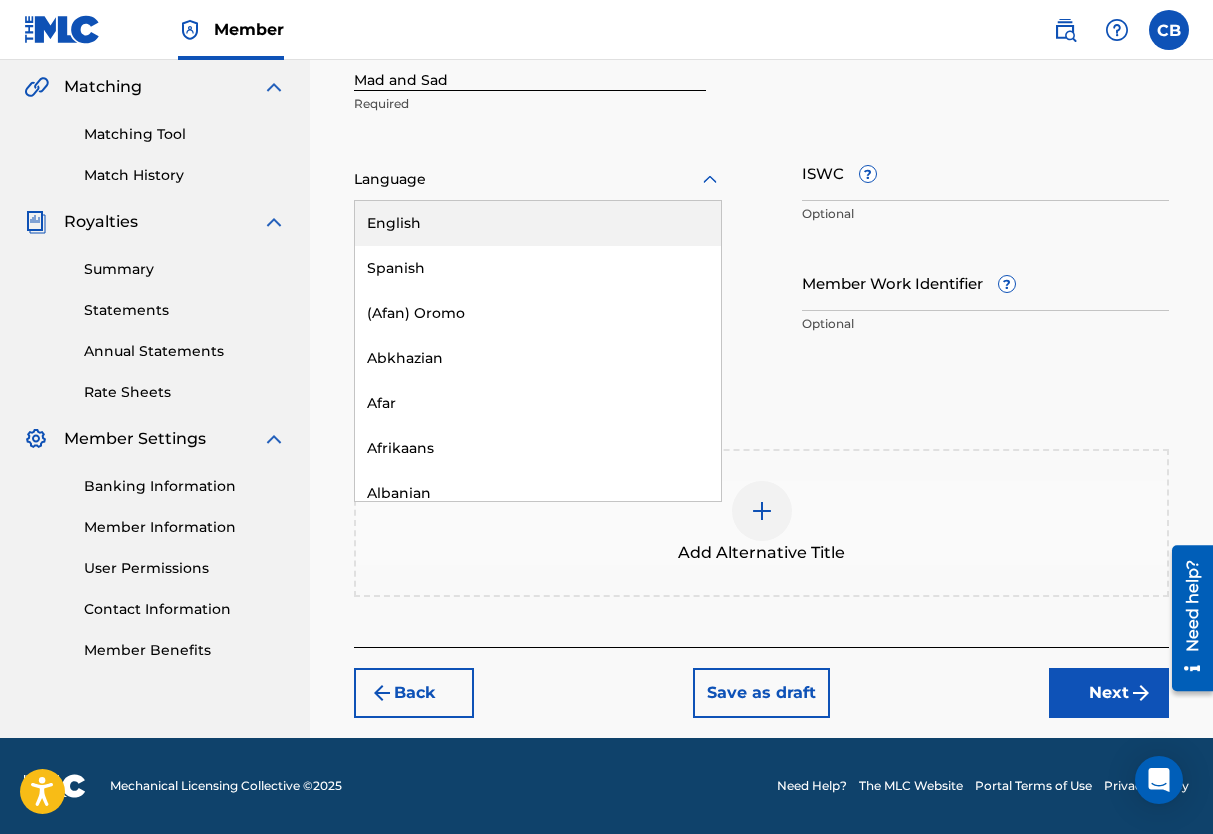 click at bounding box center (538, 179) 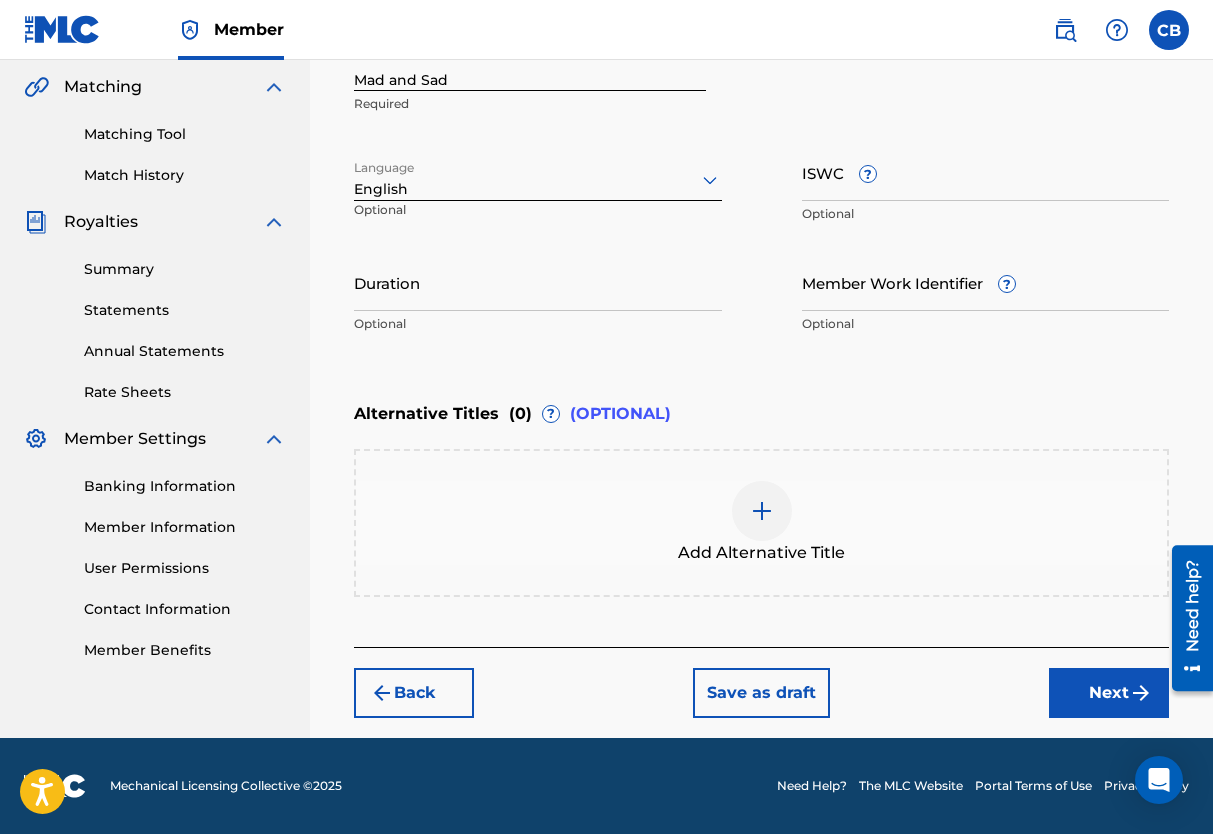click on "Duration" at bounding box center [538, 282] 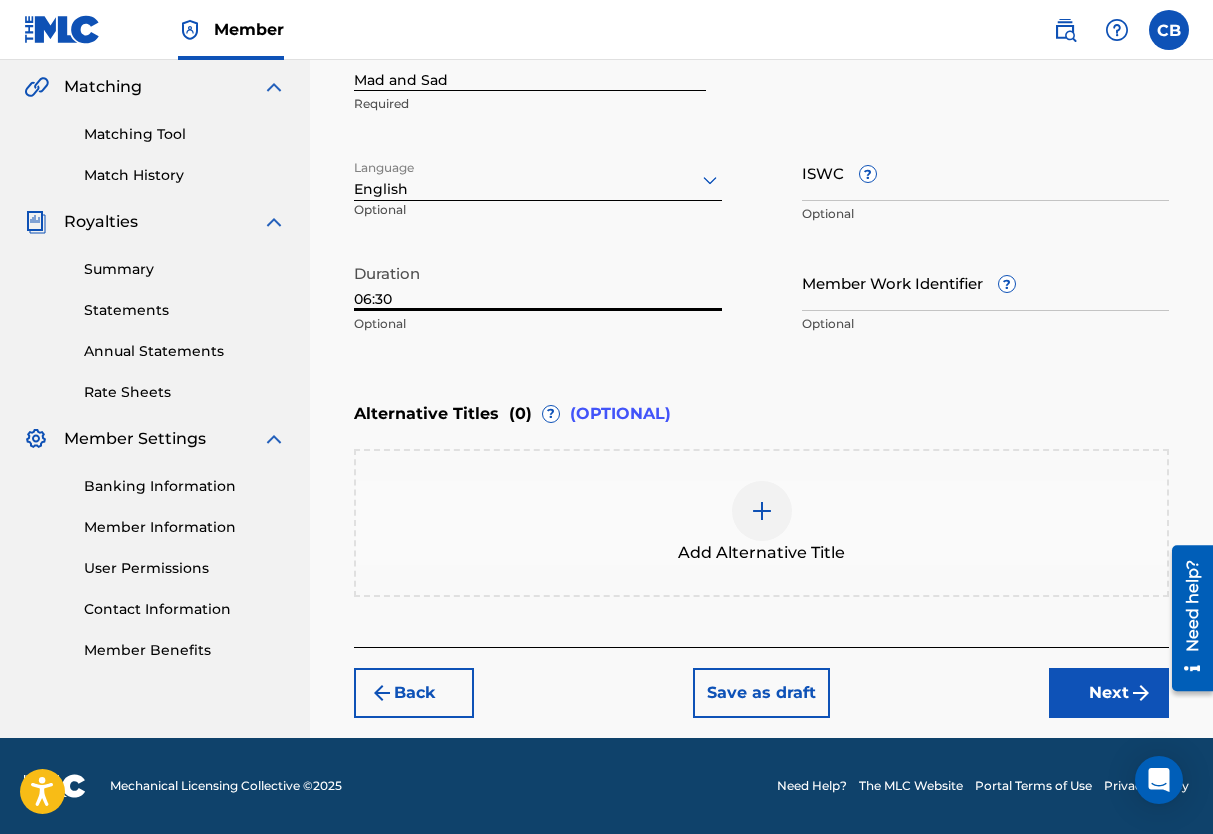 type on "06:30" 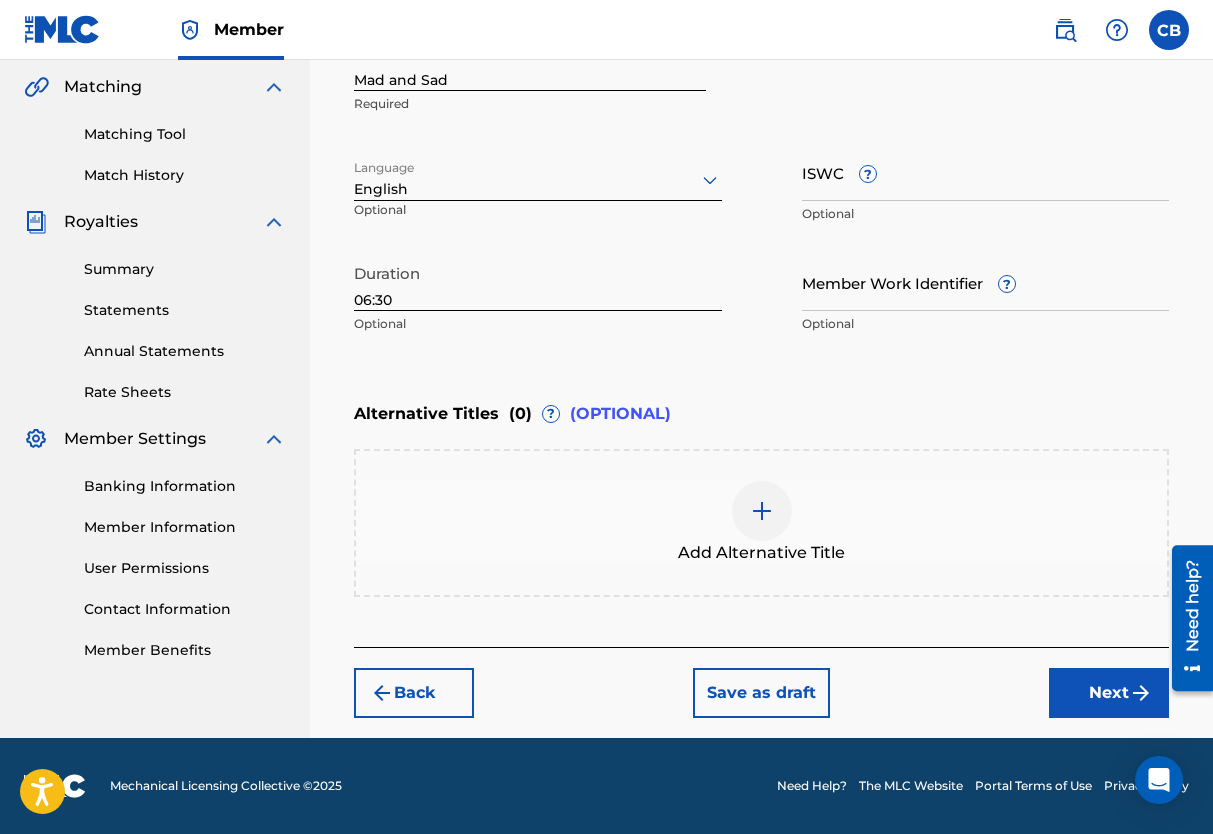 click on "Next" at bounding box center [1109, 693] 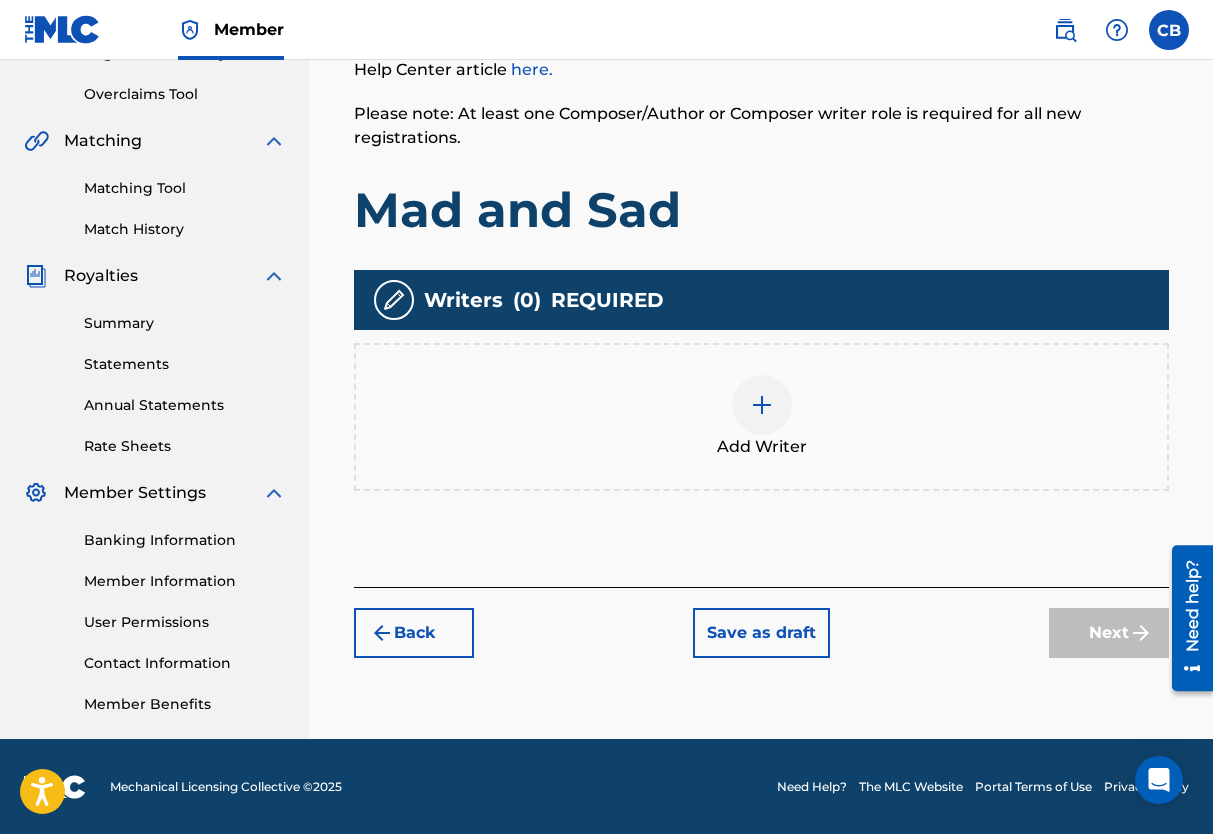 scroll, scrollTop: 406, scrollLeft: 0, axis: vertical 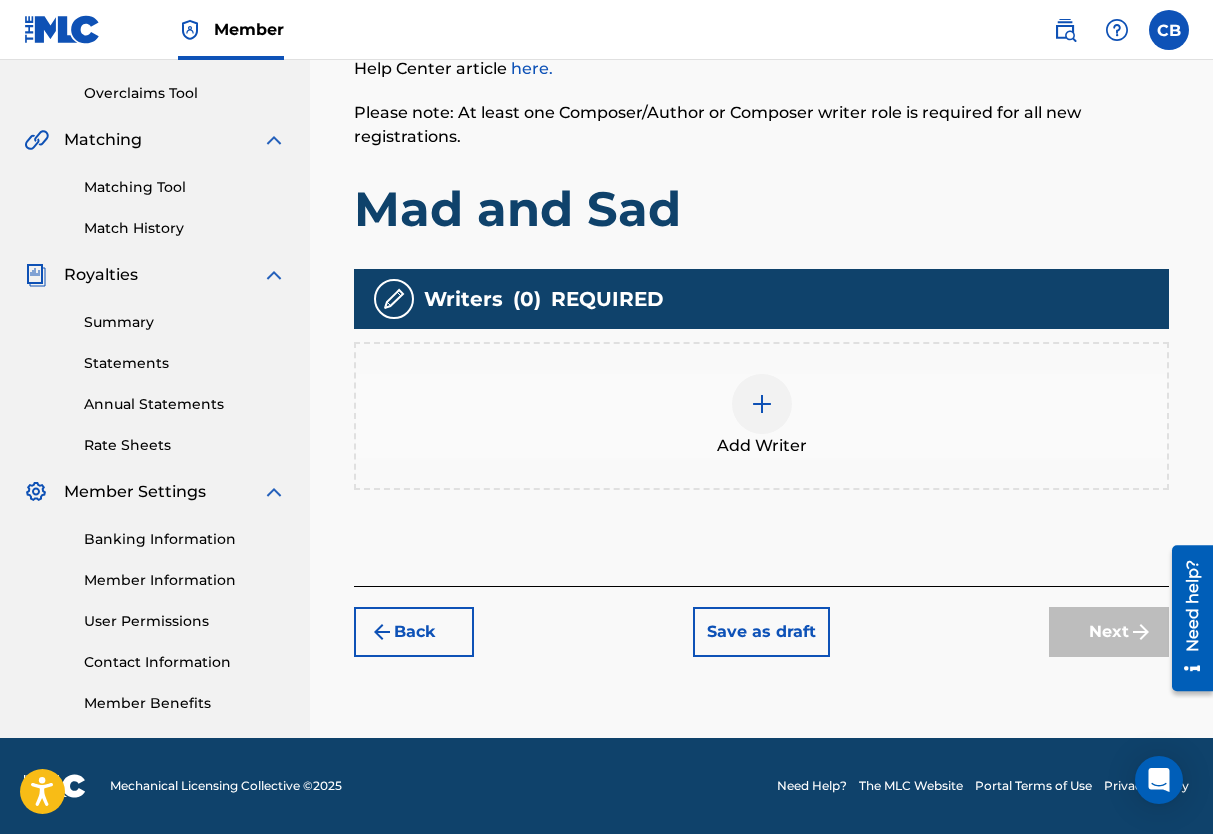 click at bounding box center [762, 404] 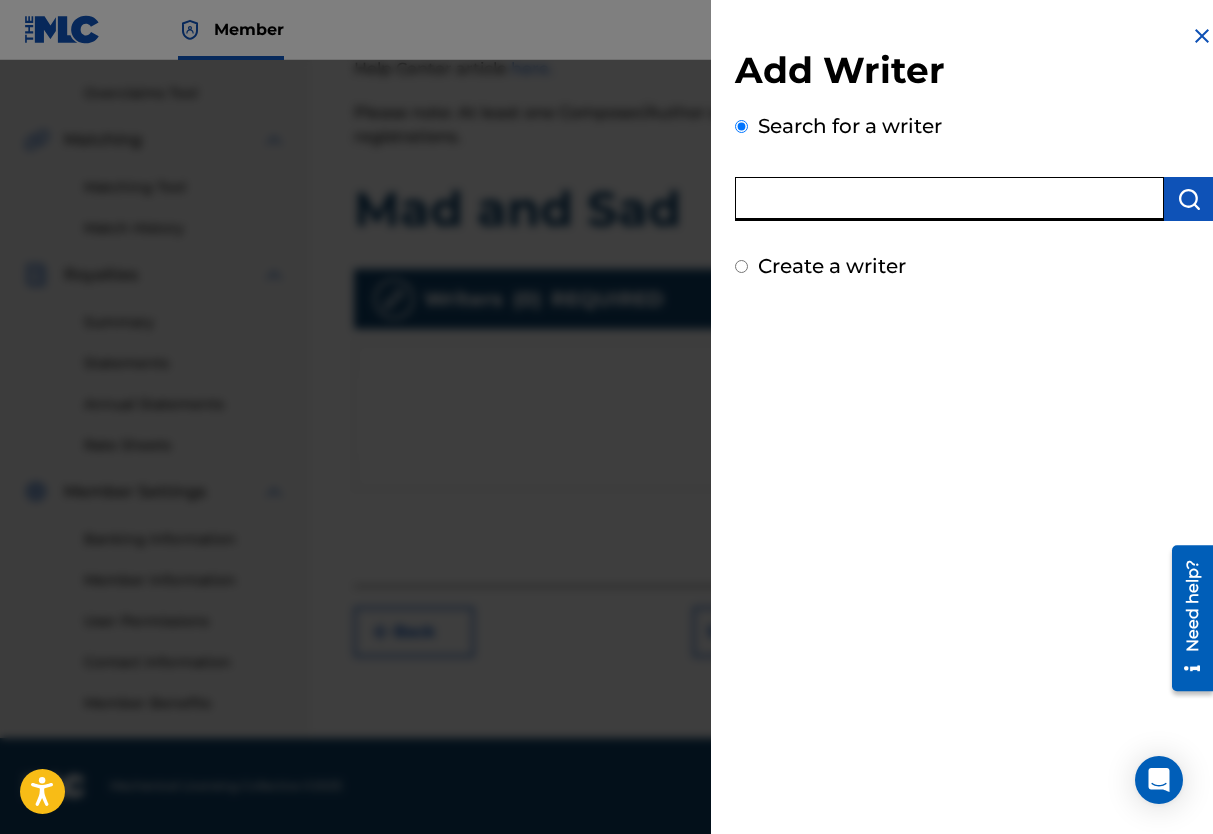 click at bounding box center (949, 199) 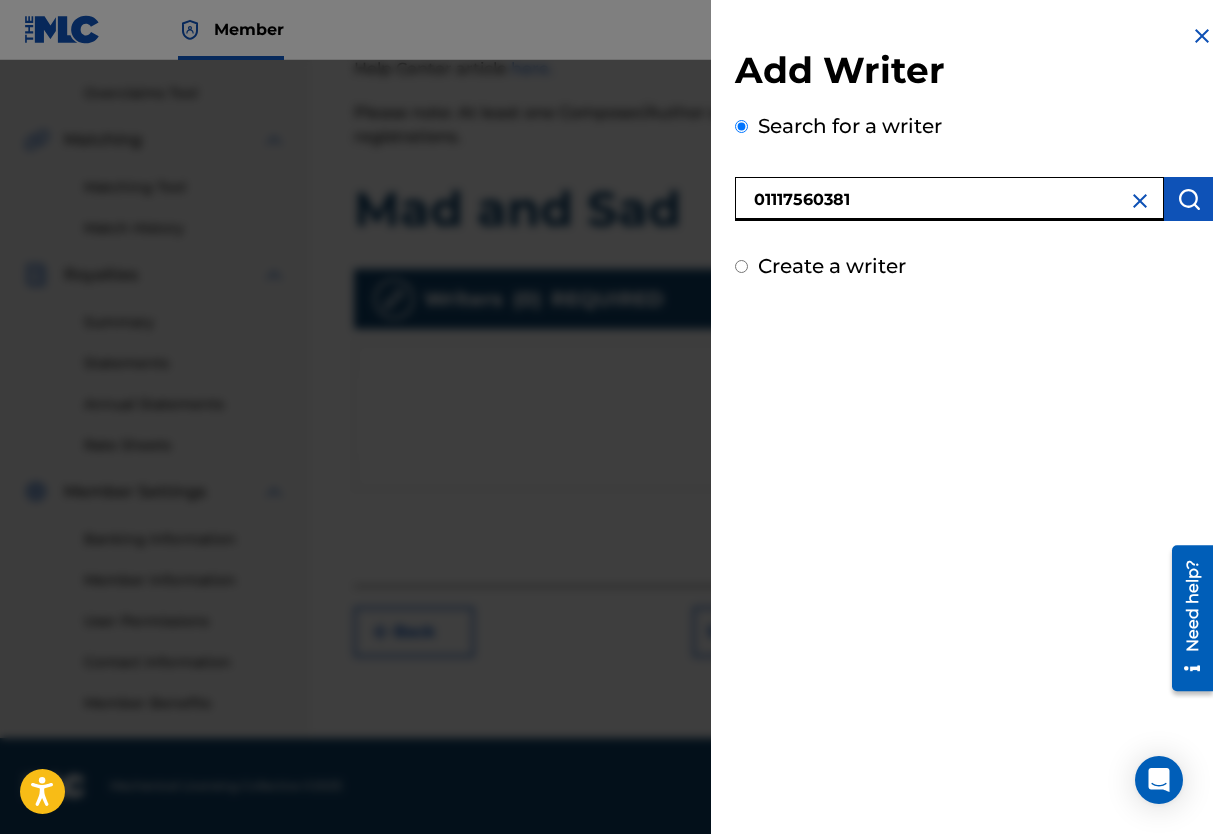 type on "01117560381" 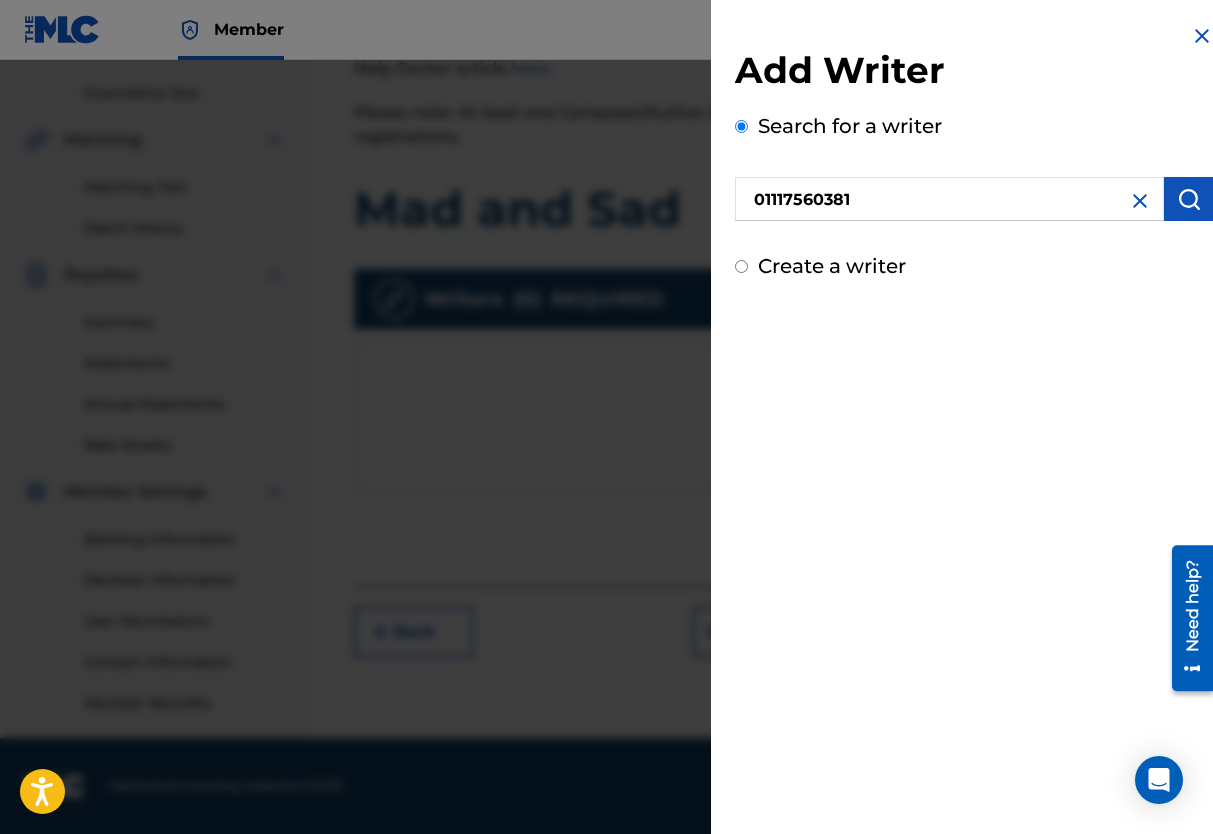 click at bounding box center (1189, 199) 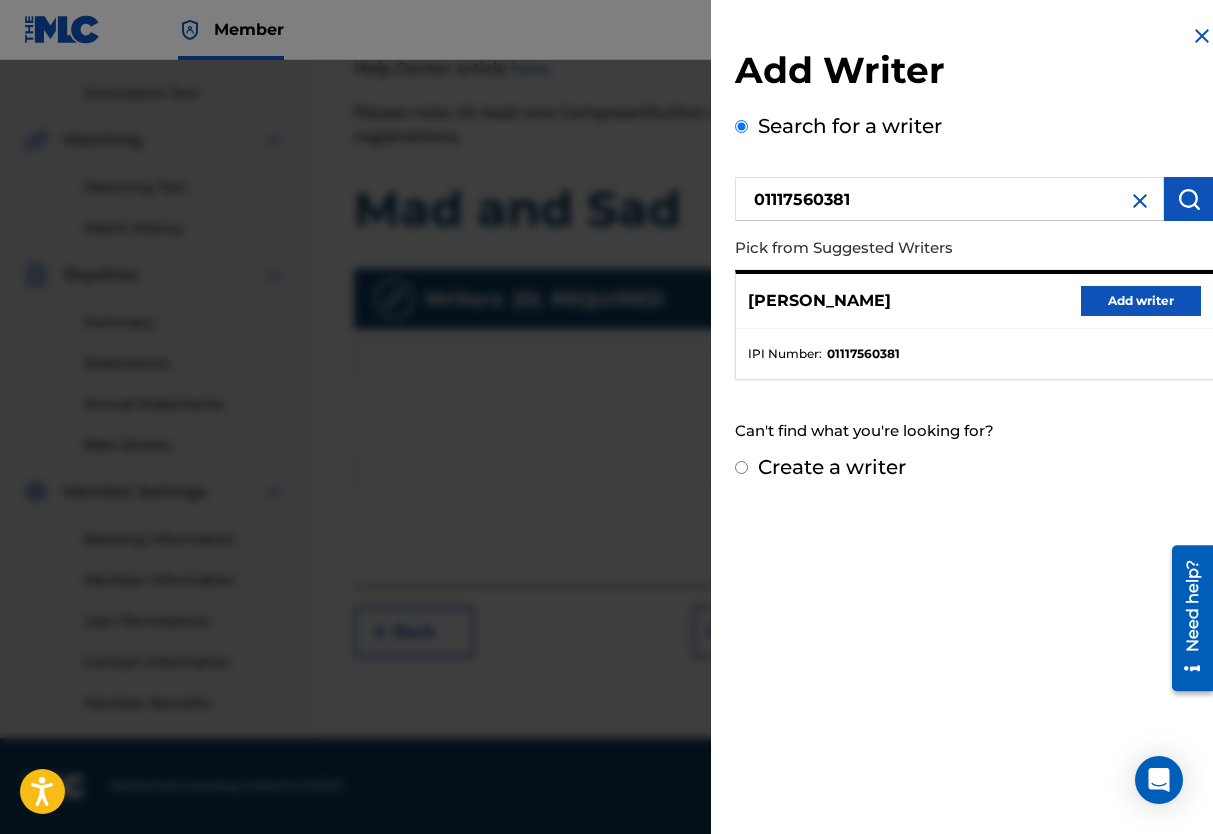 click on "Add writer" at bounding box center [1141, 301] 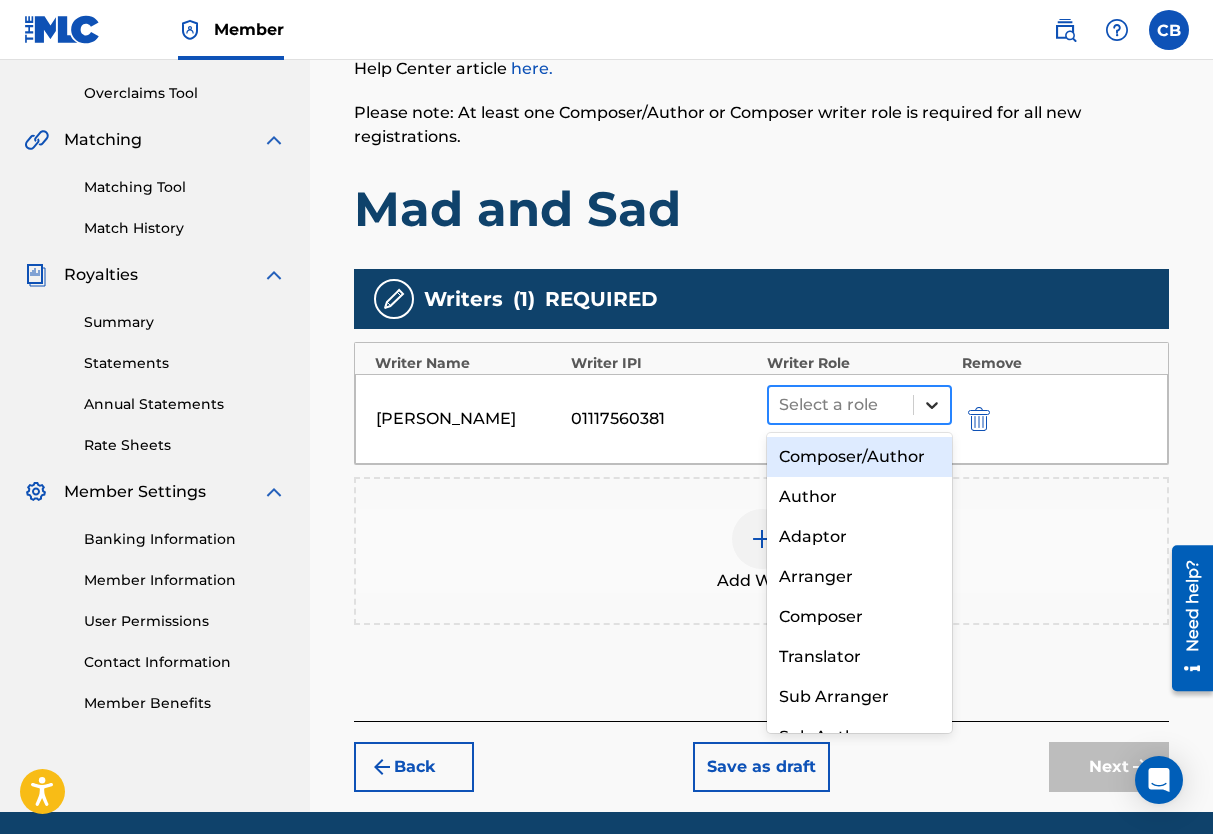 click 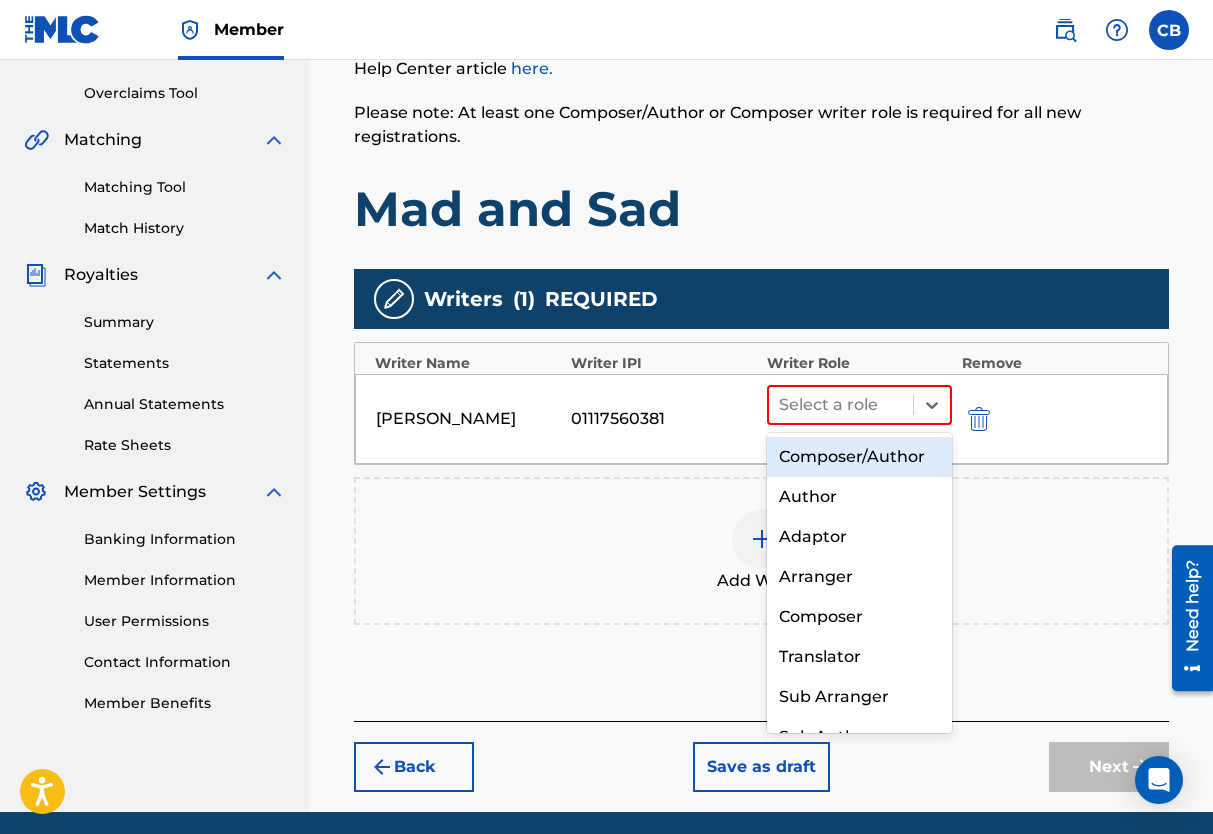 click on "Composer/Author" at bounding box center (859, 457) 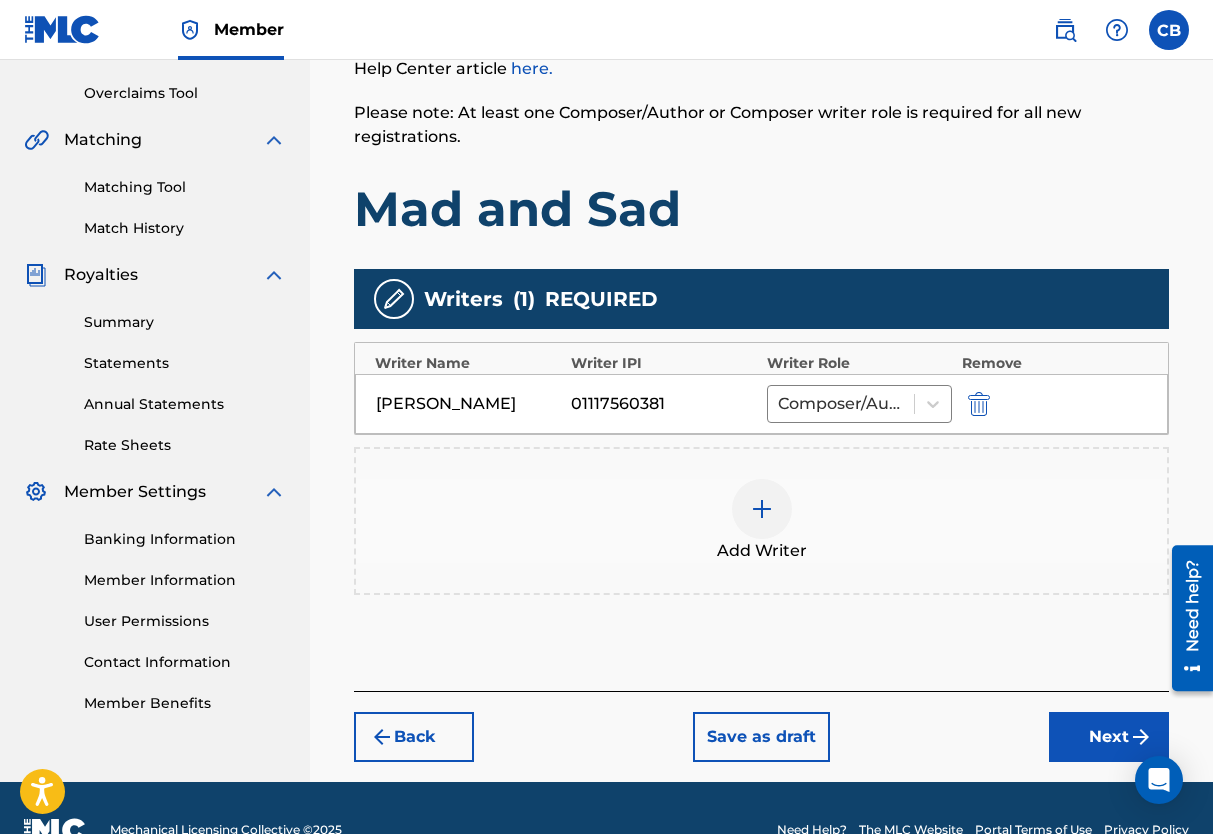 click on "Next" at bounding box center [1109, 737] 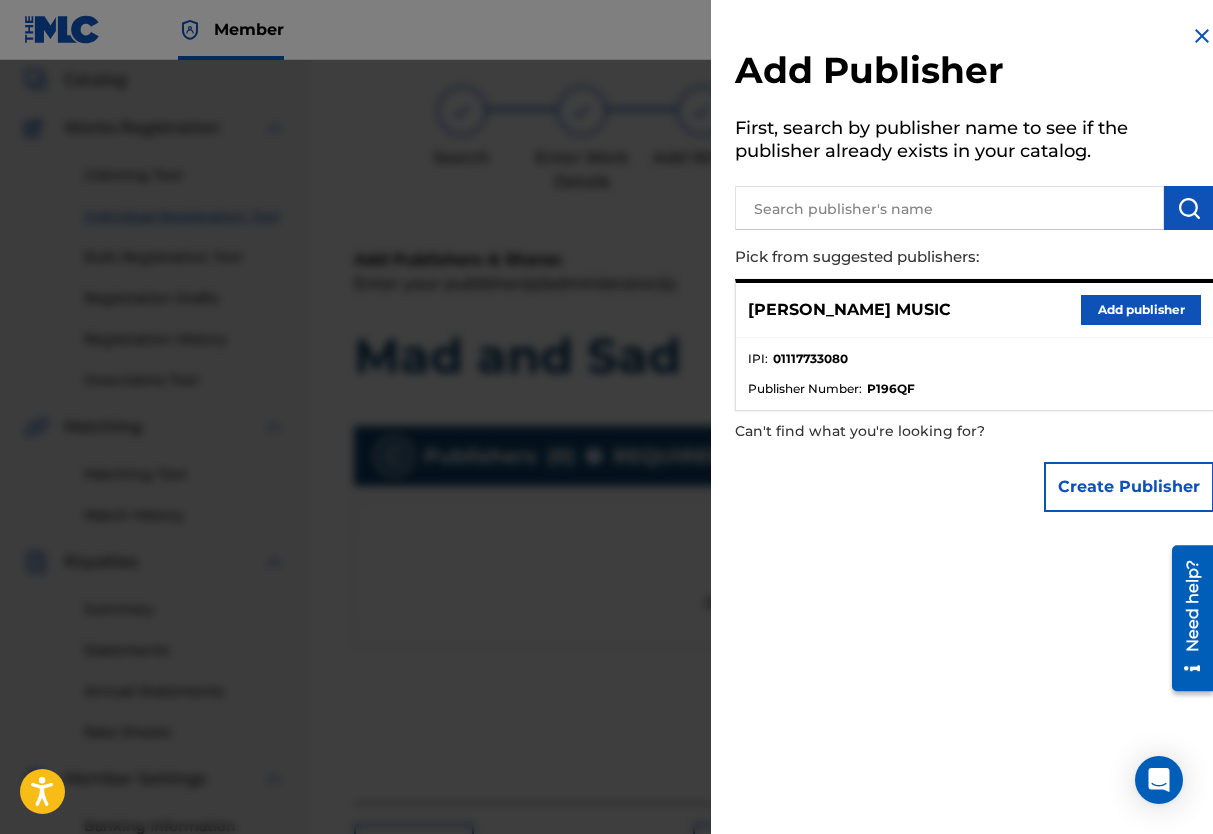 scroll, scrollTop: 90, scrollLeft: 0, axis: vertical 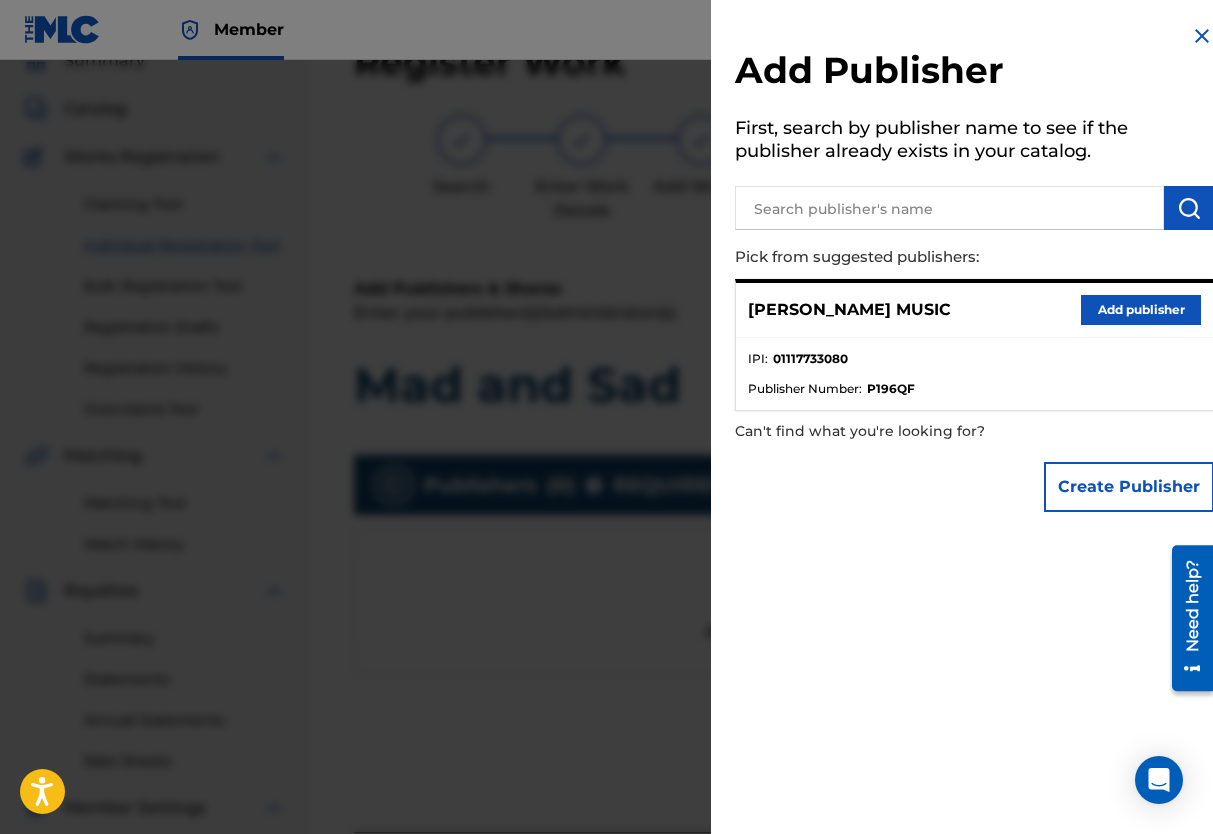 click on "Add publisher" at bounding box center [1141, 310] 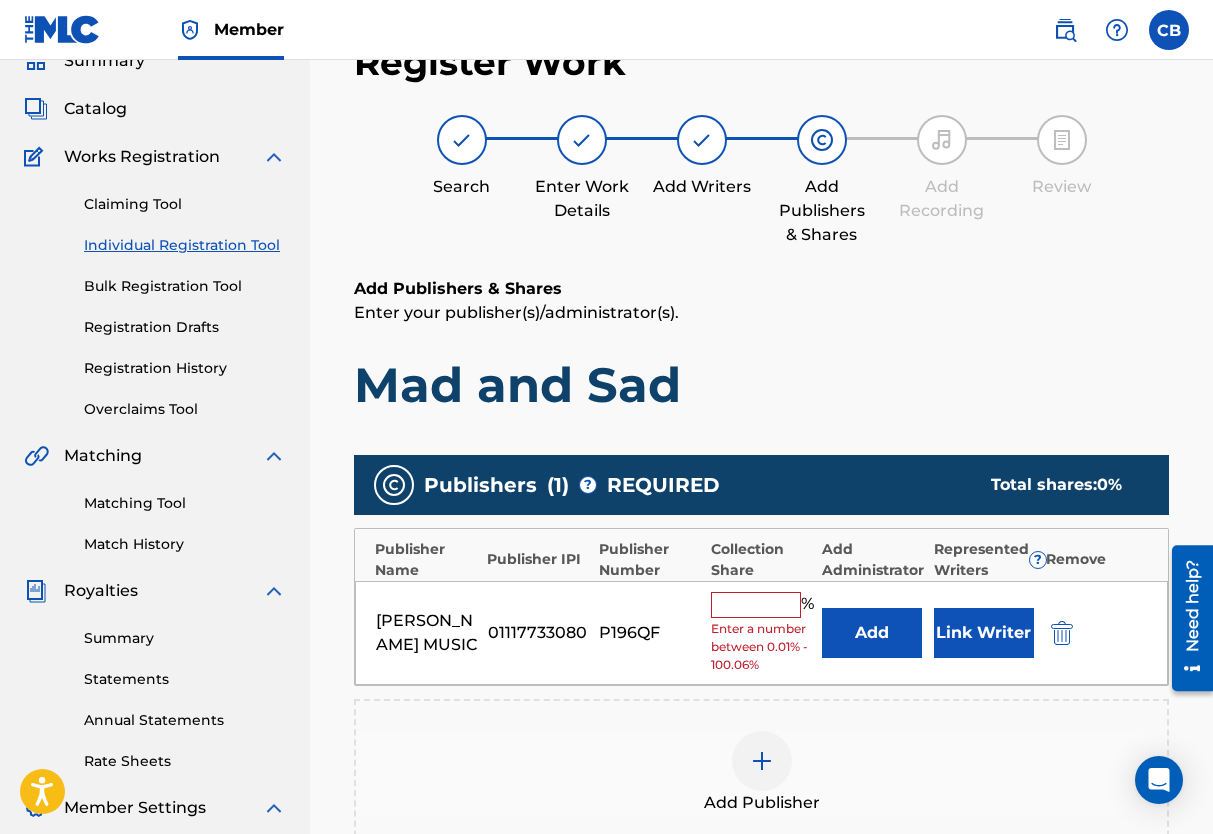 type on "100" 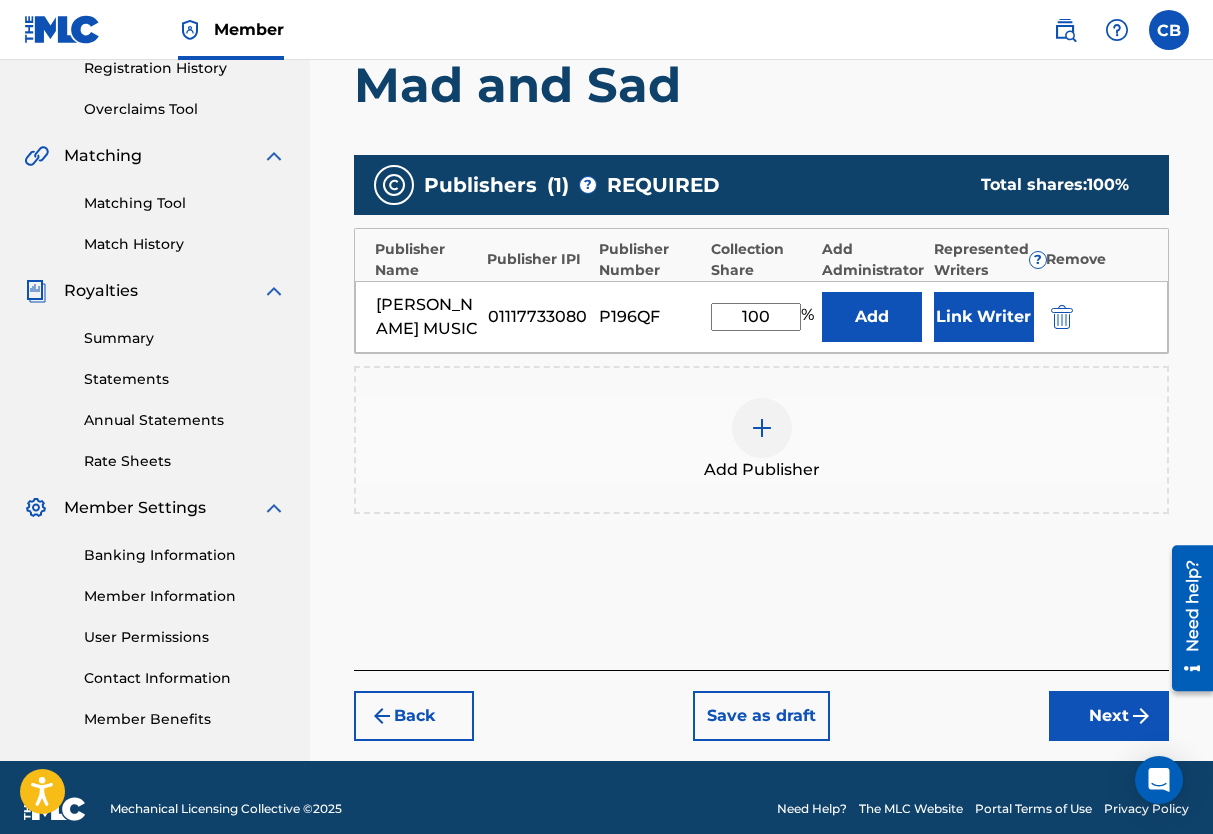 scroll, scrollTop: 435, scrollLeft: 0, axis: vertical 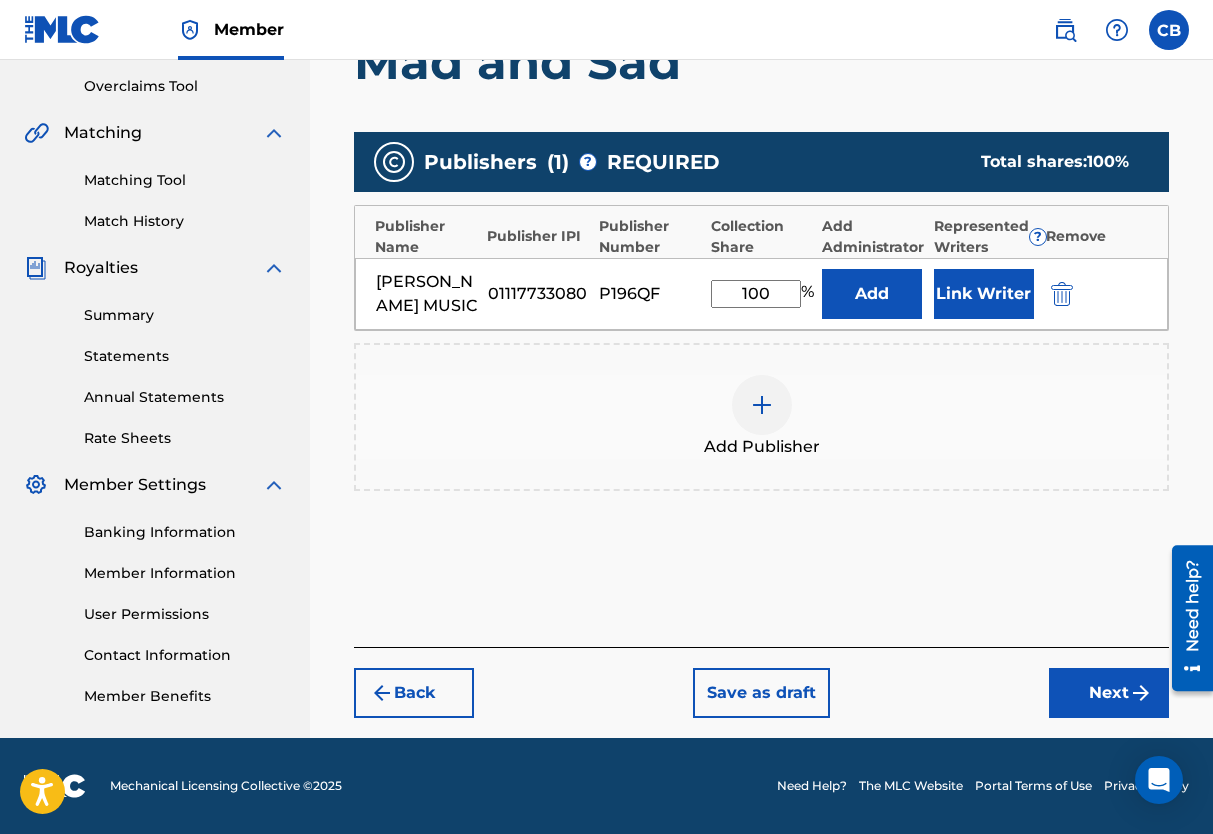 click on "Next" at bounding box center (1109, 693) 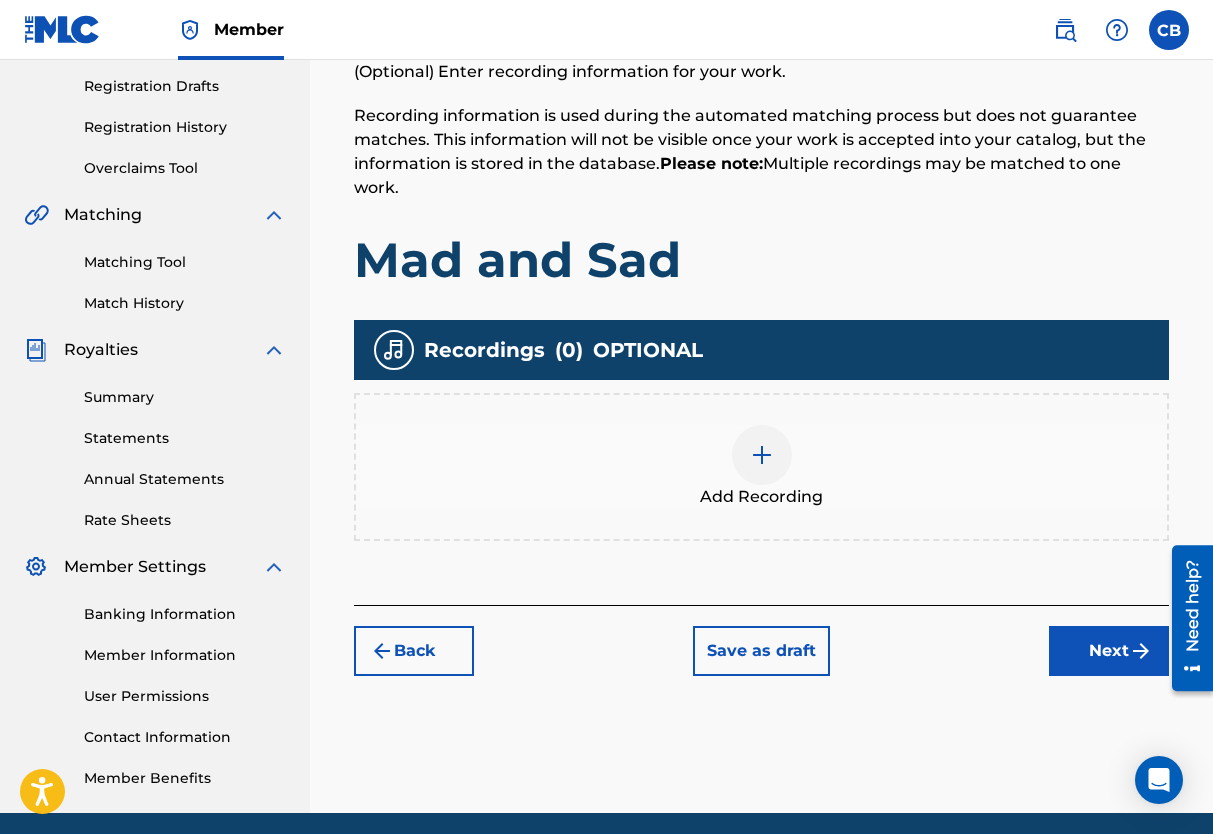 scroll, scrollTop: 90, scrollLeft: 0, axis: vertical 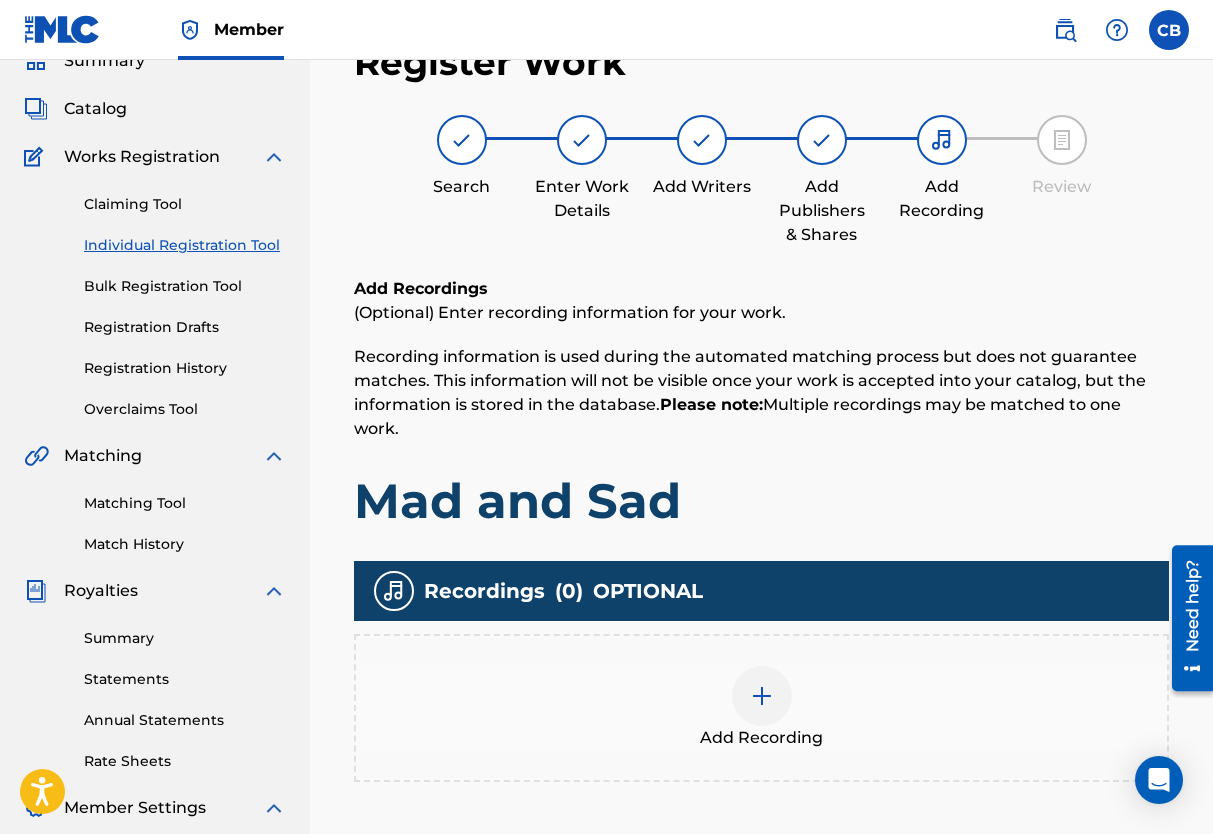 click at bounding box center (762, 696) 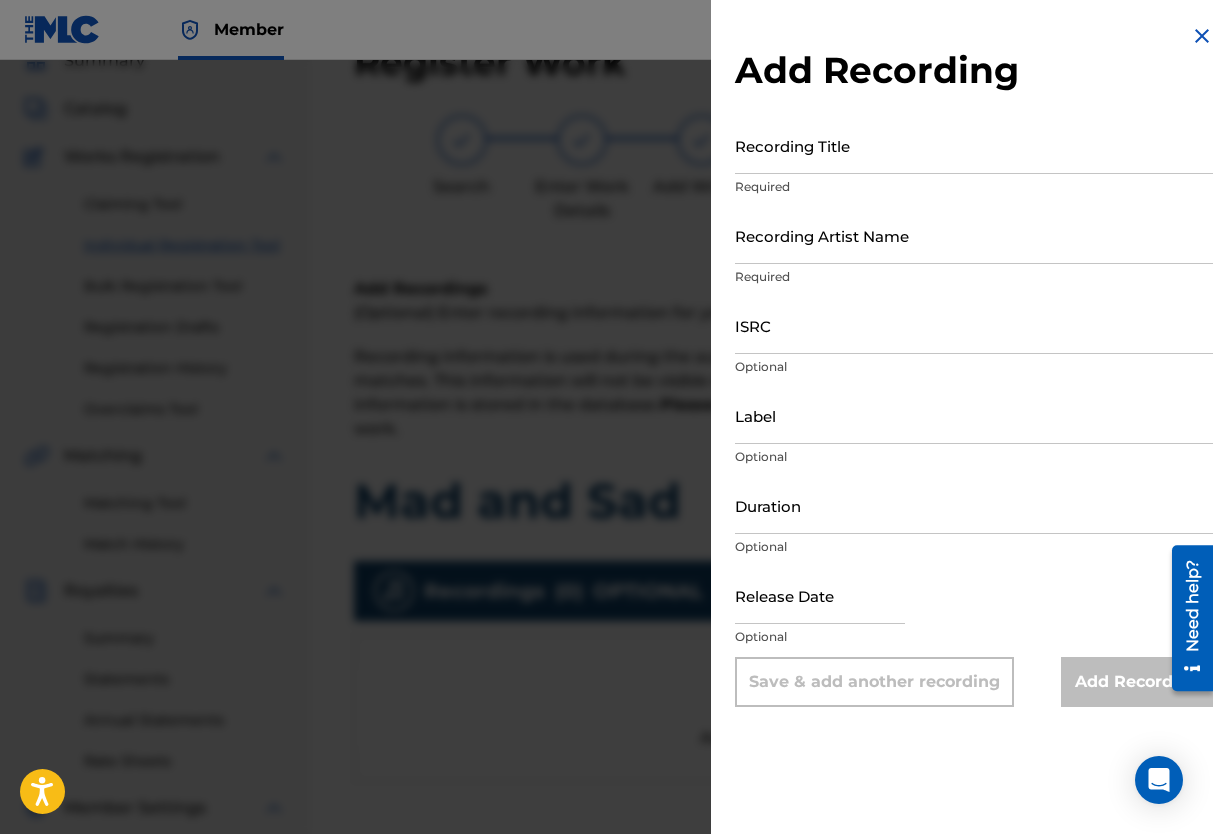 click on "Recording Title" at bounding box center [974, 145] 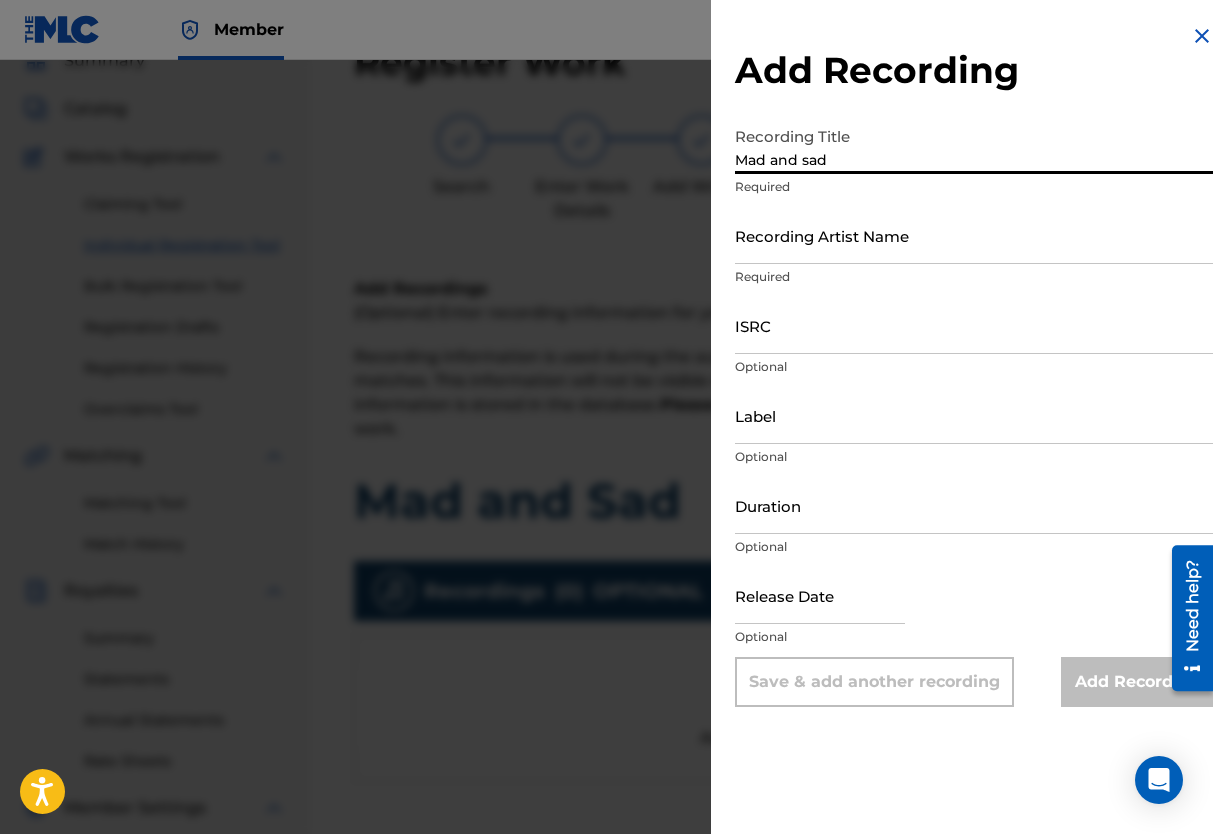 type on "Mad and sad" 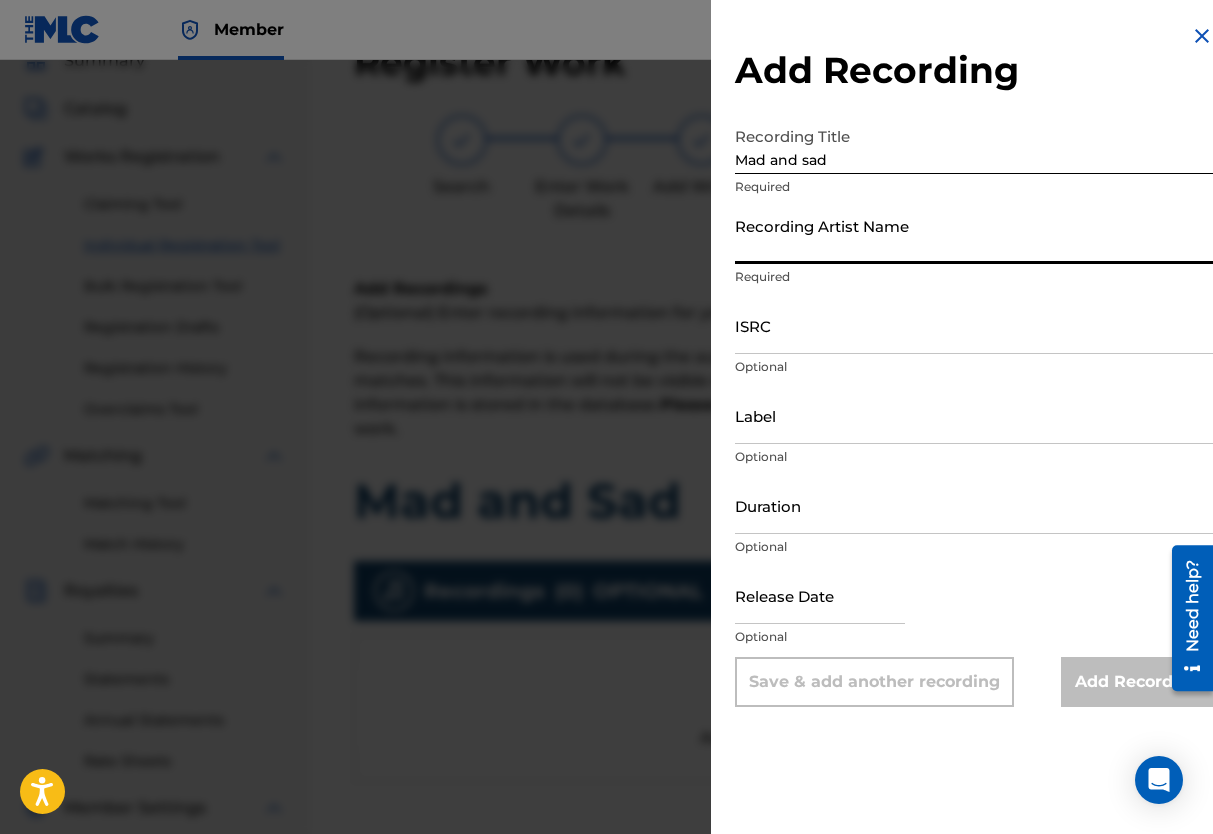 click on "Recording Artist Name" at bounding box center [974, 235] 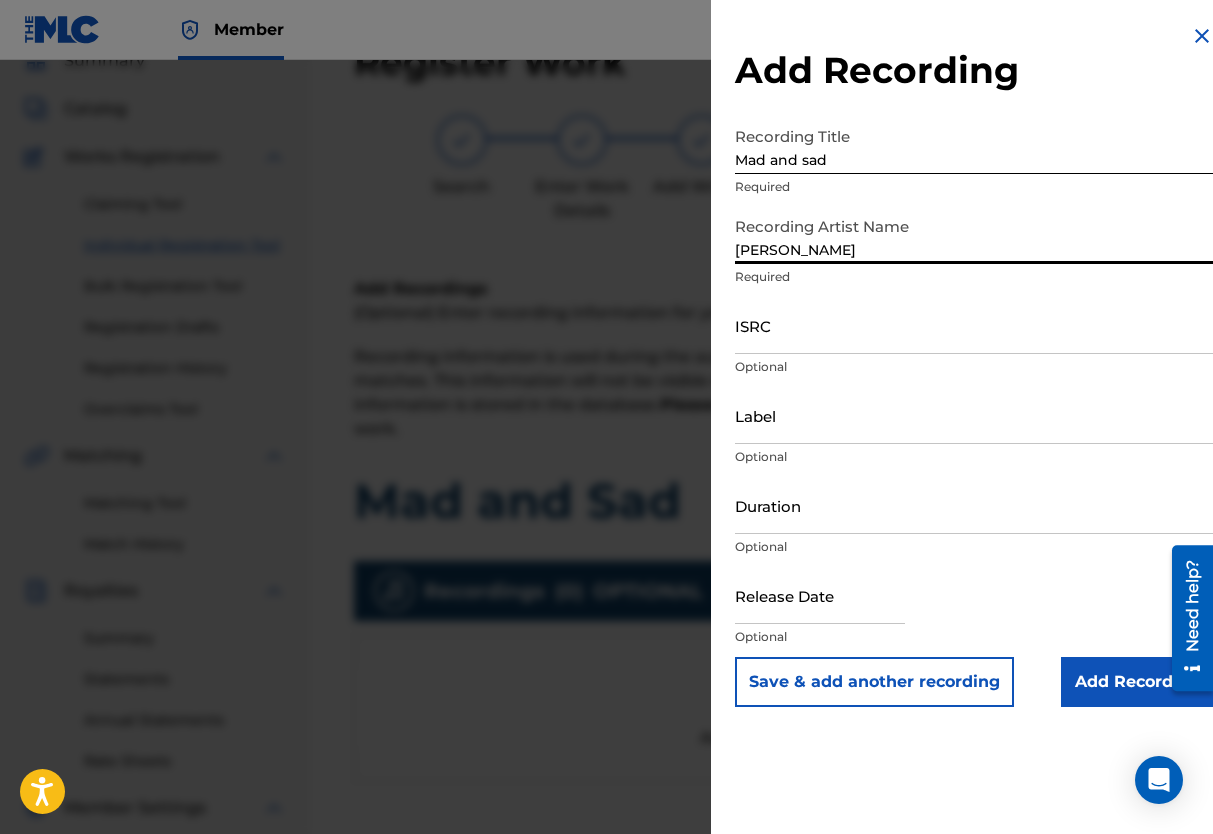 click on "[PERSON_NAME]" at bounding box center (974, 235) 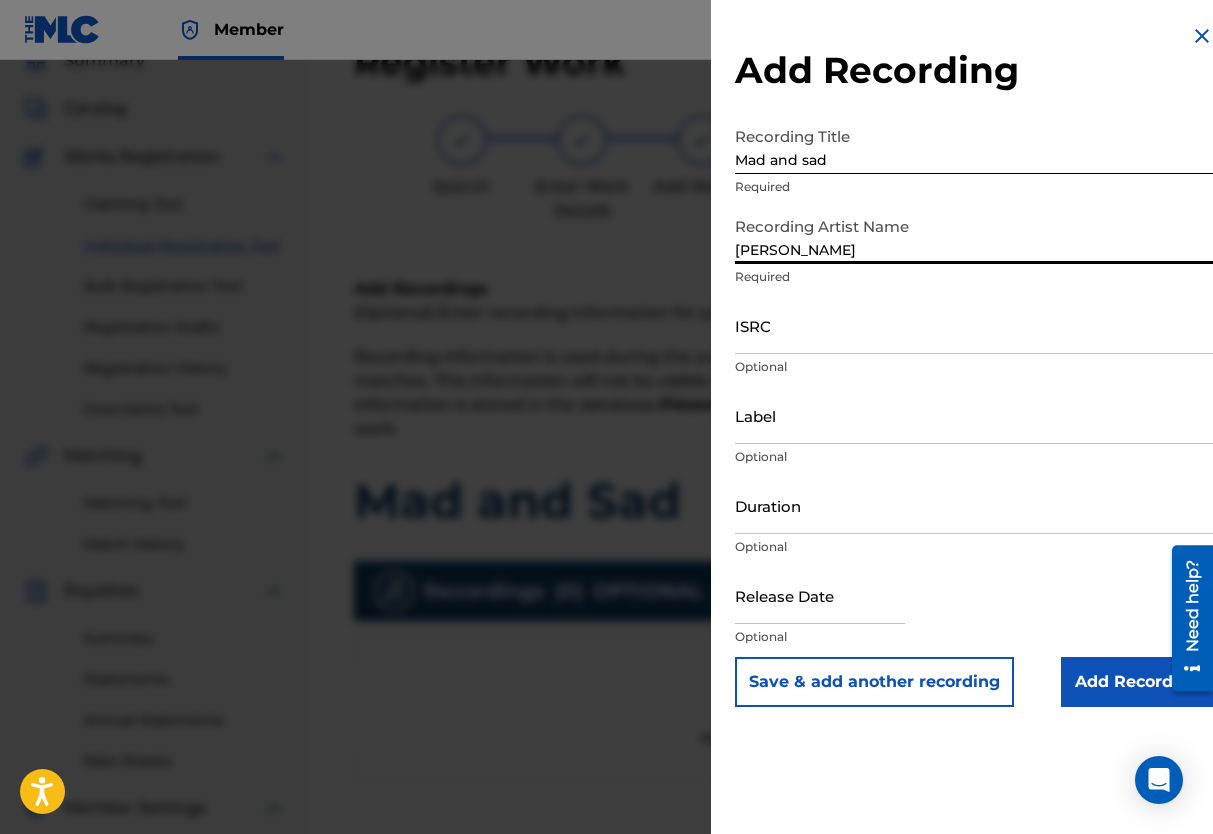 type on "[PERSON_NAME]" 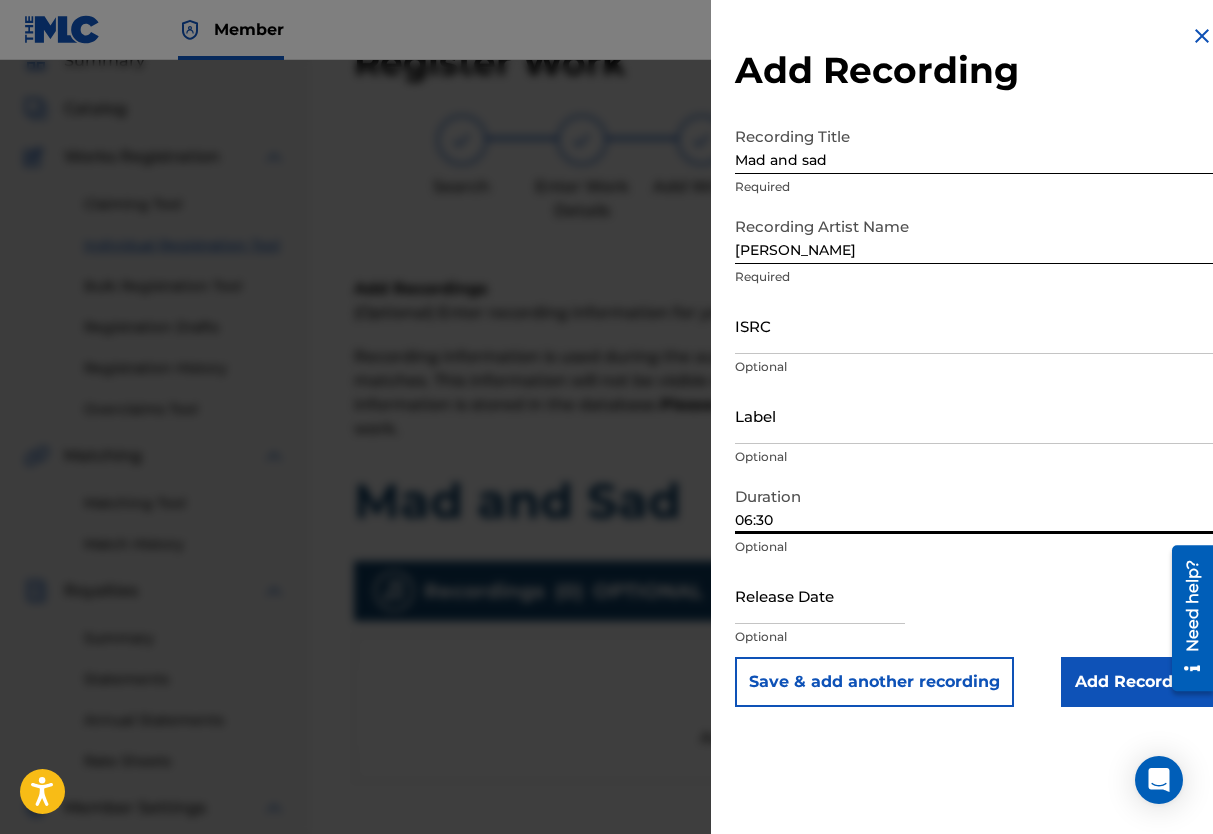 type on "06:30" 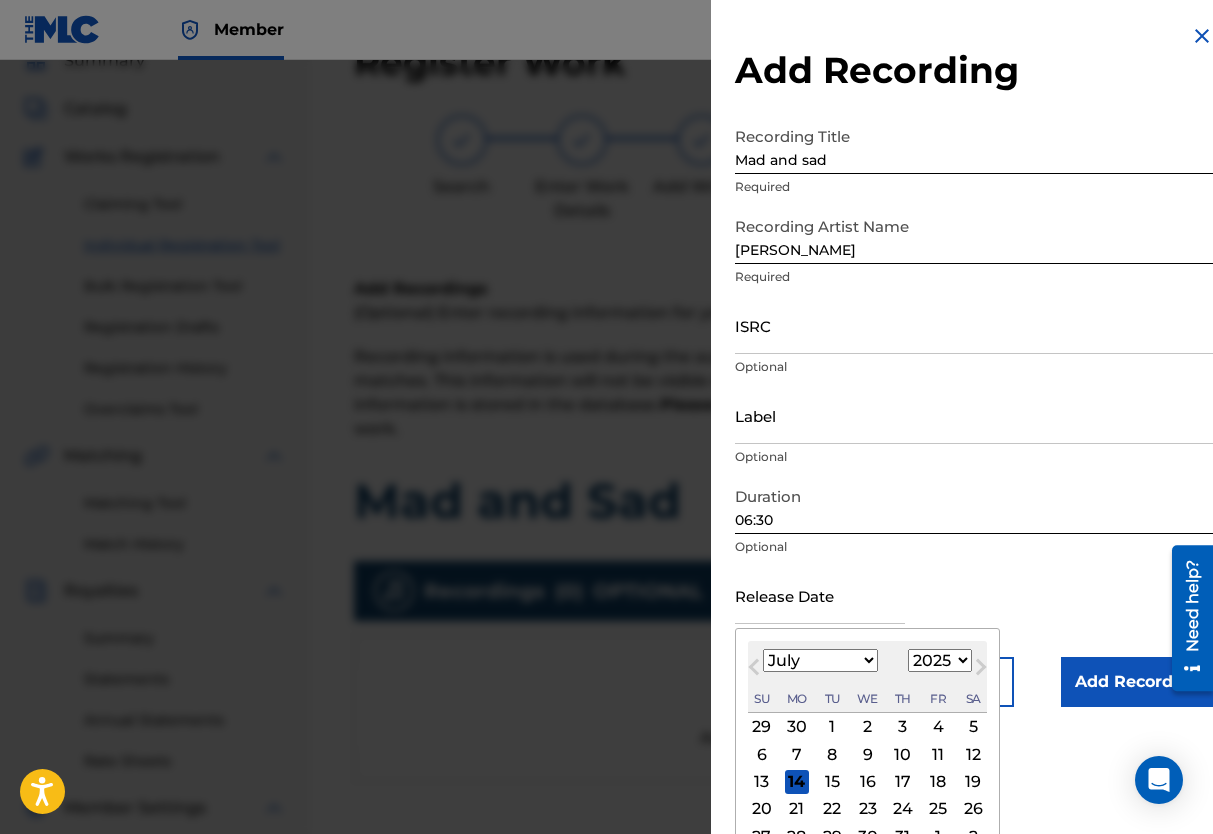 click at bounding box center [820, 595] 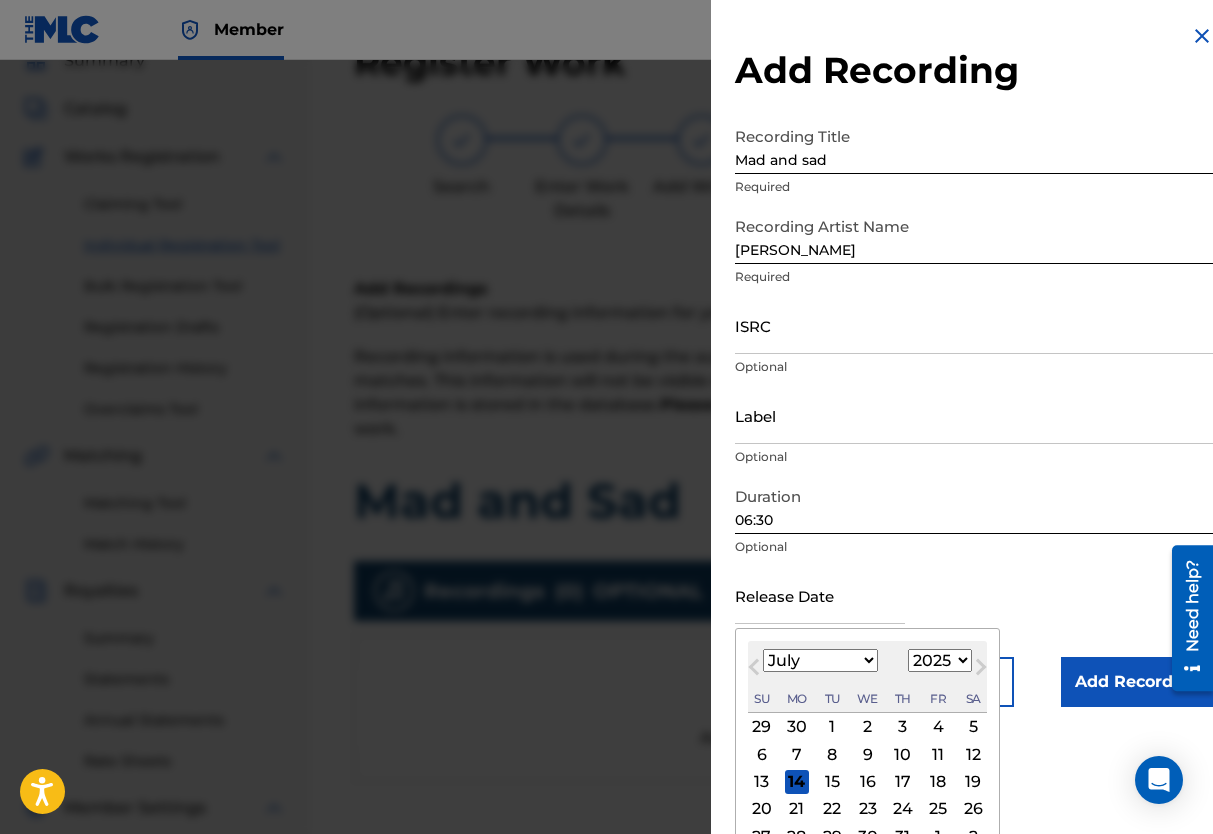 click on "14" at bounding box center (797, 782) 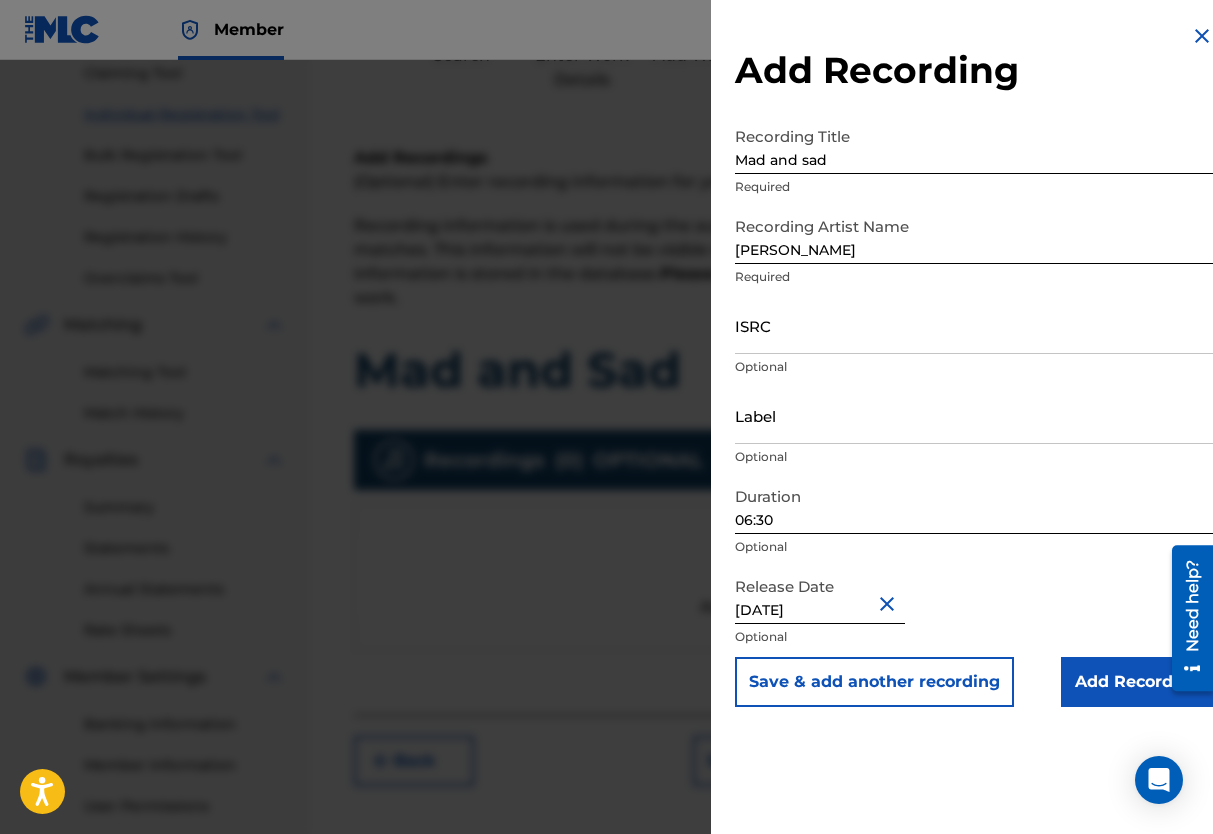 scroll, scrollTop: 290, scrollLeft: 0, axis: vertical 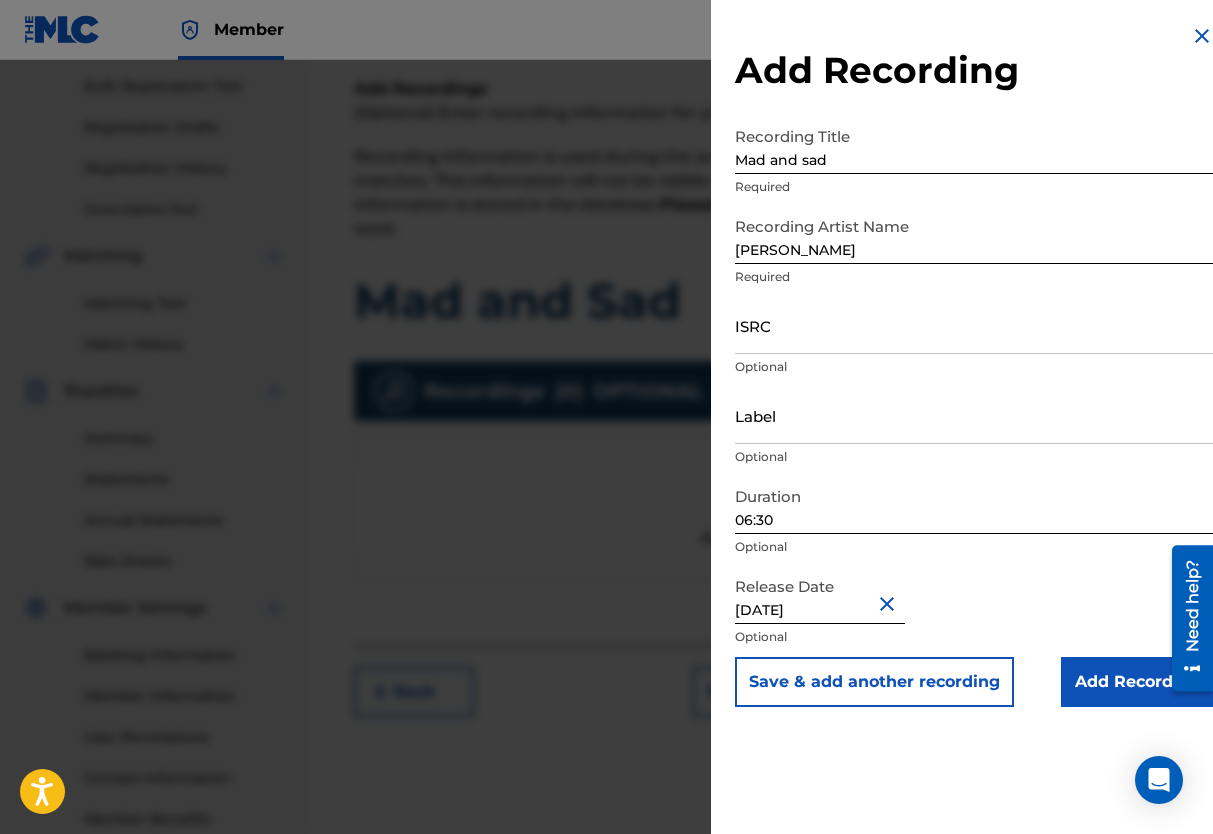click on "Add Recording" at bounding box center (1137, 682) 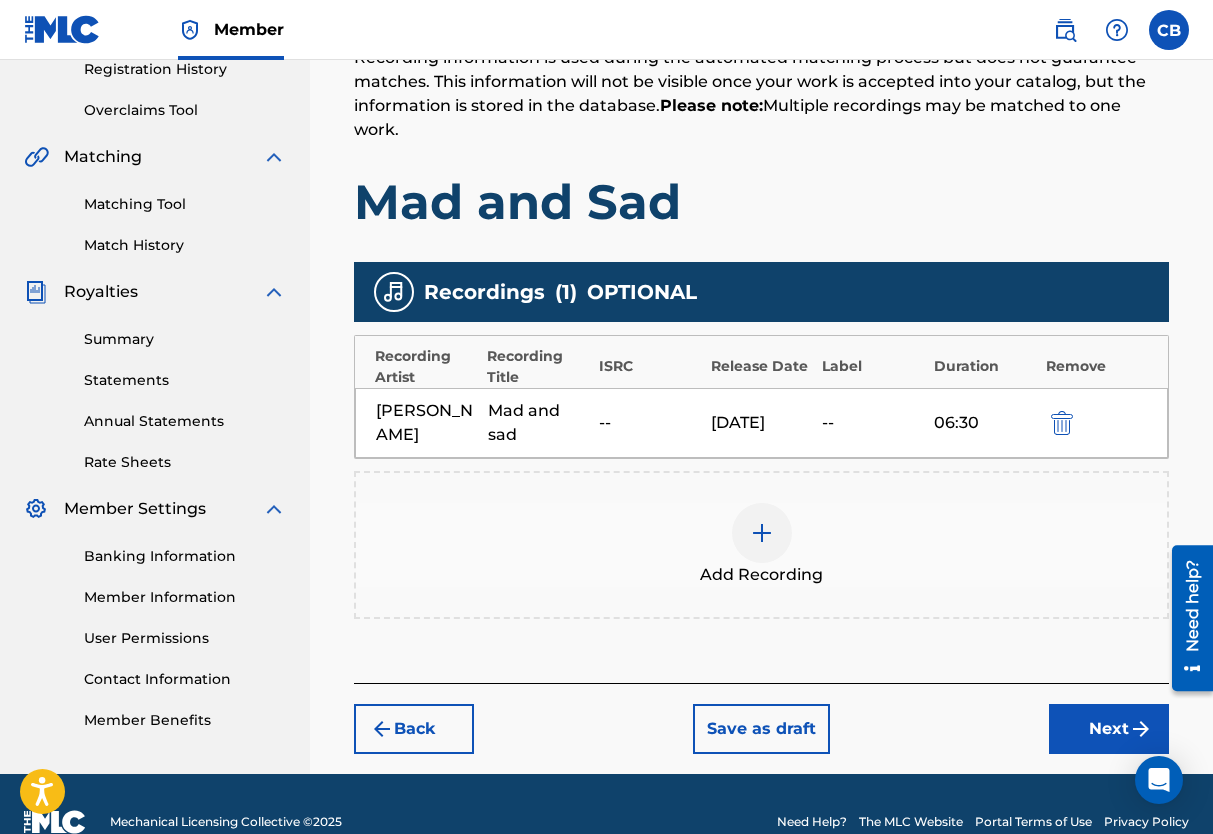 scroll, scrollTop: 390, scrollLeft: 0, axis: vertical 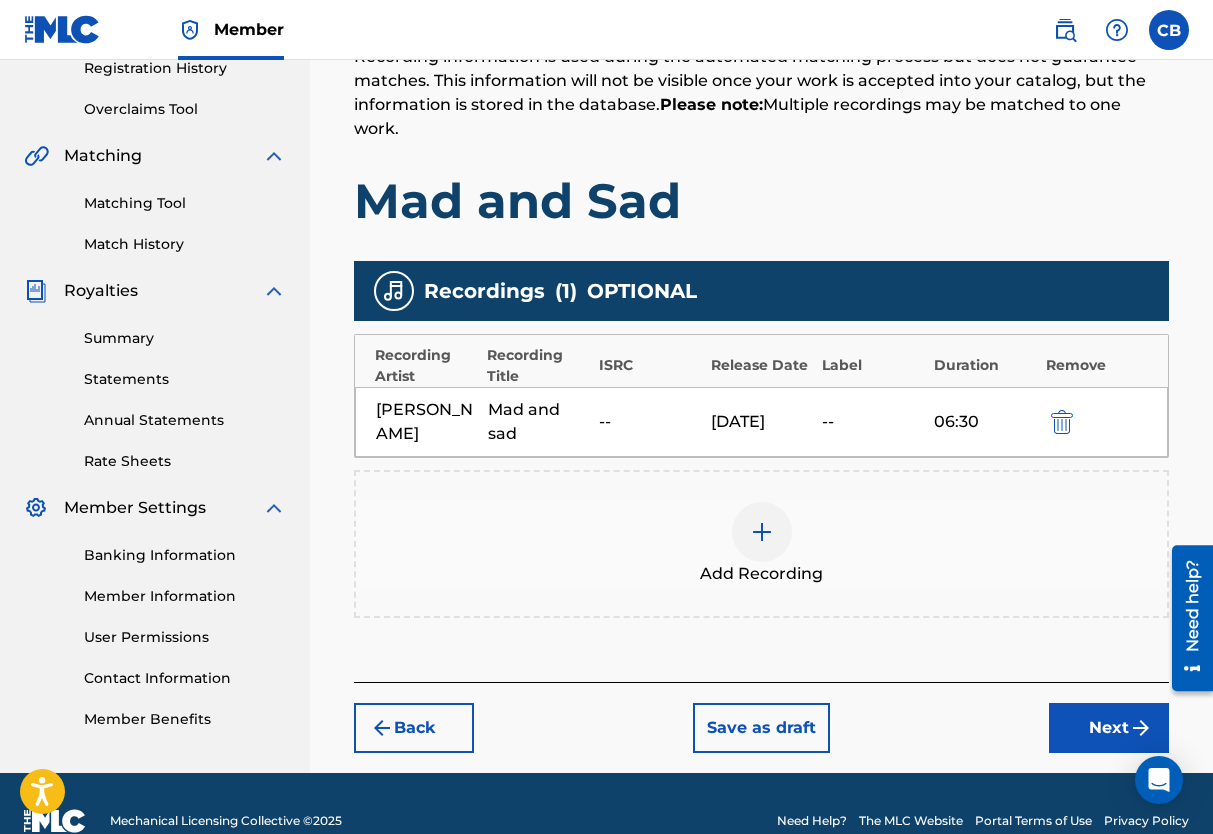 click on "Next" at bounding box center (1109, 728) 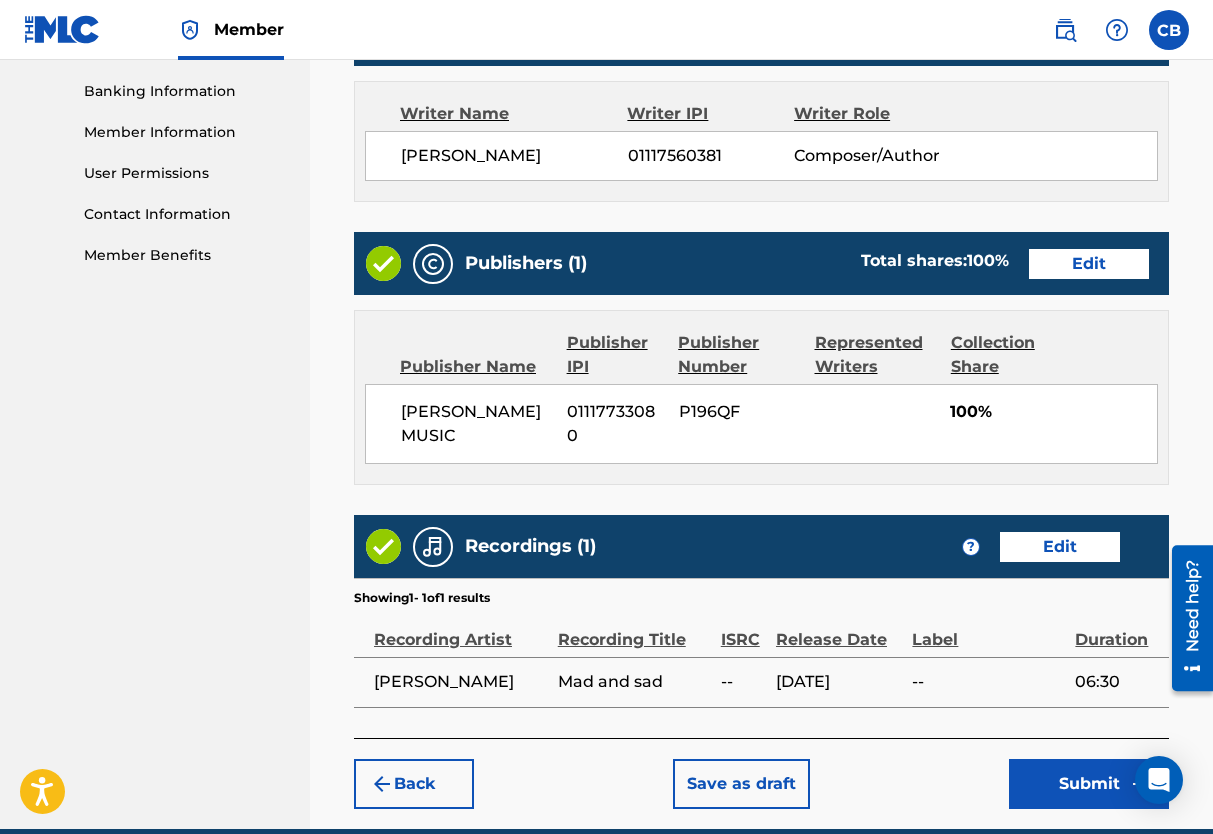 scroll, scrollTop: 890, scrollLeft: 0, axis: vertical 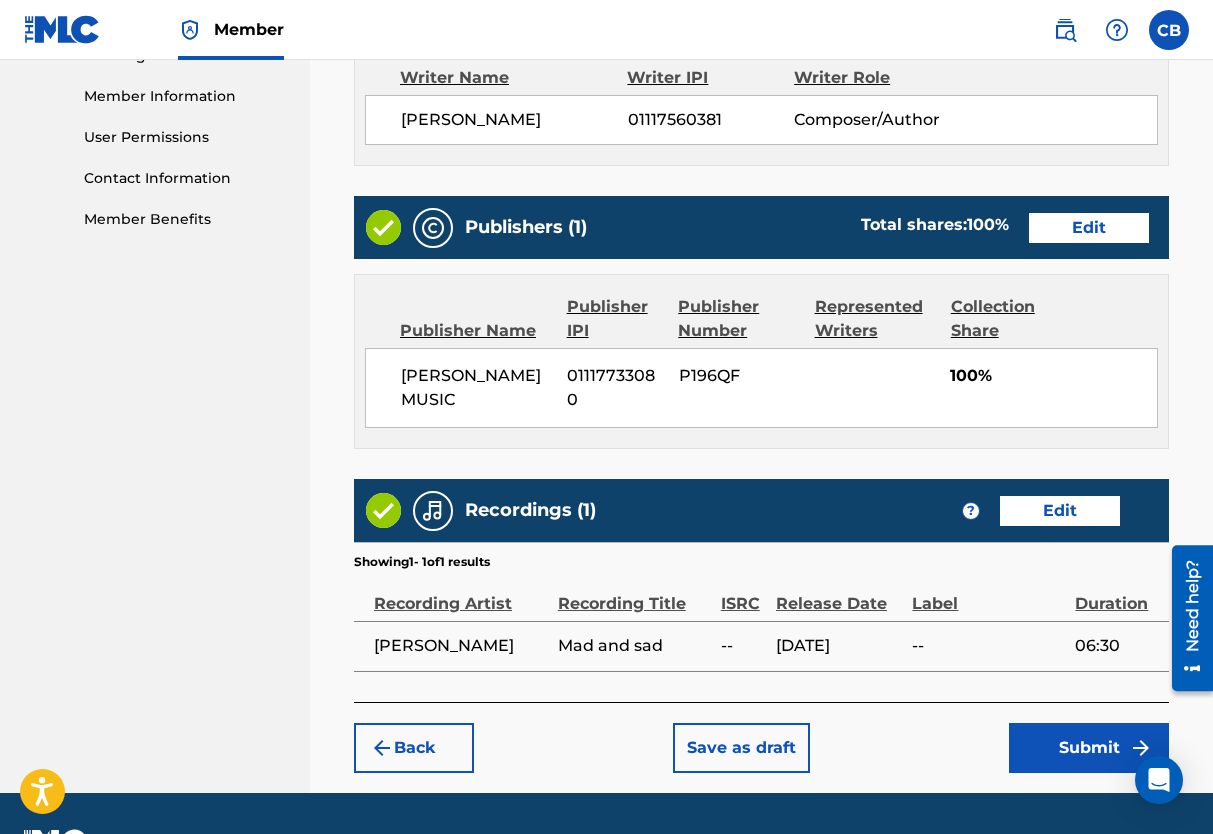 click on "Submit" at bounding box center (1089, 748) 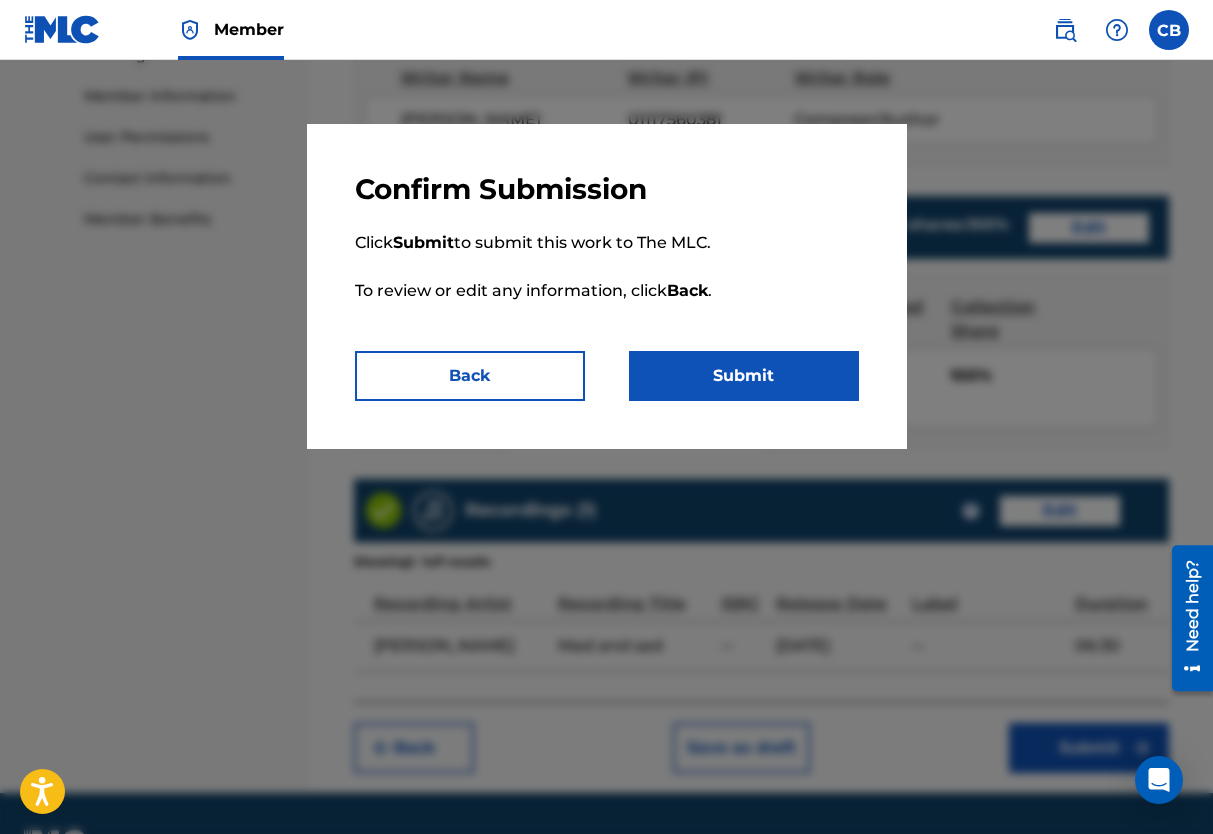 click on "Submit" at bounding box center (744, 376) 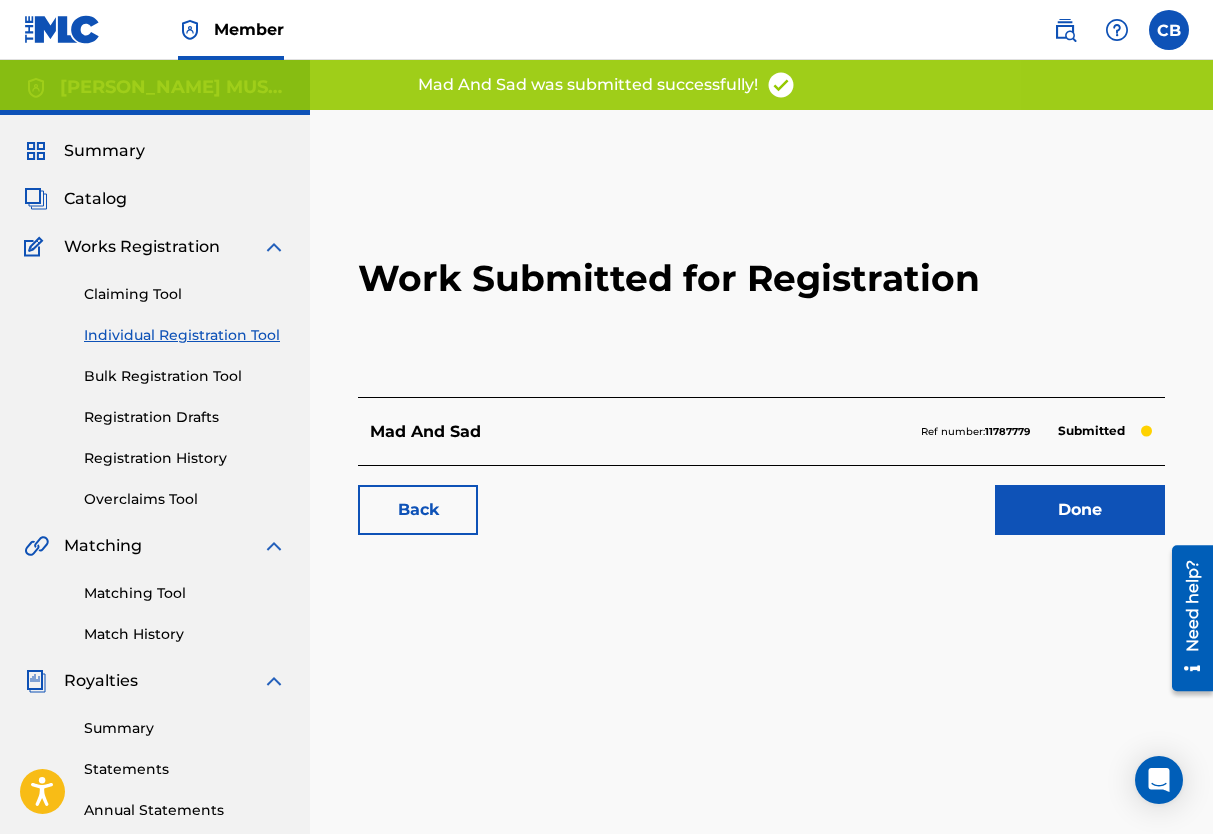 click on "Done" at bounding box center [1080, 510] 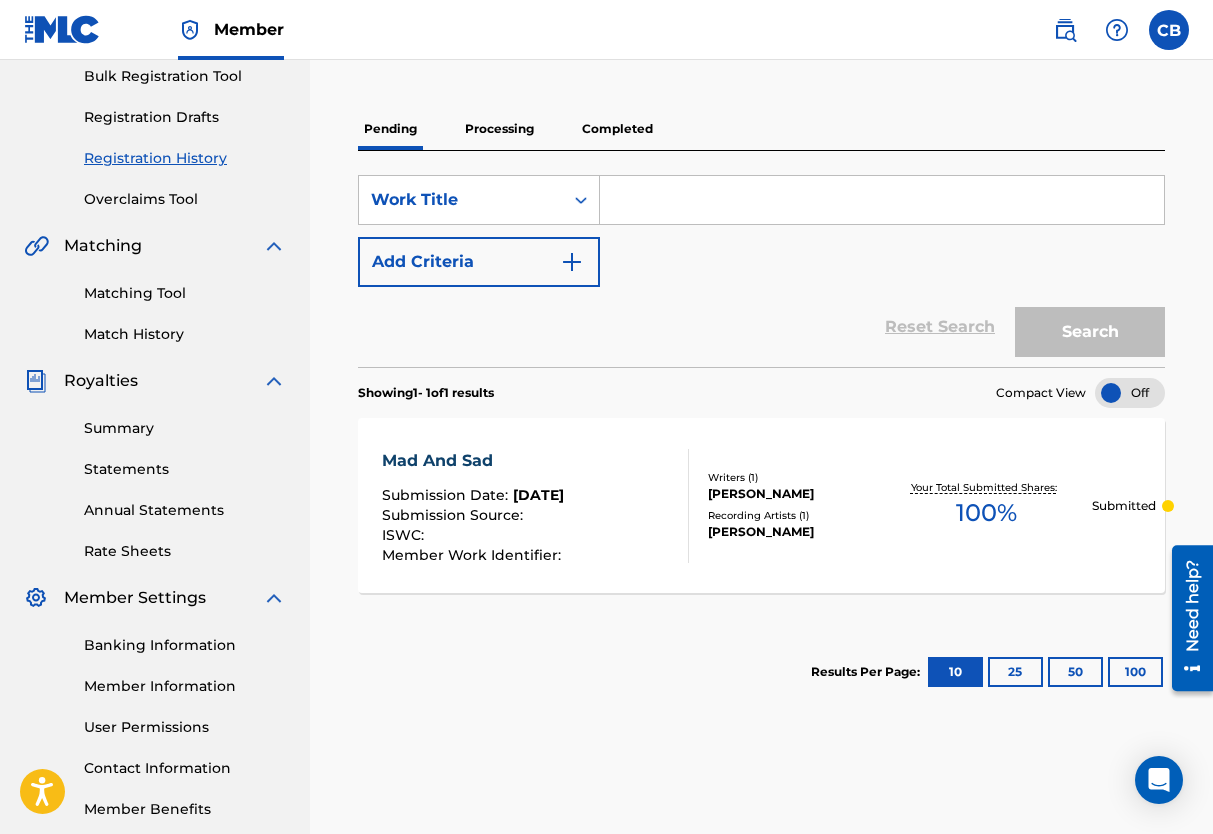 scroll, scrollTop: 400, scrollLeft: 0, axis: vertical 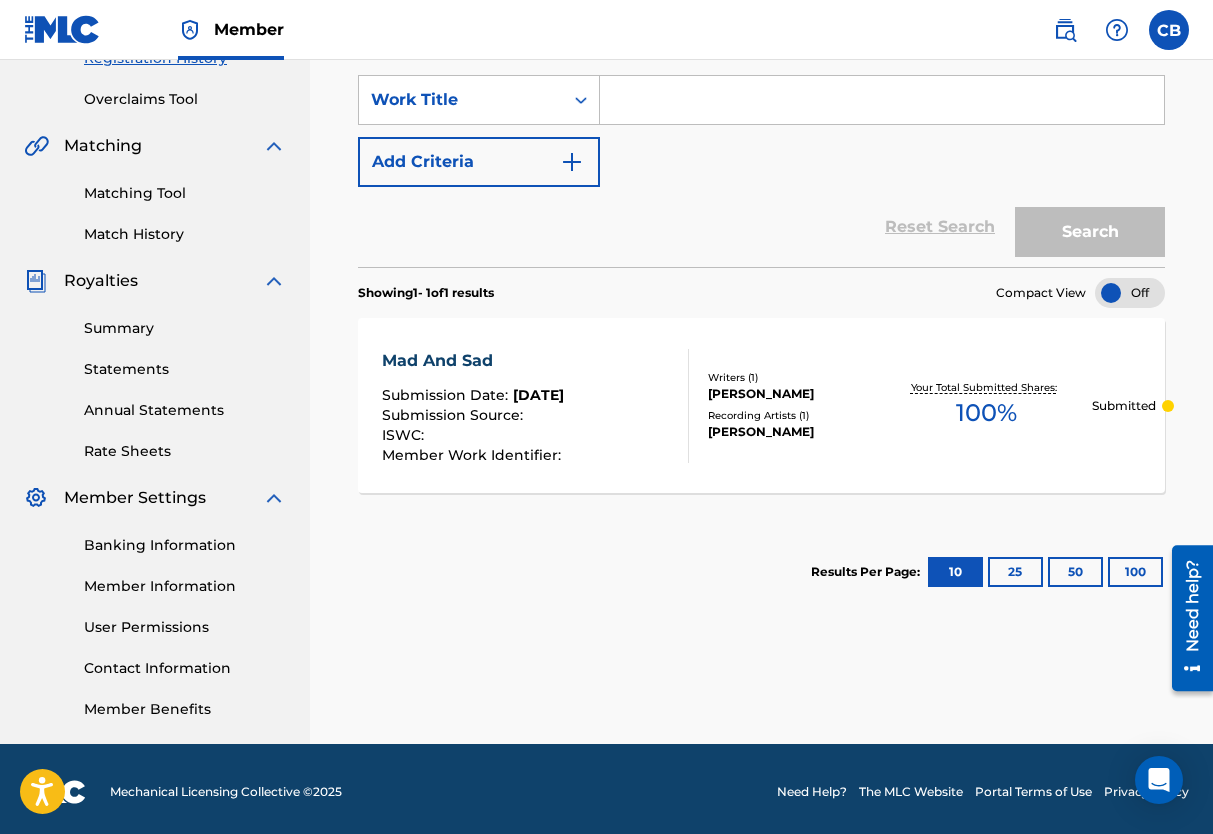 click on "Summary" at bounding box center (185, 328) 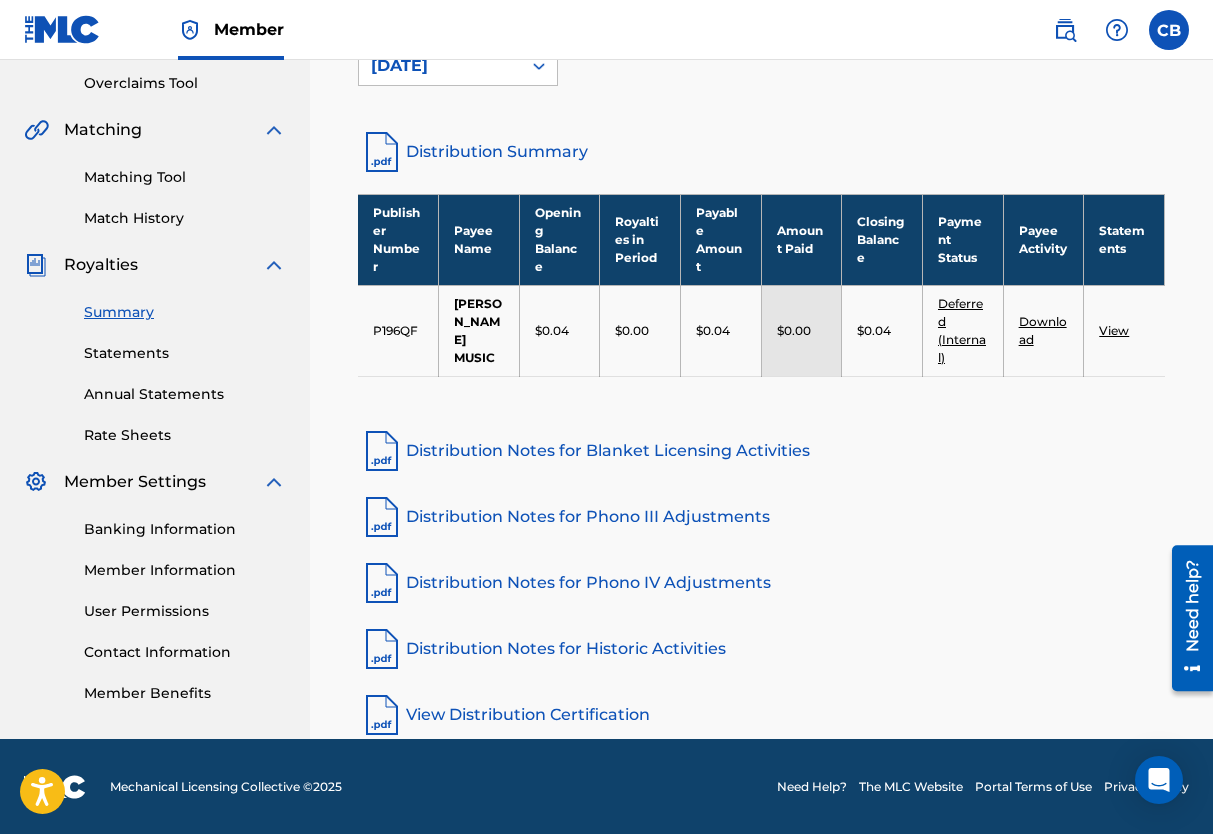 scroll, scrollTop: 417, scrollLeft: 0, axis: vertical 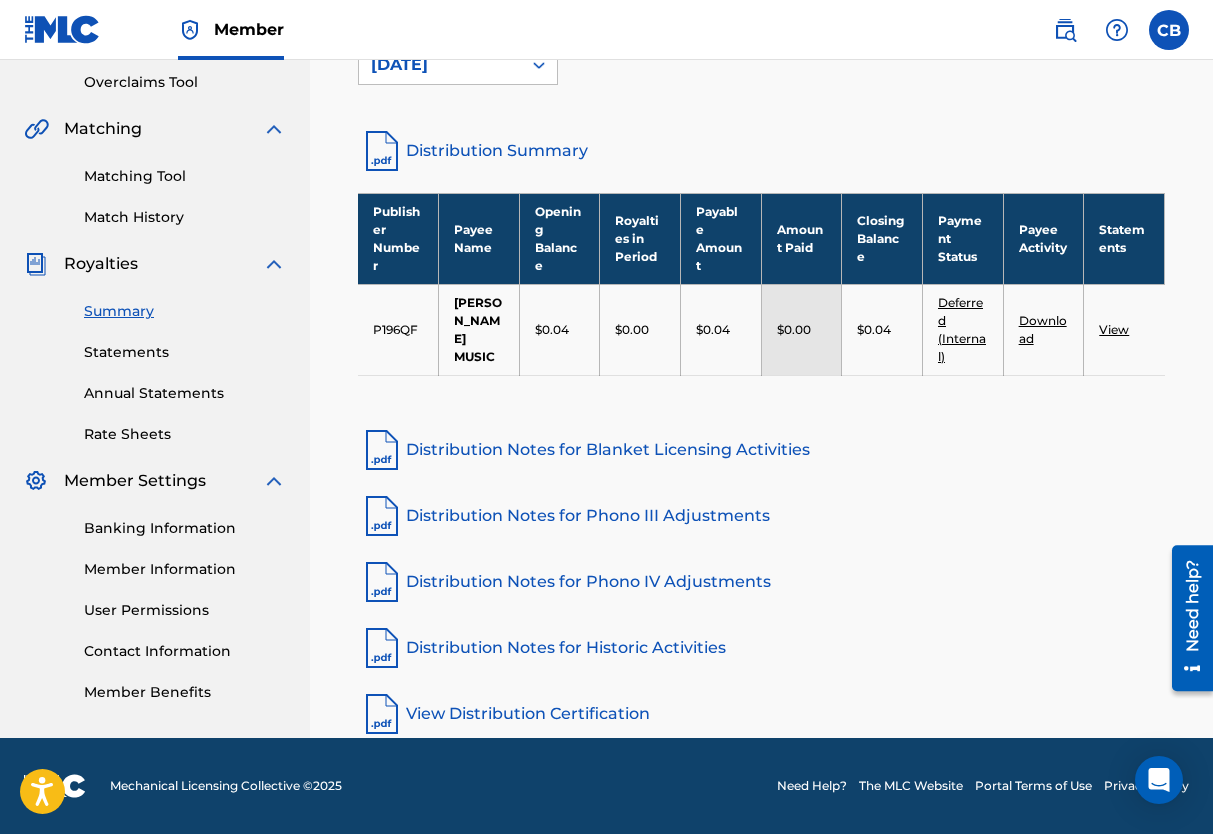 click on "Banking Information" at bounding box center (185, 528) 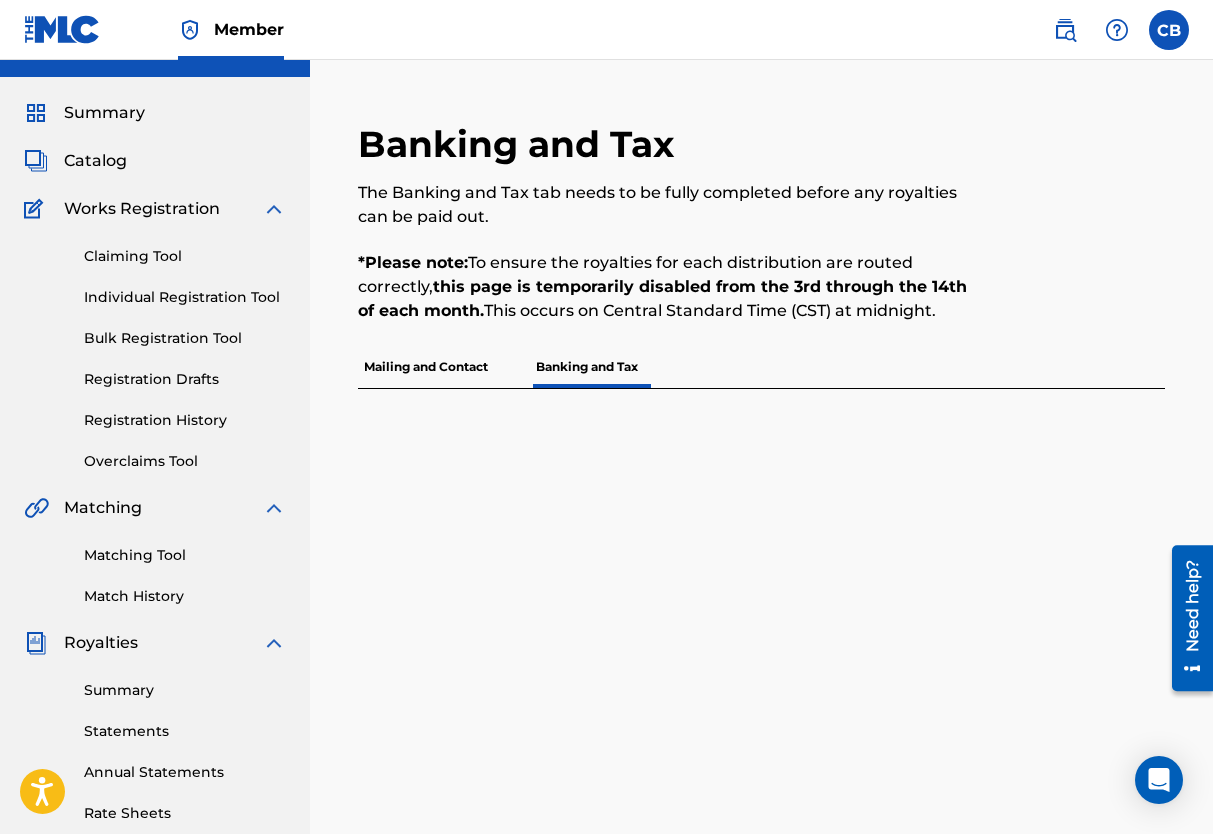 scroll, scrollTop: 6, scrollLeft: 0, axis: vertical 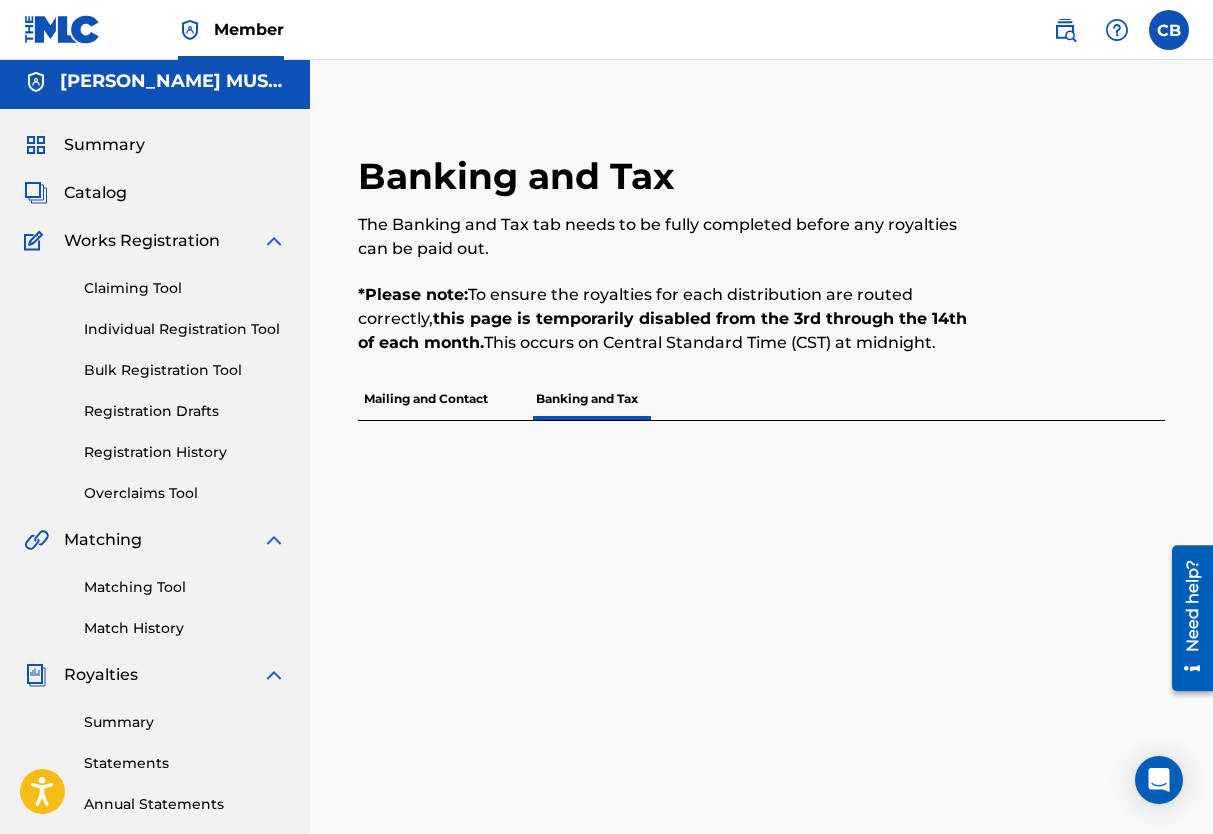 click on "Mailing and Contact" at bounding box center (426, 399) 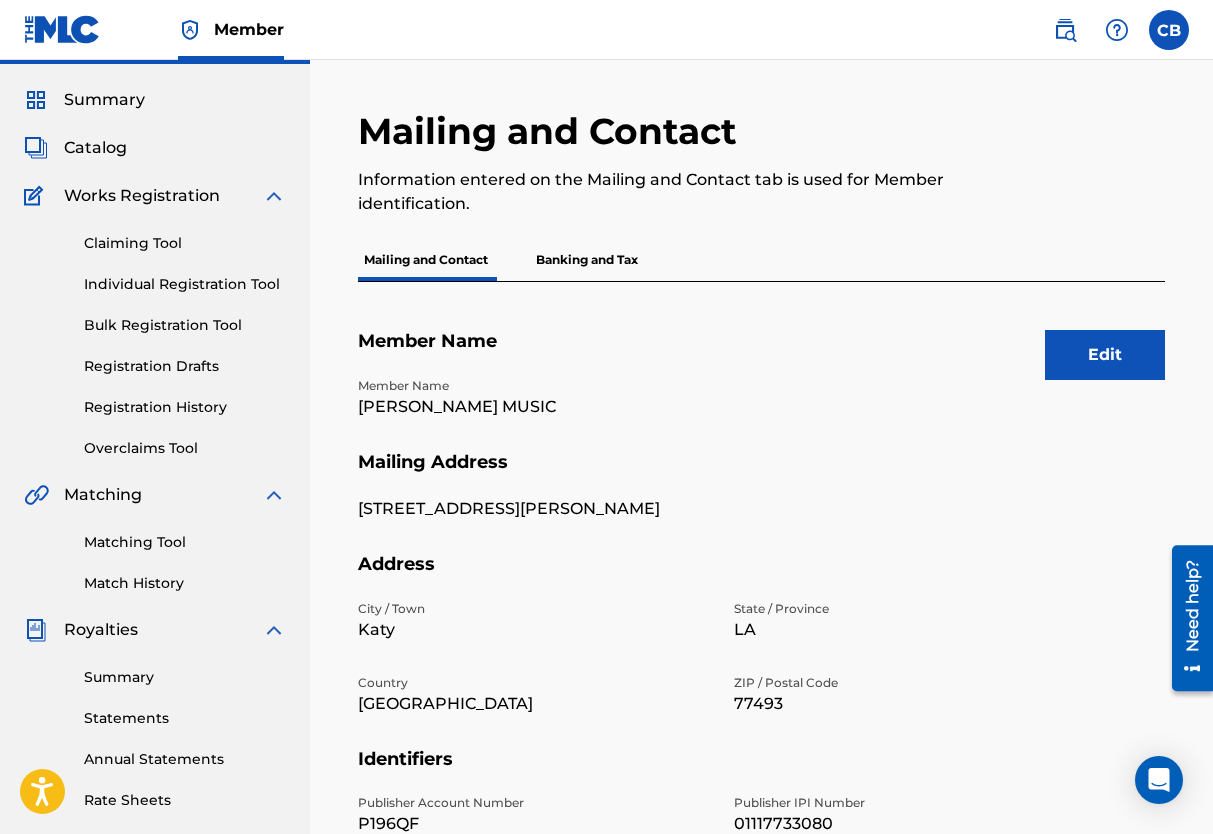 scroll, scrollTop: 100, scrollLeft: 0, axis: vertical 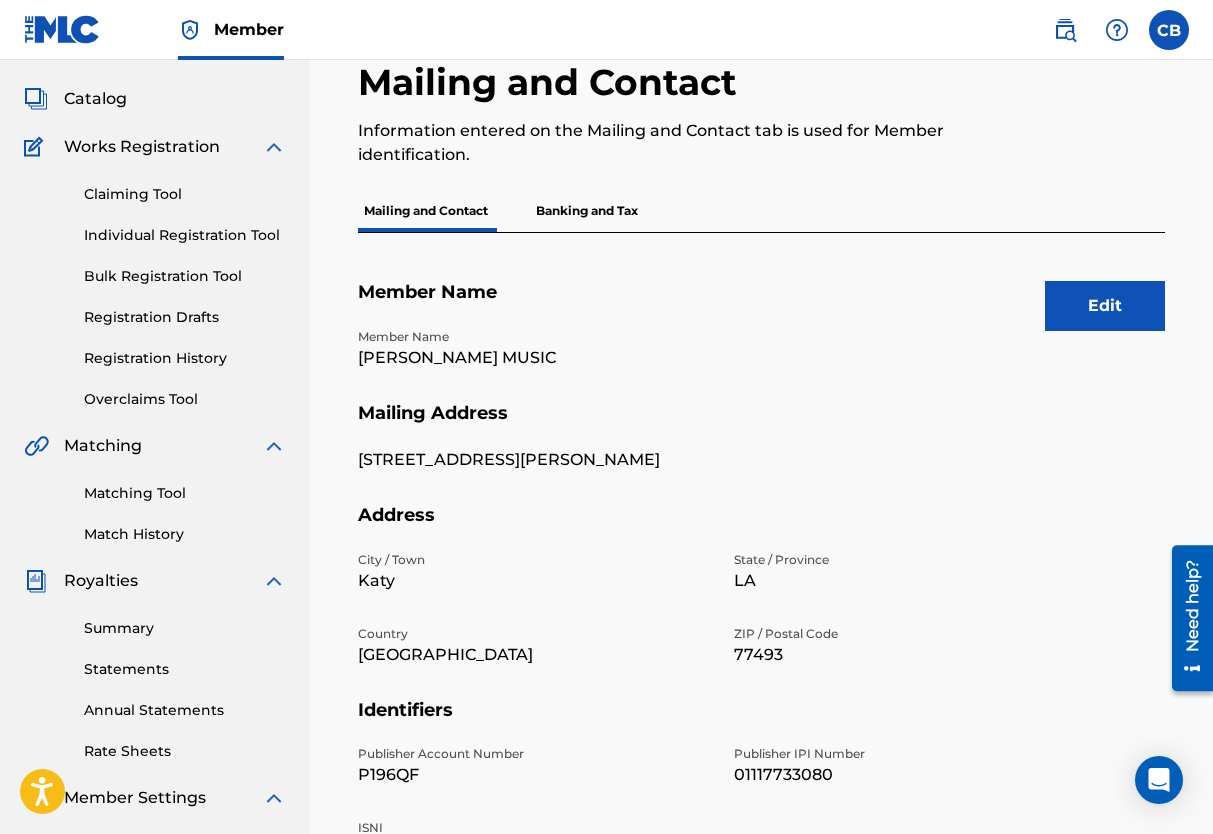 click on "Edit" at bounding box center [1105, 306] 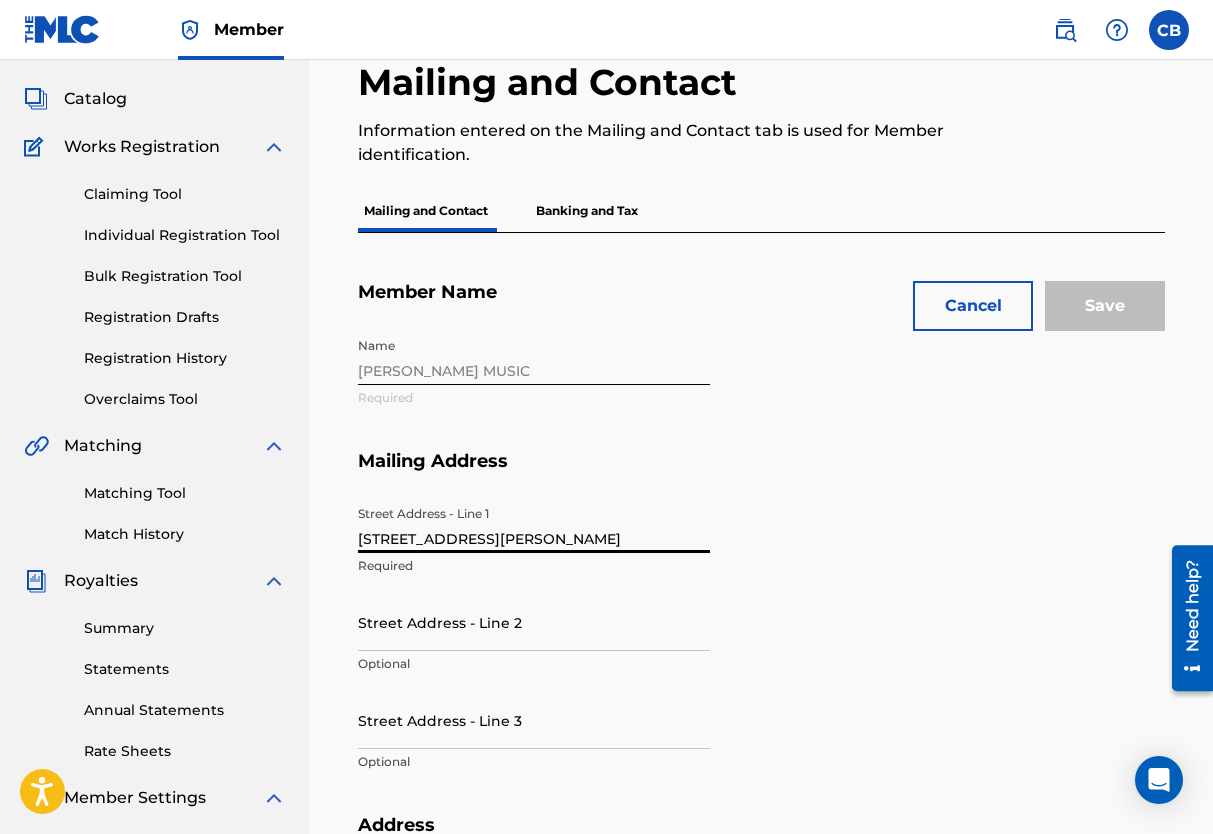 drag, startPoint x: 486, startPoint y: 534, endPoint x: 324, endPoint y: 540, distance: 162.11107 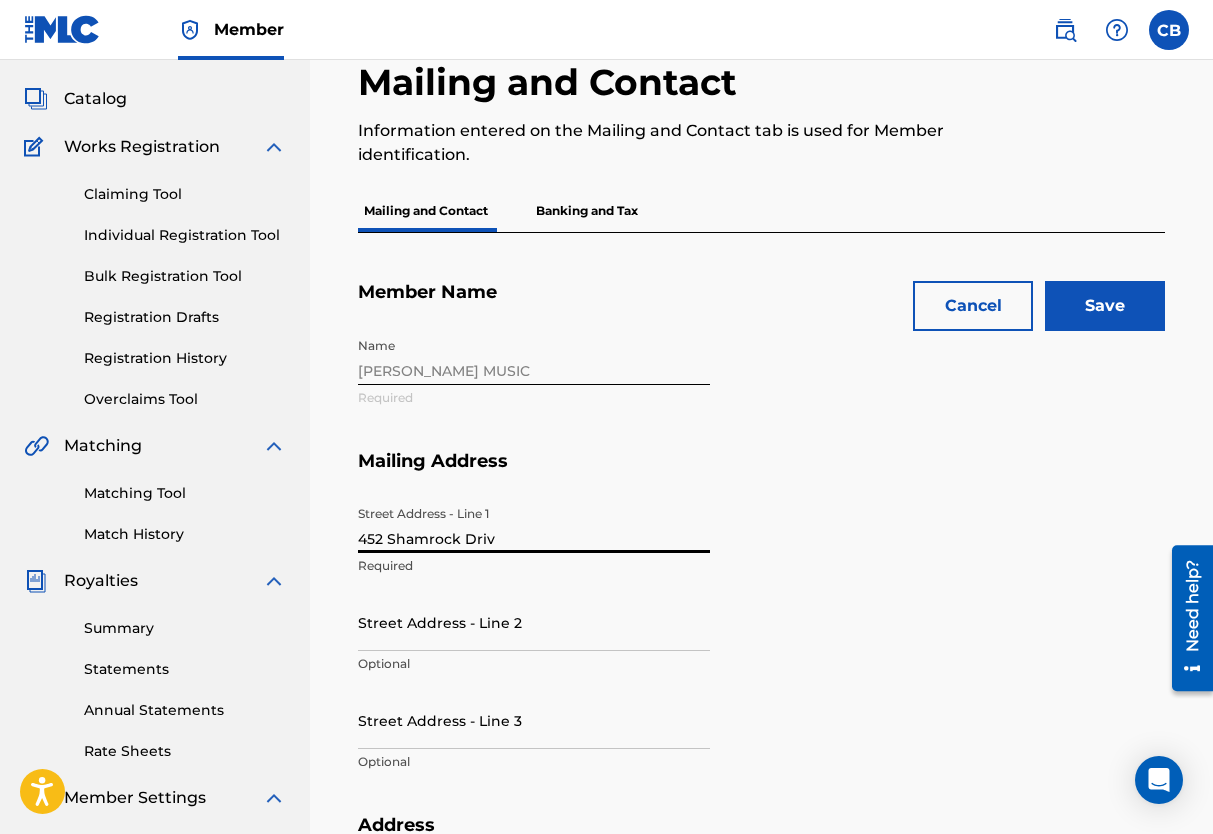 type on "[STREET_ADDRESS]" 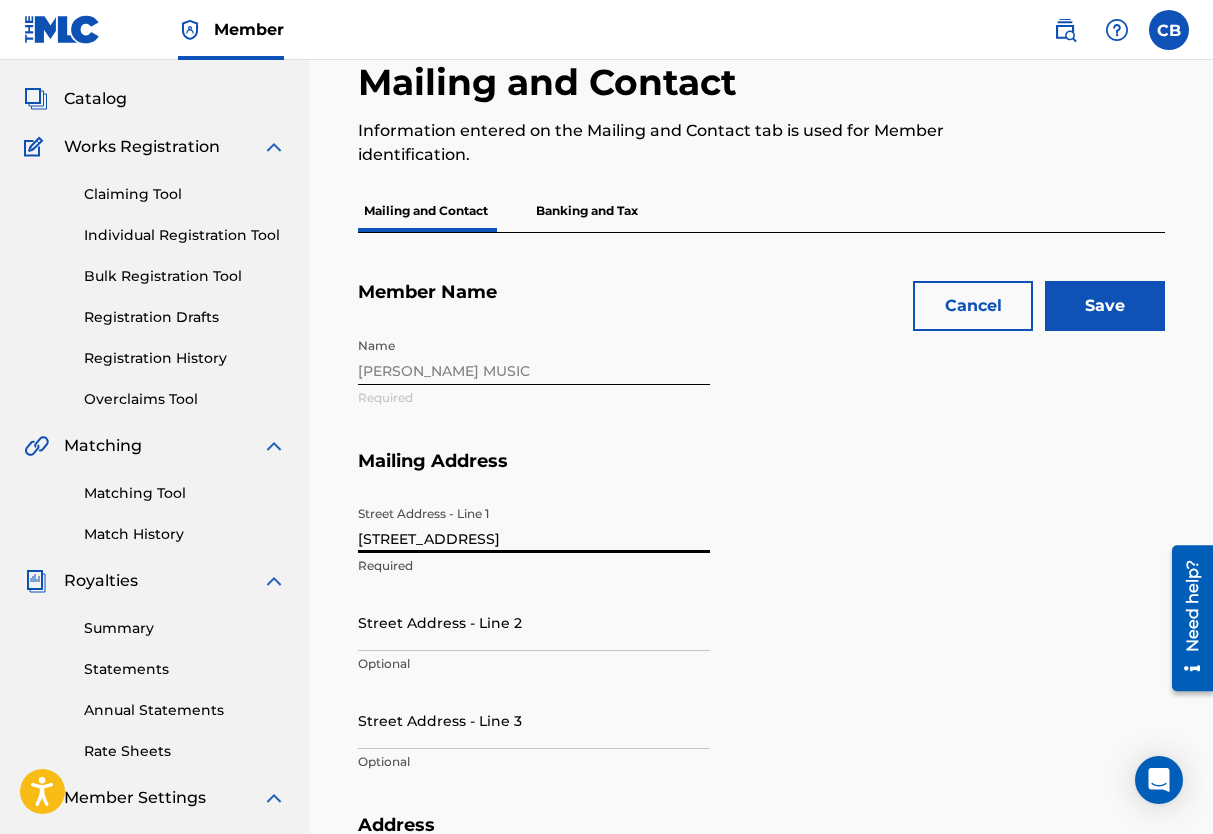 type on "[GEOGRAPHIC_DATA]" 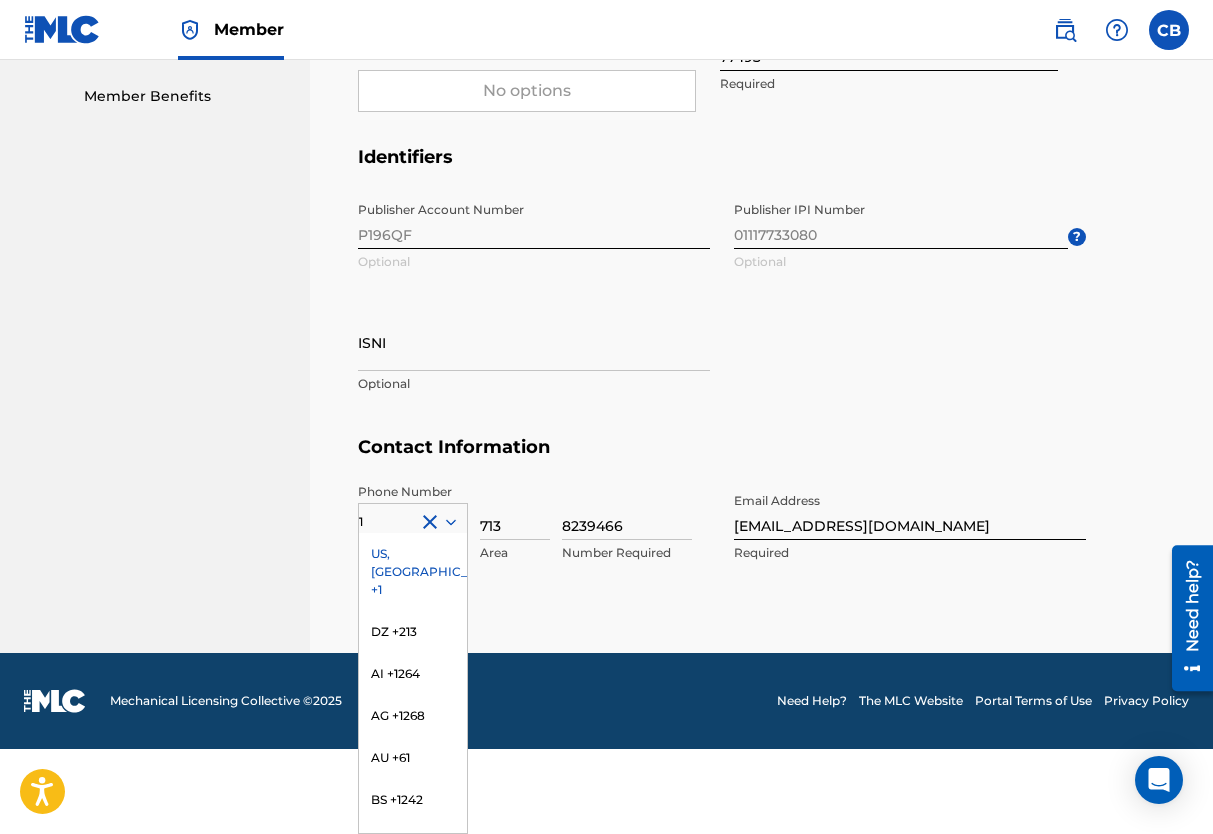 type on "[STREET_ADDRESS]" 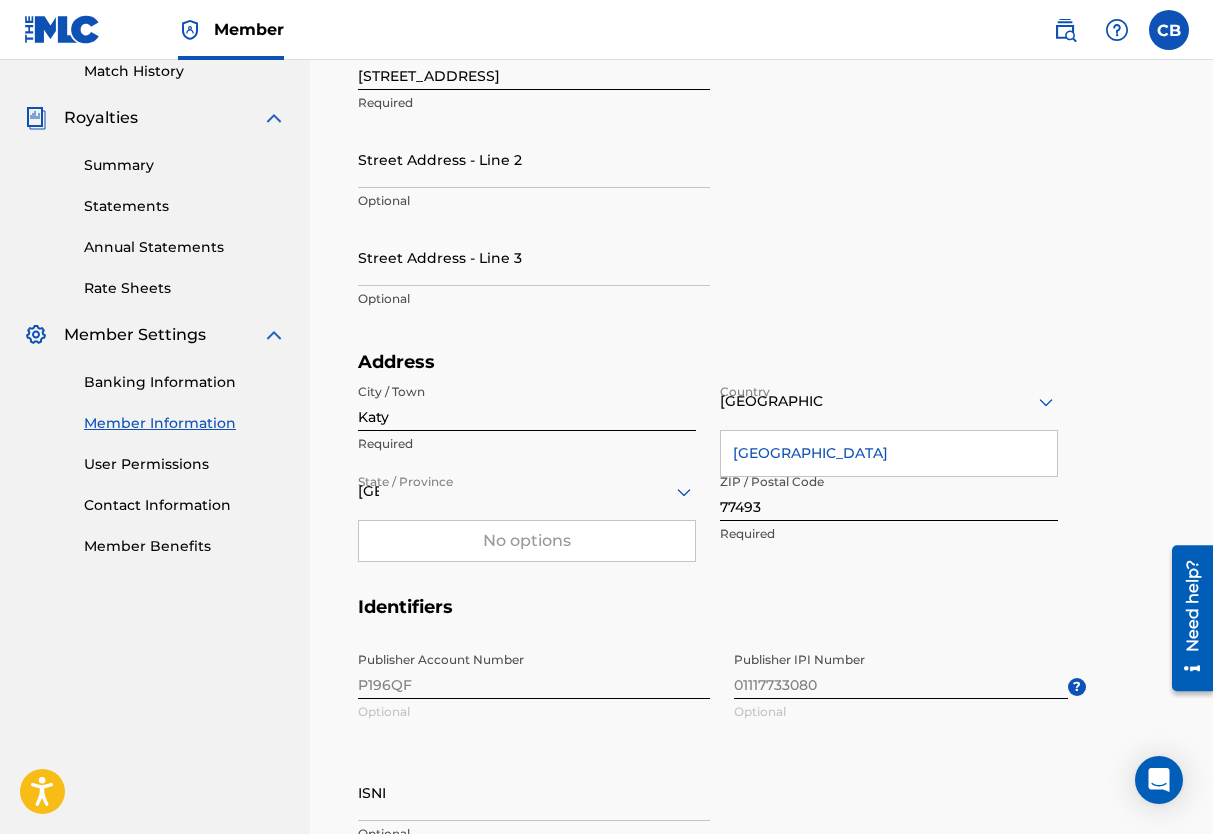 scroll, scrollTop: 513, scrollLeft: 0, axis: vertical 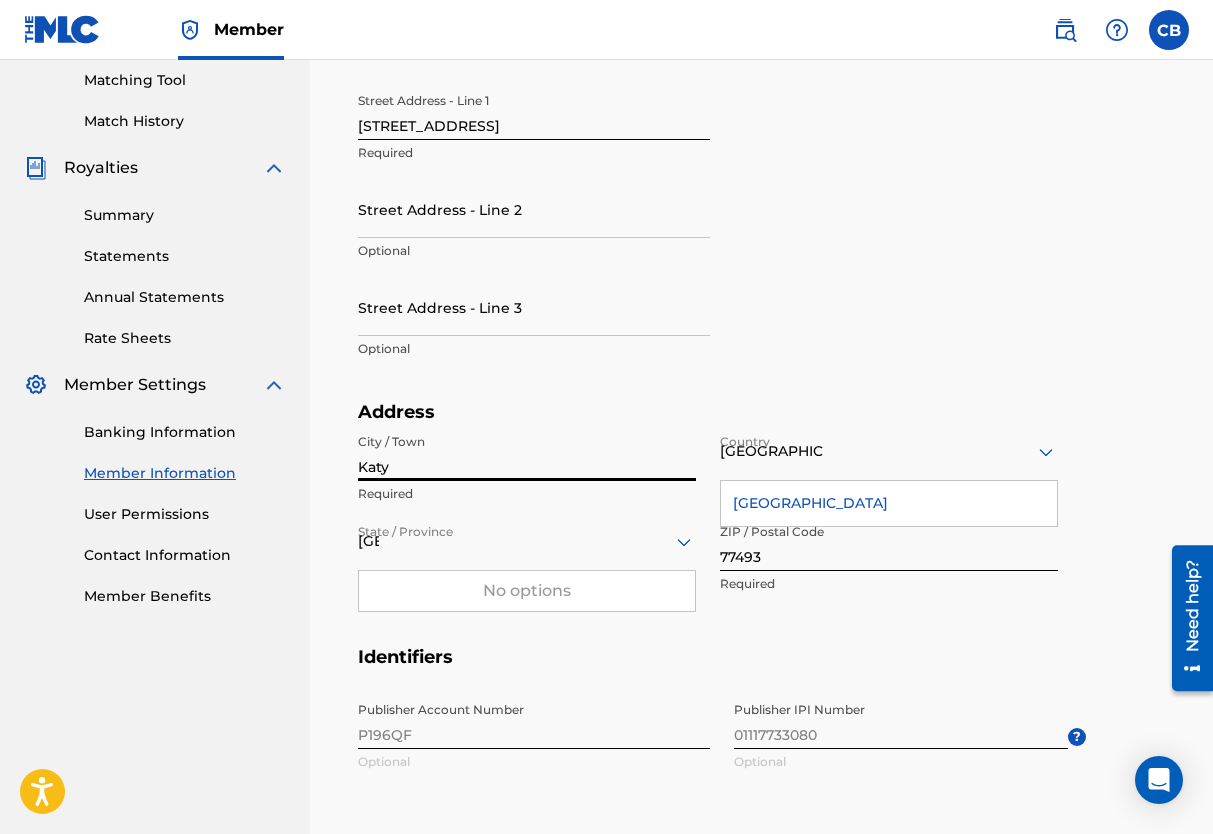 drag, startPoint x: 402, startPoint y: 461, endPoint x: 328, endPoint y: 477, distance: 75.70998 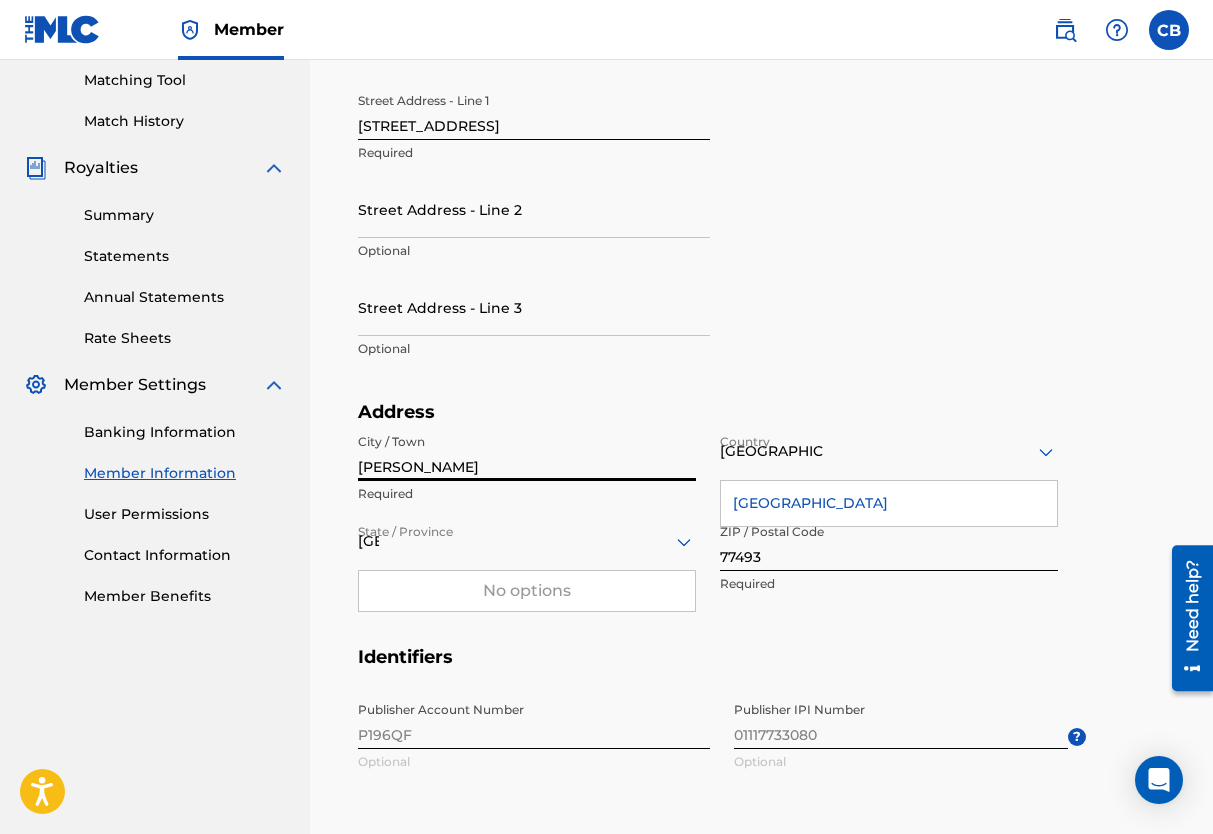 type on "[GEOGRAPHIC_DATA], [GEOGRAPHIC_DATA]" 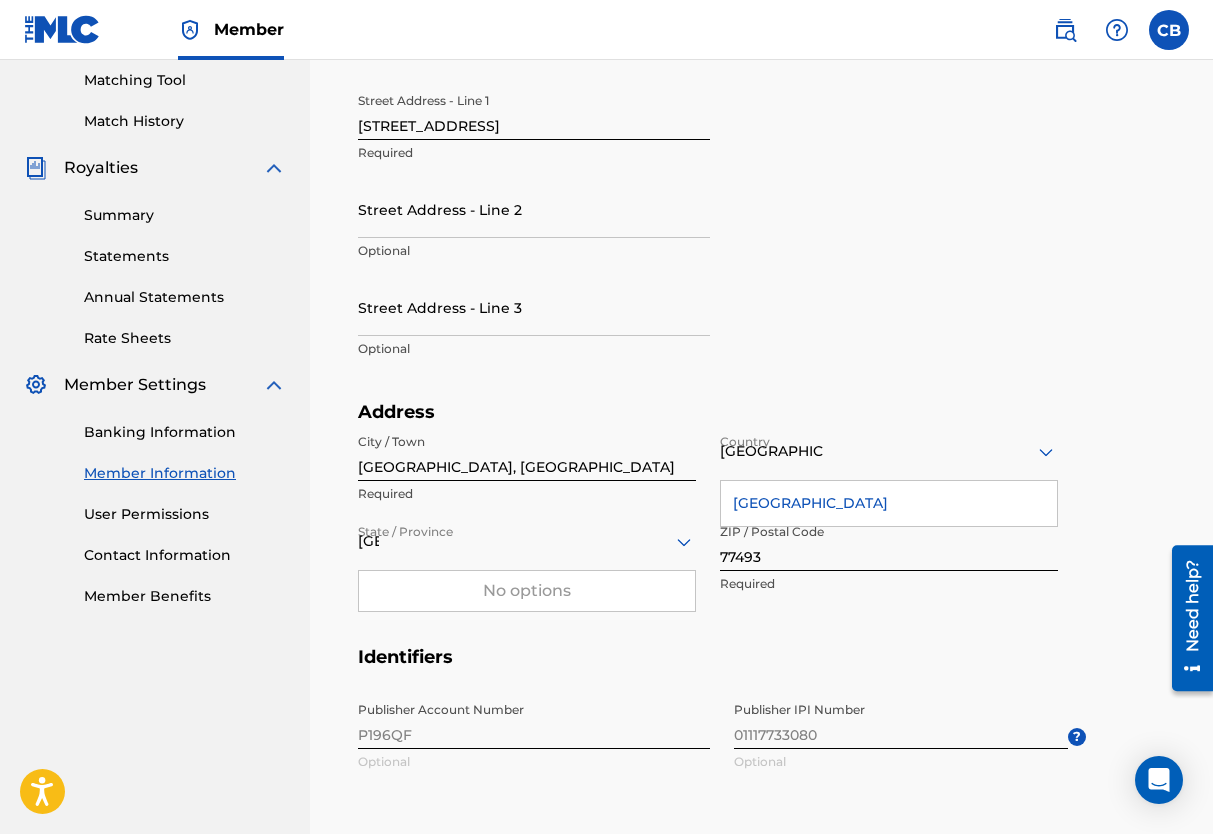 click on "Street Address - Line [GEOGRAPHIC_DATA] Required Street Address - Line 2 Optional Street Address - Line 3 Optional" at bounding box center (722, 242) 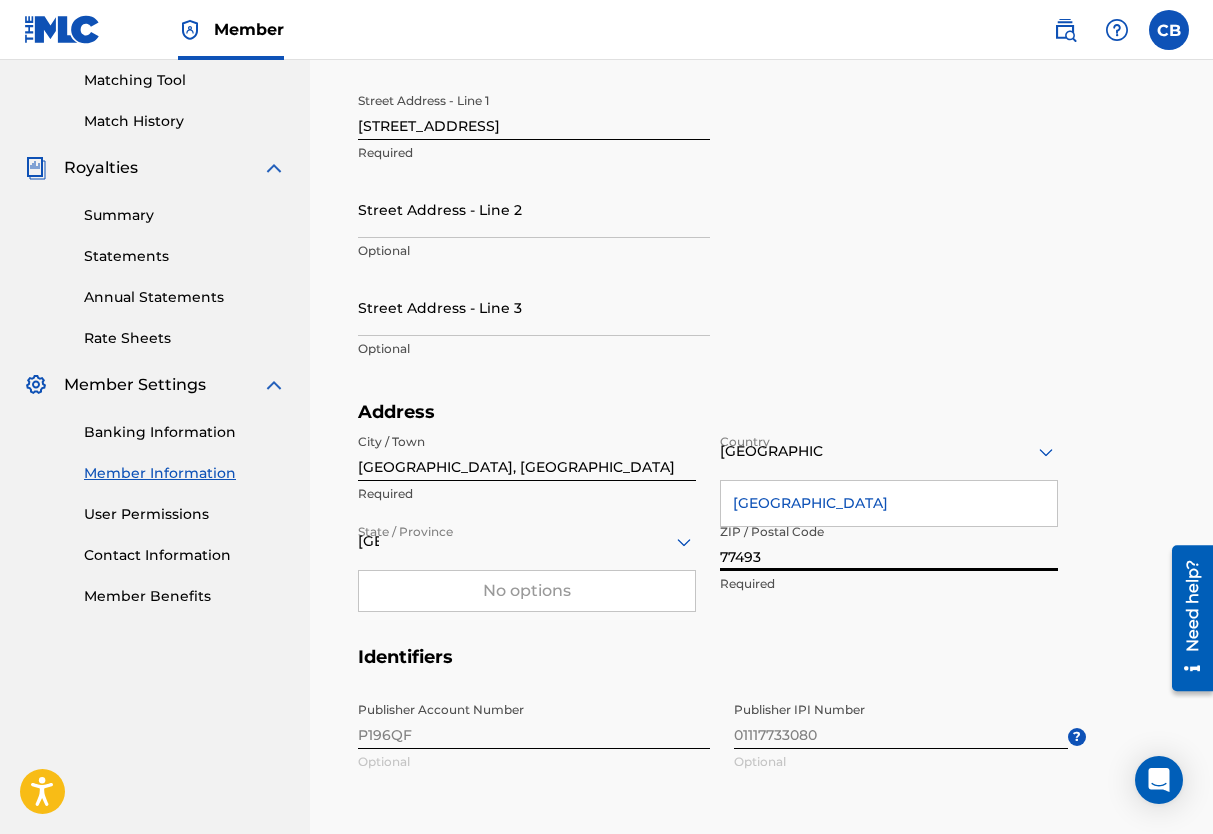 drag, startPoint x: 768, startPoint y: 561, endPoint x: 725, endPoint y: 561, distance: 43 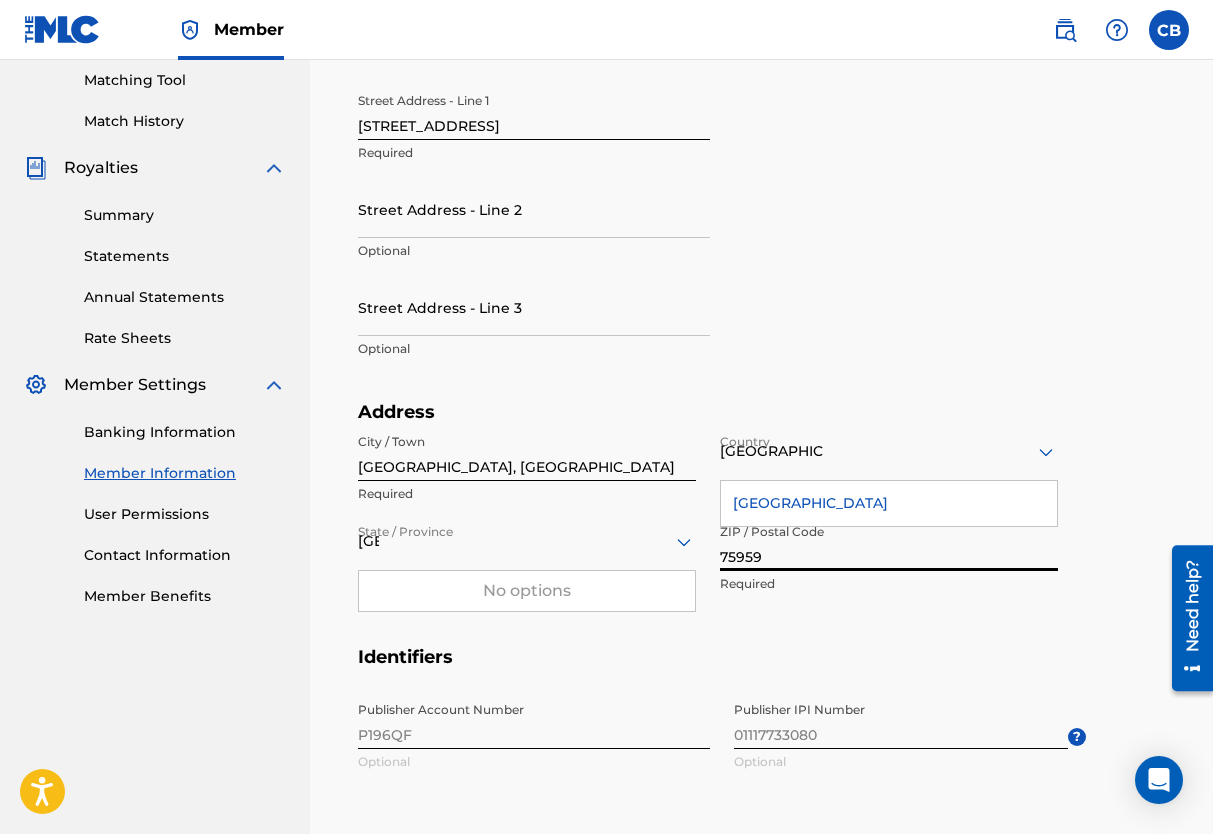 type on "75959" 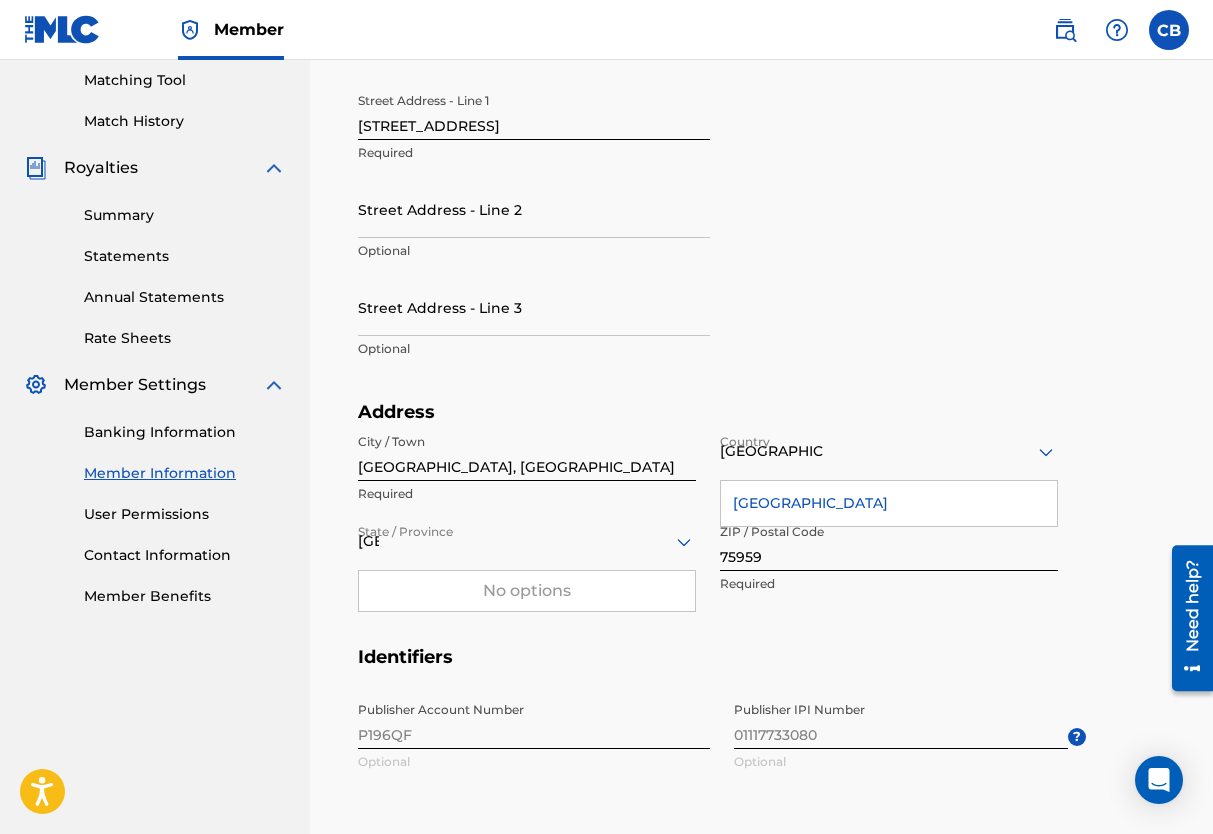 scroll, scrollTop: 613, scrollLeft: 0, axis: vertical 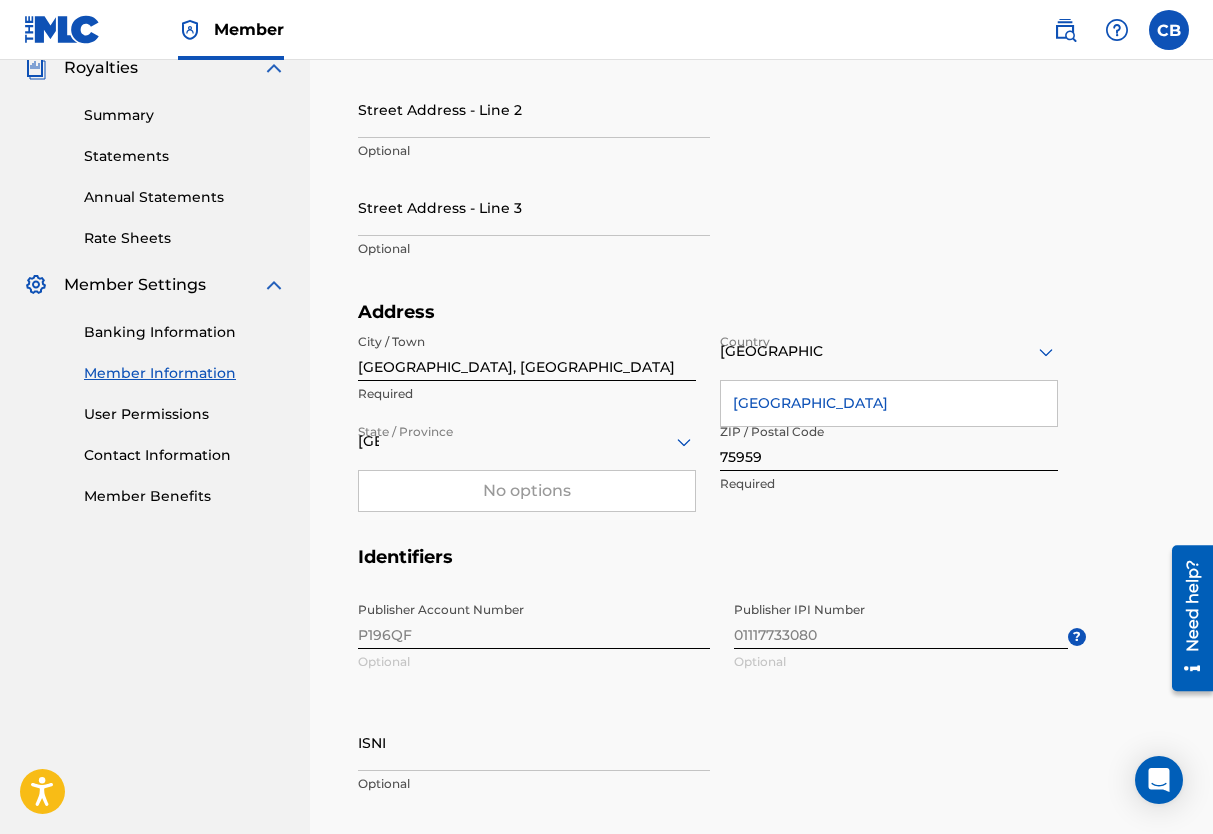 type 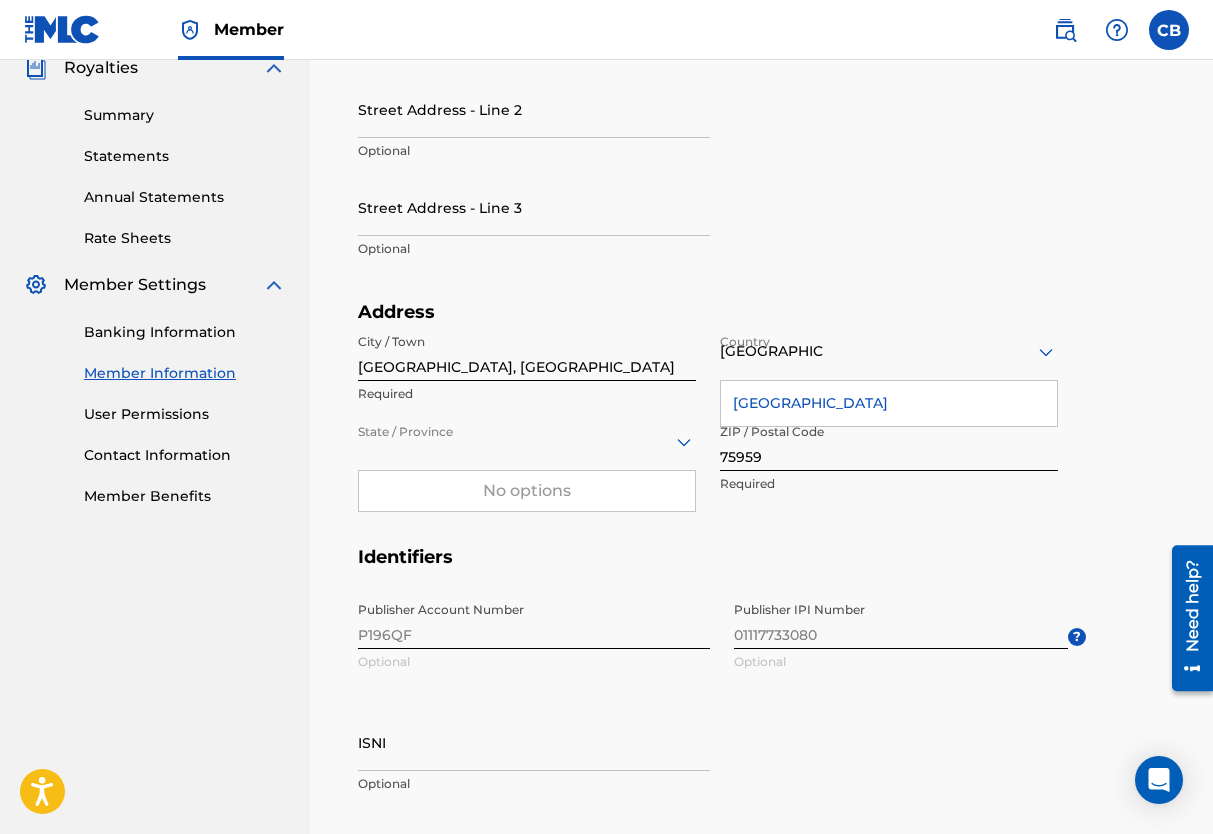 click 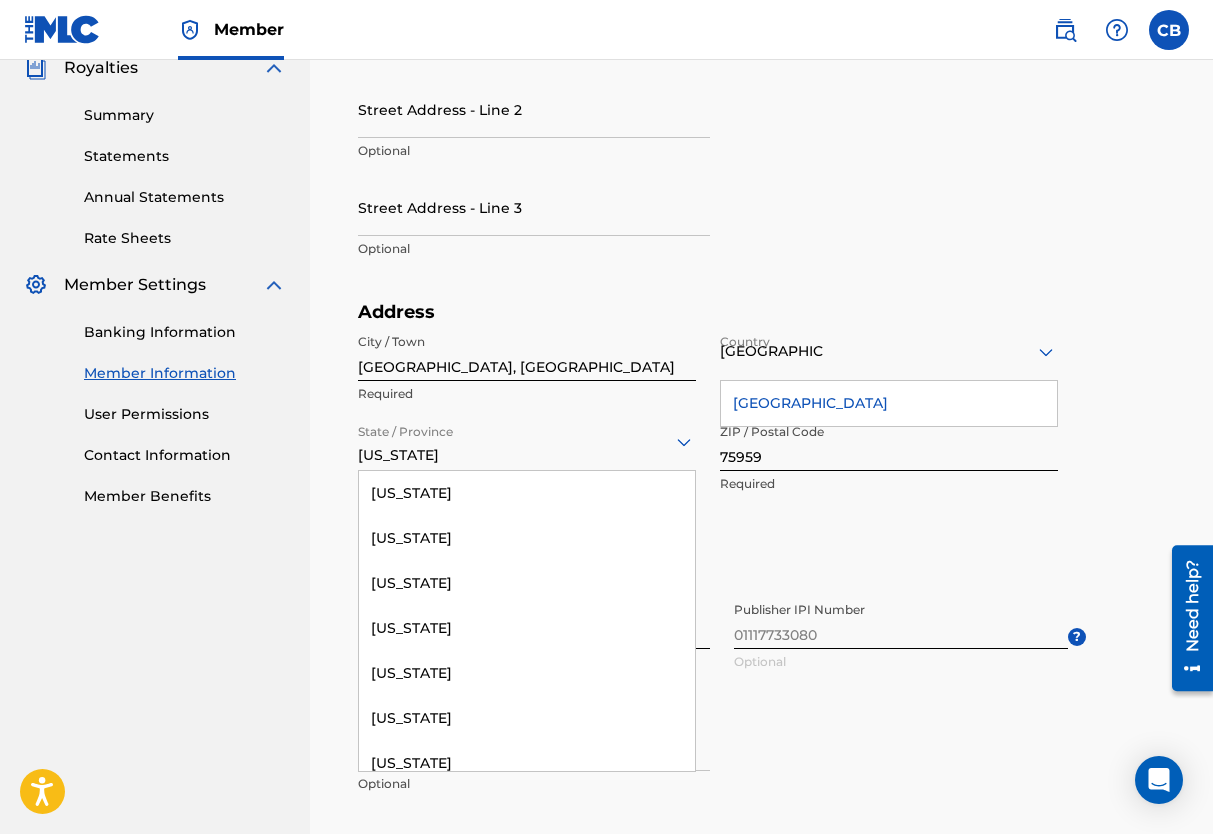 click at bounding box center [527, 441] 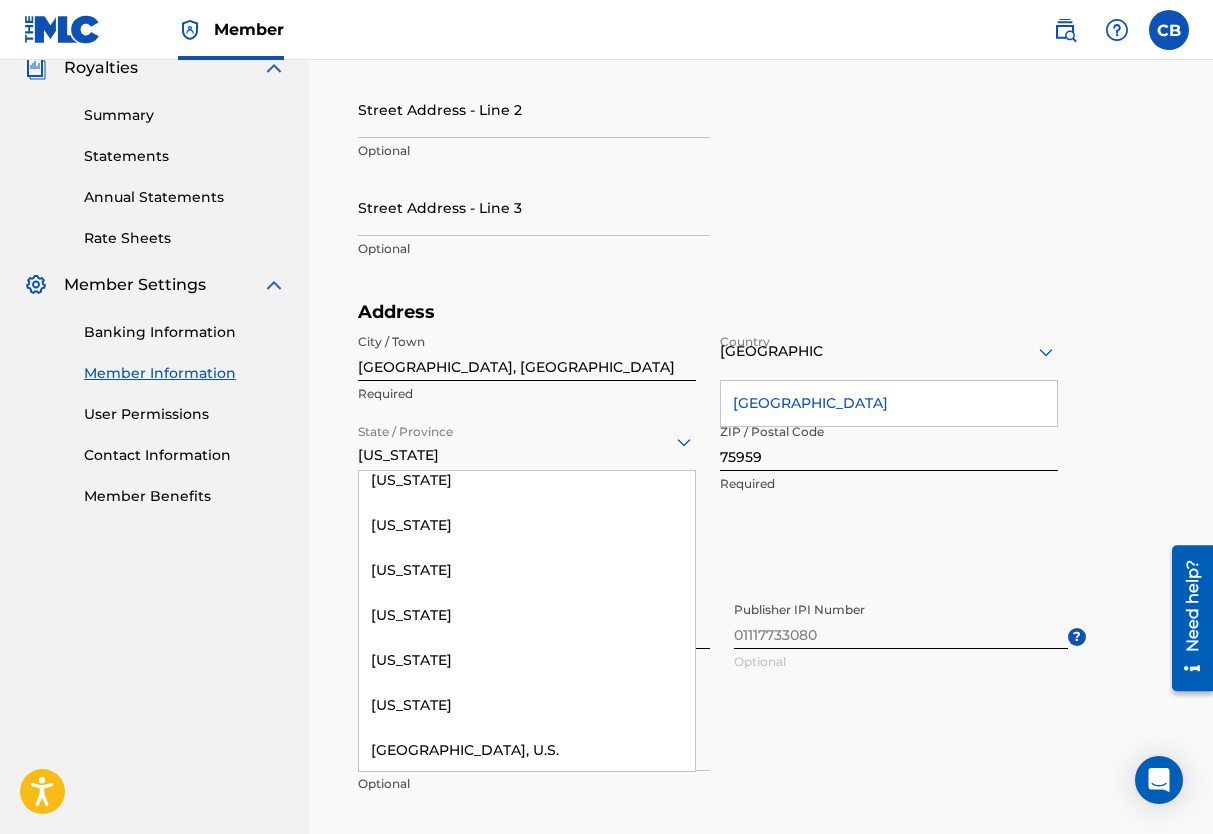 scroll, scrollTop: 2060, scrollLeft: 0, axis: vertical 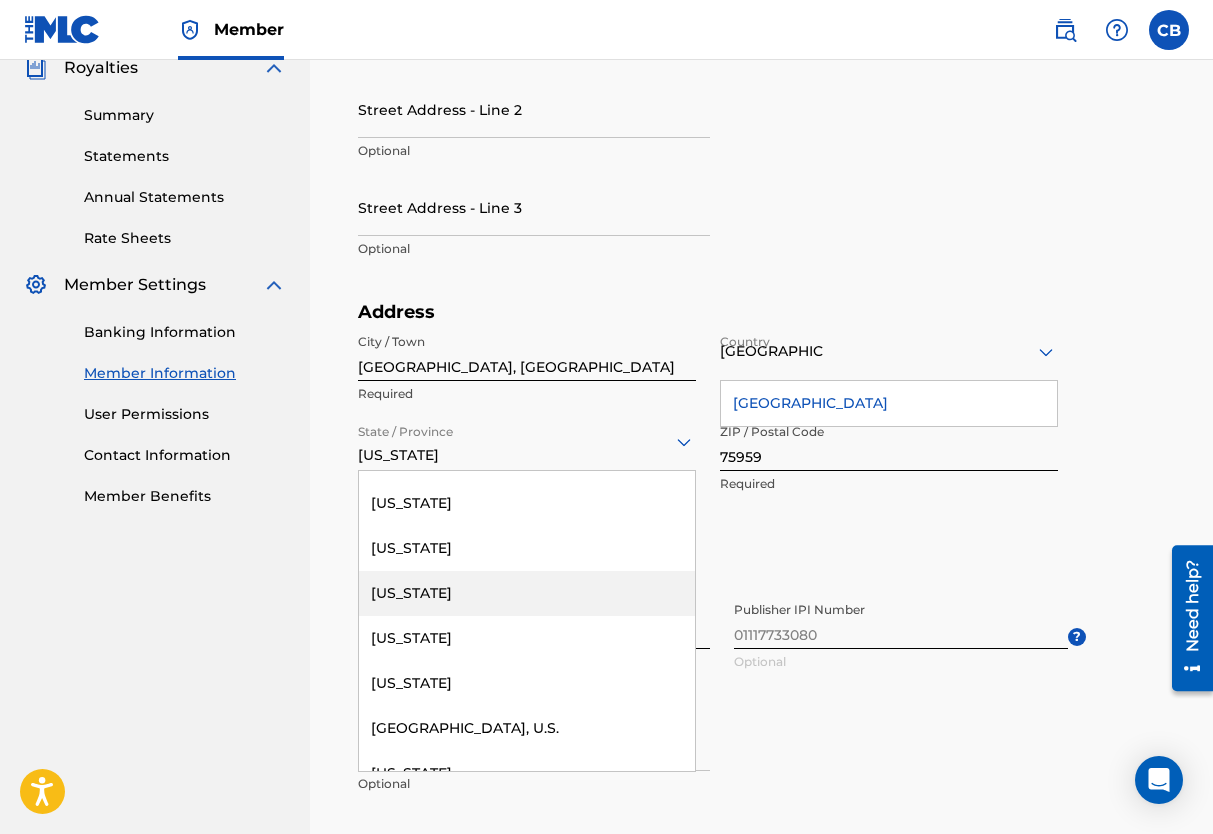 click on "[US_STATE]" at bounding box center [527, 593] 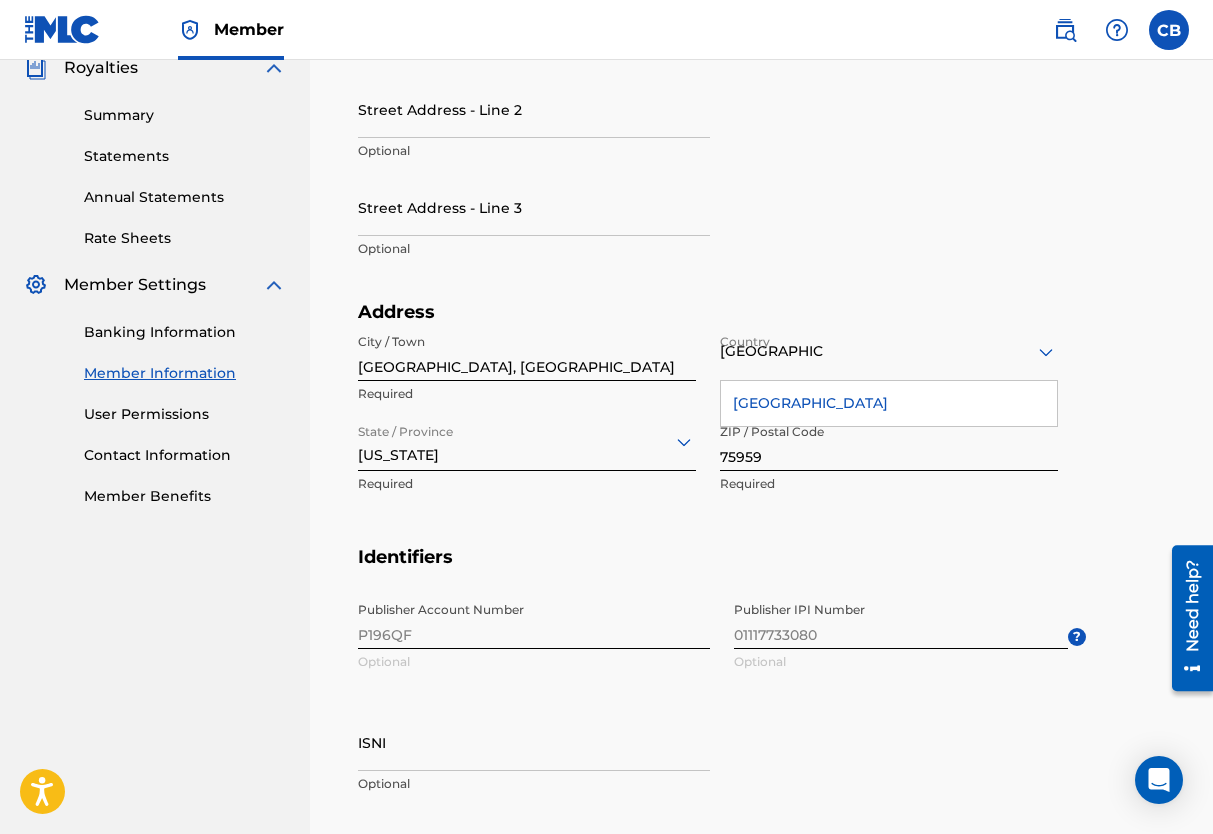type 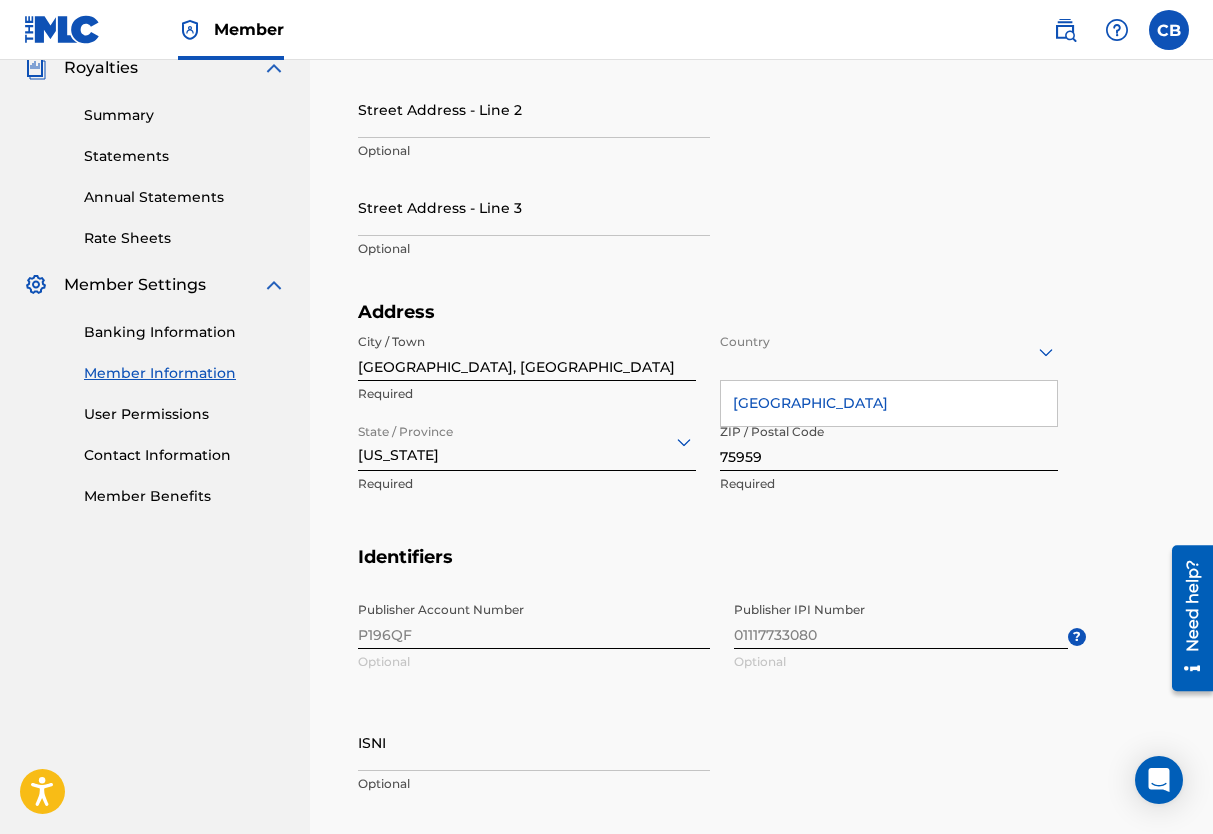 click 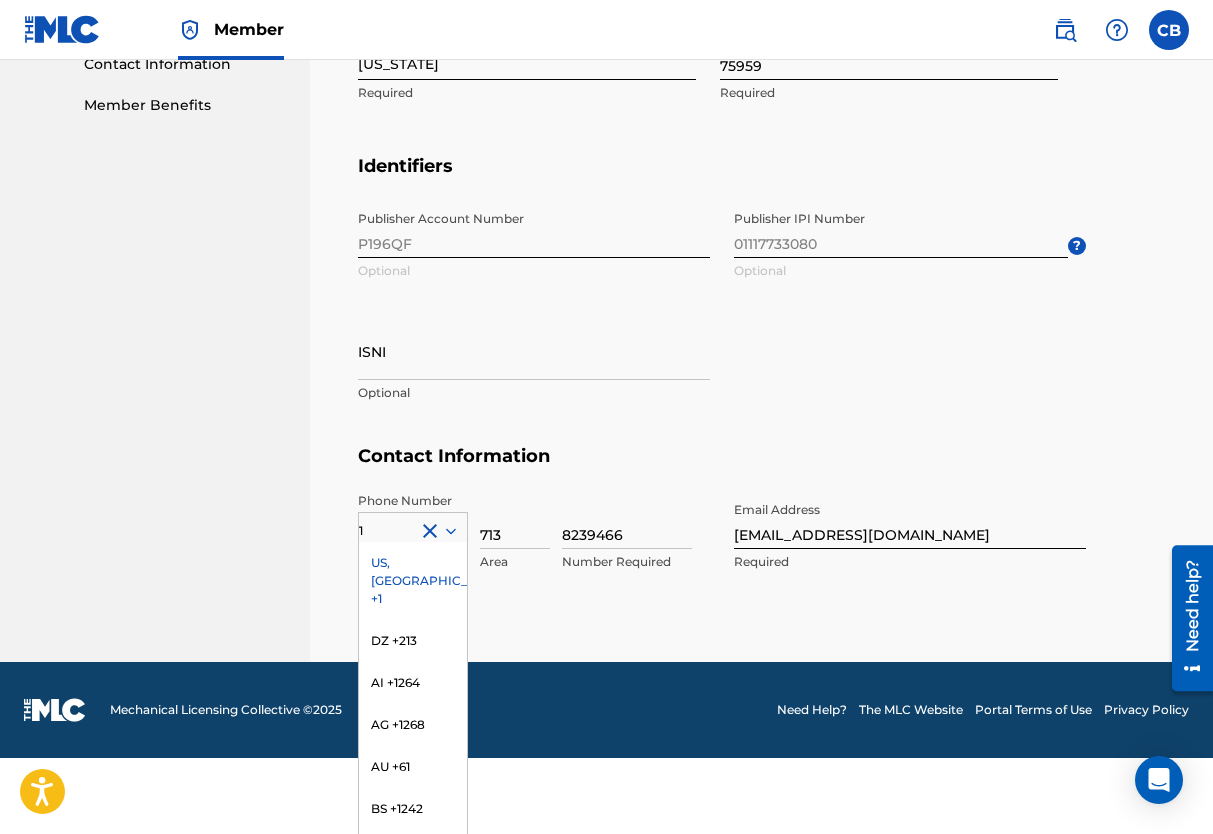 scroll, scrollTop: 1013, scrollLeft: 0, axis: vertical 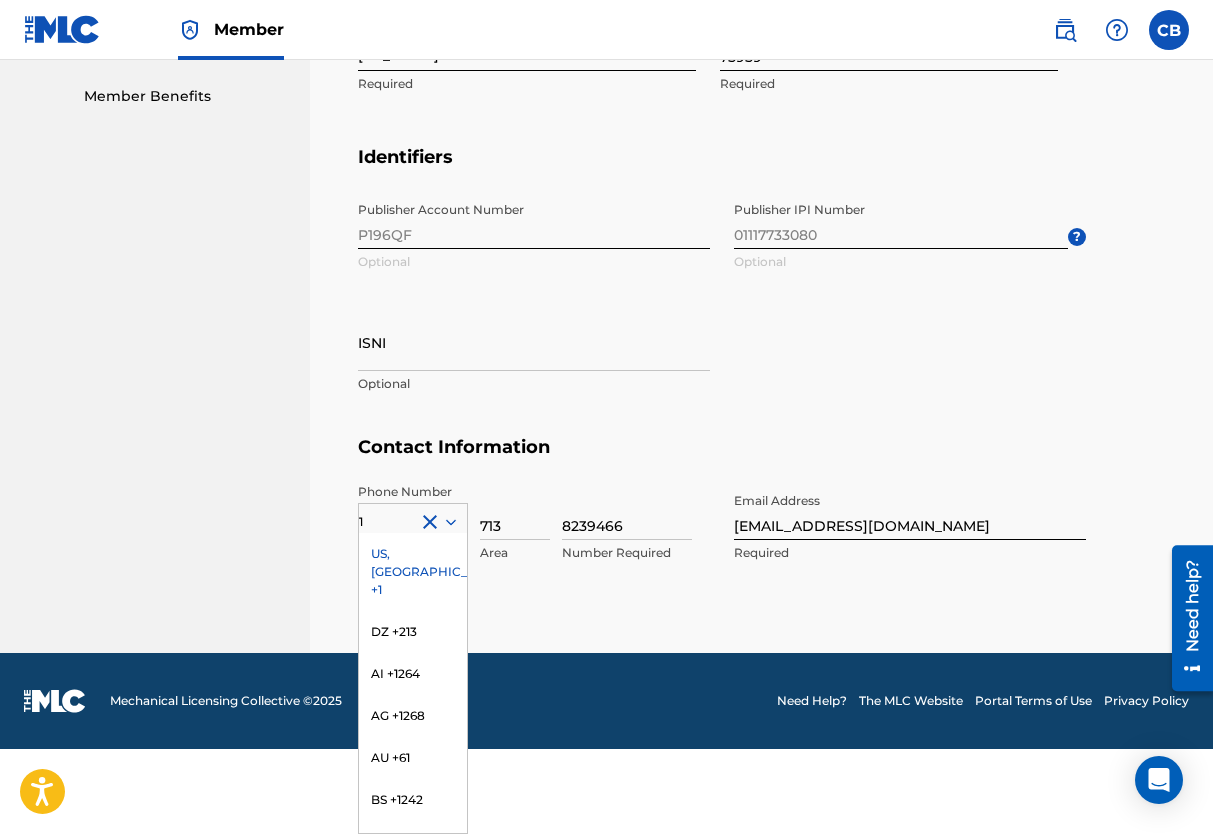 click on "Cancel Save Member Name  Name [PERSON_NAME] MUSIC Required Mailing Address Street Address - Line [GEOGRAPHIC_DATA] Required Street Address - Line 2 Optional Street Address - Line 3 Optional Address [GEOGRAPHIC_DATA][PERSON_NAME] Required Country option [GEOGRAPHIC_DATA], selected. Select is focused ,type to refine list, press Down to open the menu,  [GEOGRAPHIC_DATA] Required State / Province [US_STATE] Required ZIP / Postal Code 75959 Required Identifiers Publisher Account Number P196QF Optional Publisher IPI Number 01117733080 Optional ? ISNI Optional Contact Information Phone Number [GEOGRAPHIC_DATA] +1 DZ +213 AI +1264 AG +1268 AU +61 BS +1242 BB +1246 BZ +501 BM +1441 BO +591 KY +1345 DM +1767 DO +1809 ER +291 ET +251 GA +241 GD +1473 IN +91 JM +1876 JP +81 LV +371 LB +961 LR +231 LY +218 MG +261 FM +691 ME, RS +381 MS +[GEOGRAPHIC_DATA] +212 NL +31 PE +51 PT +351 KN +1869 LC +1758 VC +1784 SN +221 SK +421 CH +41 TT +1868 TN +216 TC +1649 AE +971 VG +1284 WF +681 Country Required 713 Area 8239466 Number Required Email Address Required" at bounding box center (761, -14) 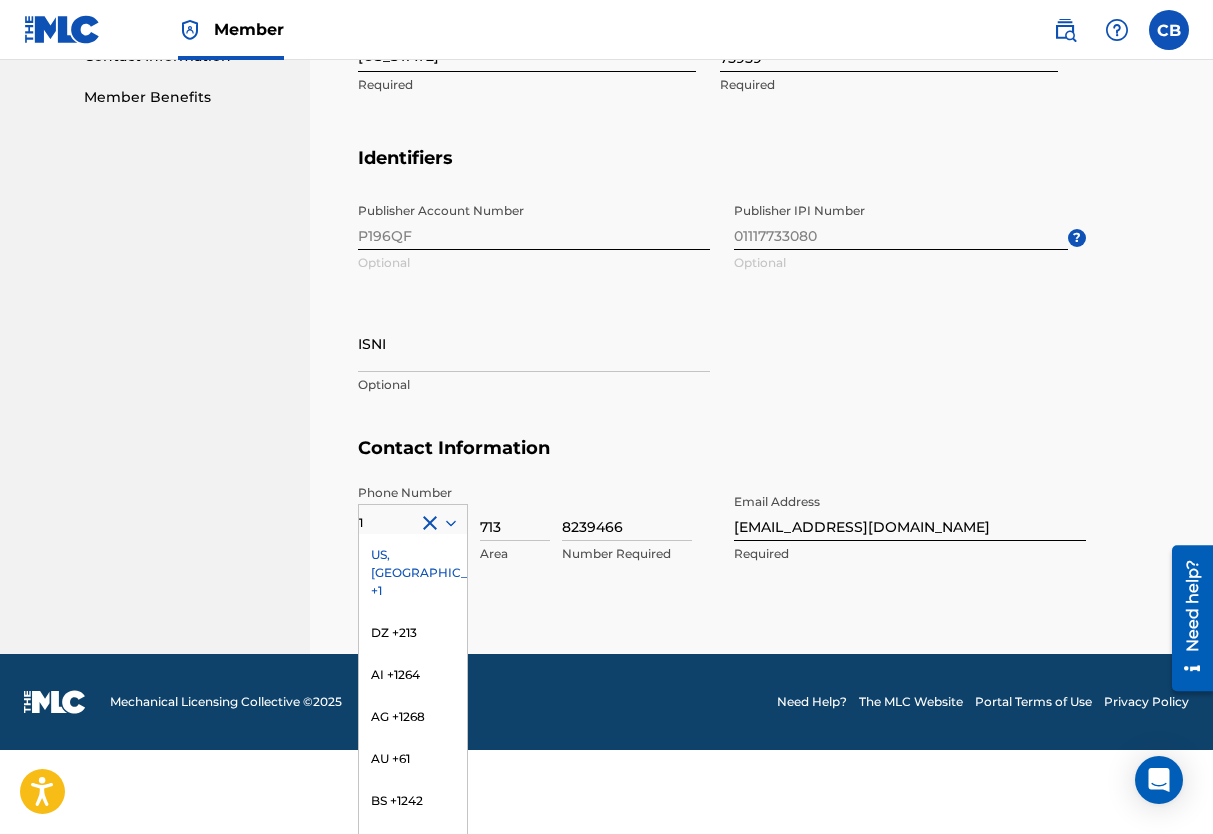 scroll, scrollTop: 1013, scrollLeft: 0, axis: vertical 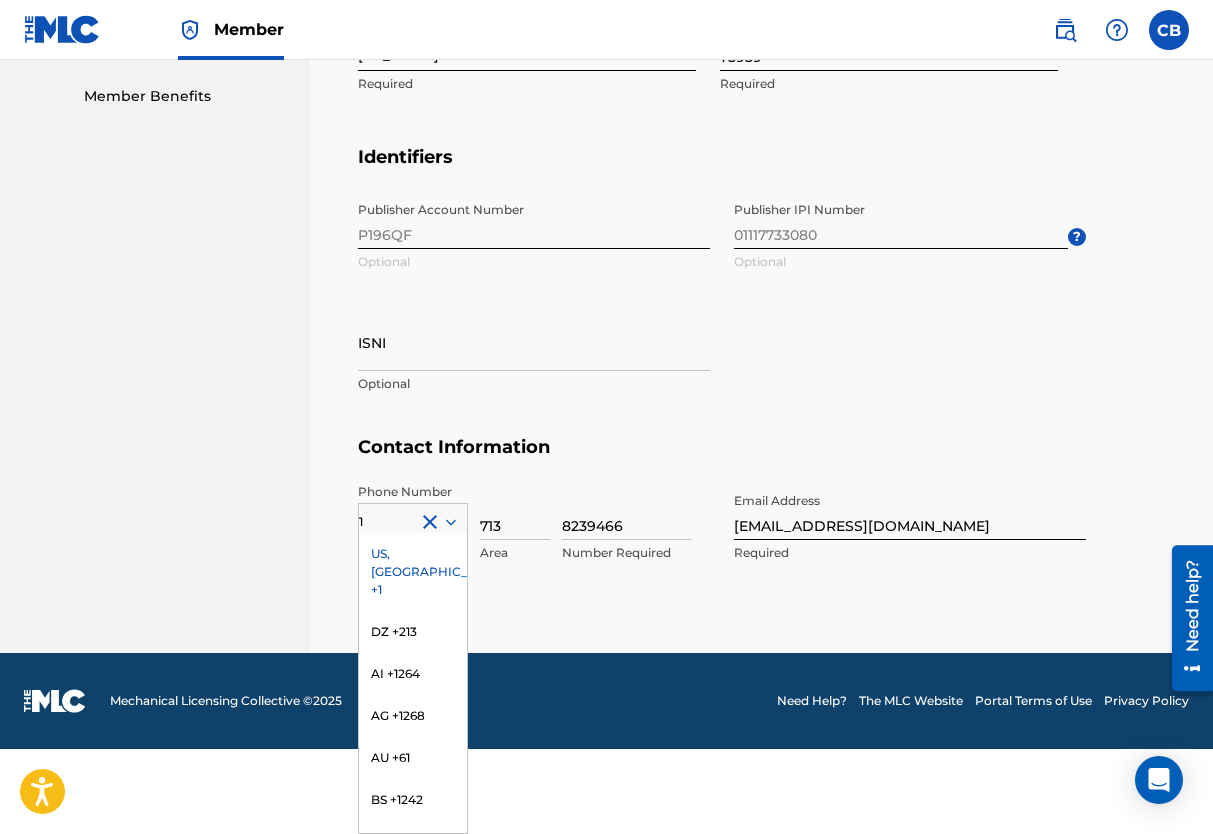 click on "US, [GEOGRAPHIC_DATA] +1" at bounding box center [413, 572] 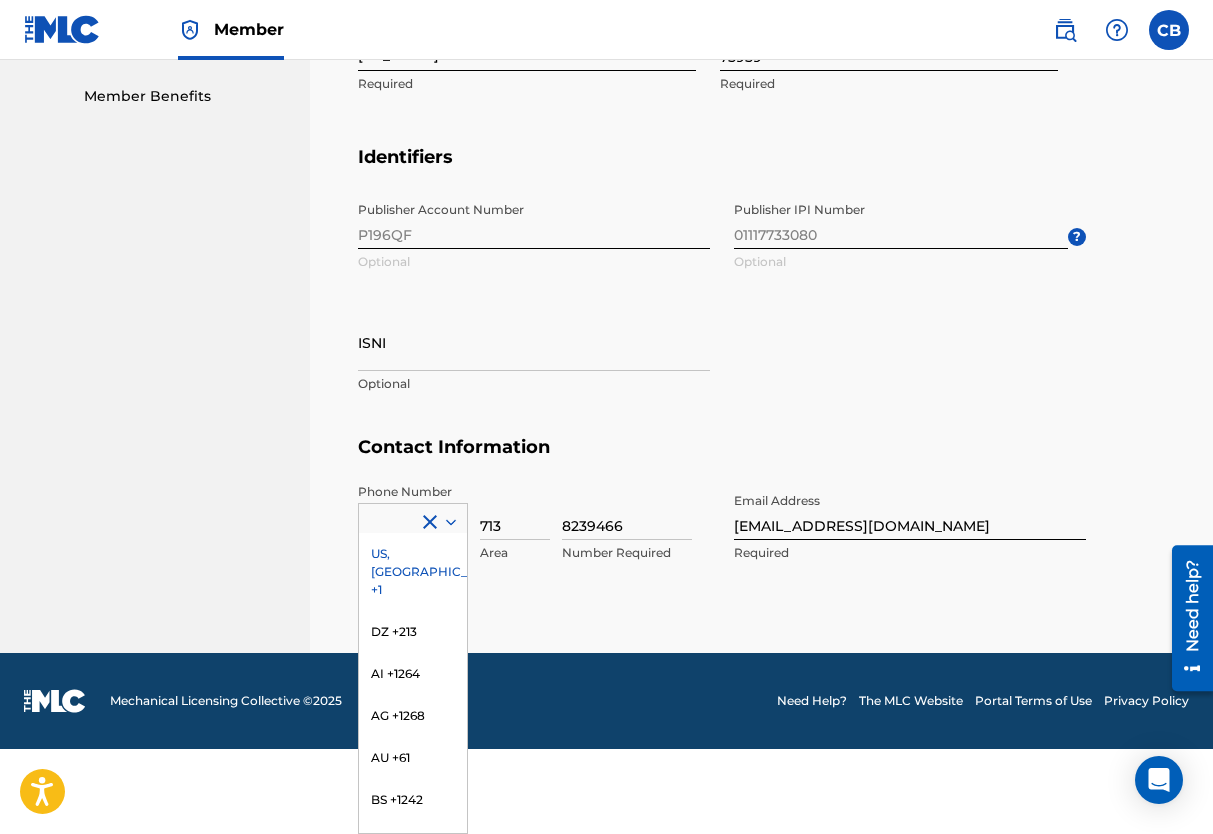 scroll, scrollTop: 928, scrollLeft: 0, axis: vertical 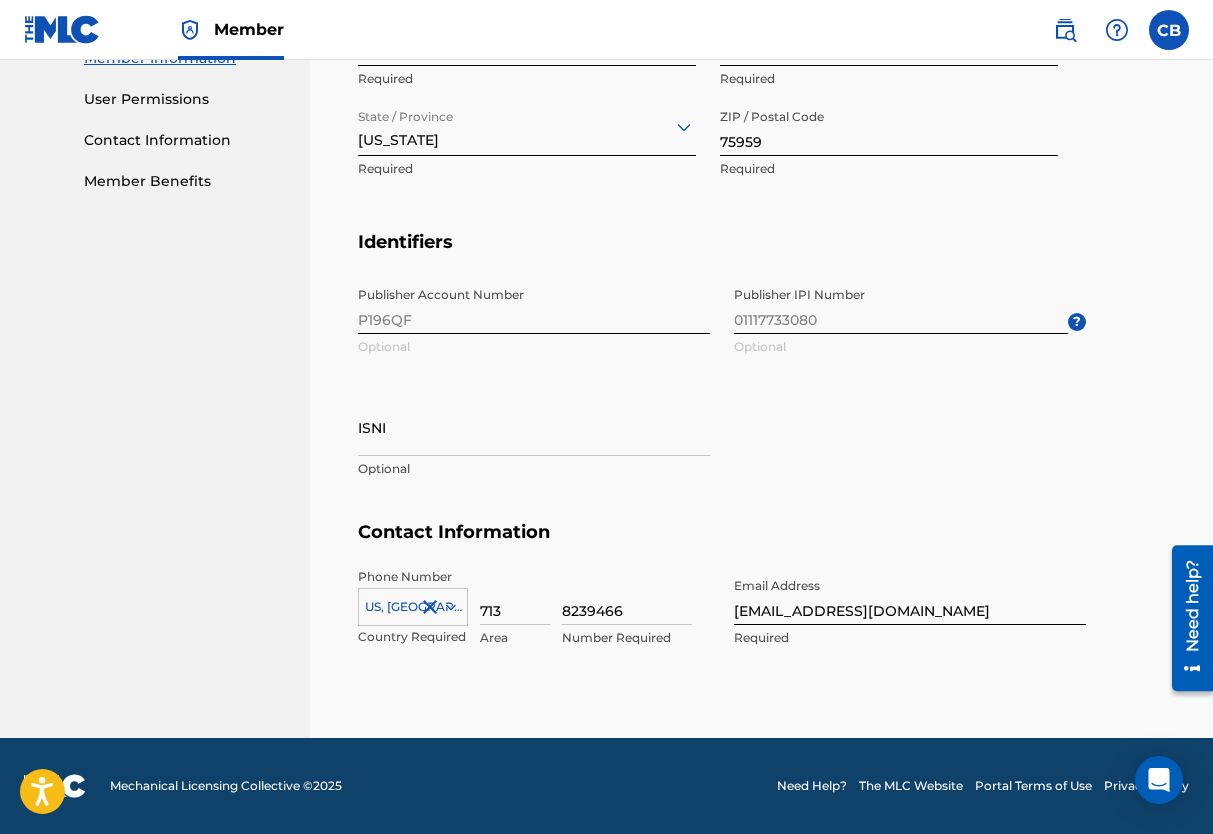 click on "Publisher Account Number P196QF Optional Publisher IPI Number 01117733080 Optional ? ISNI Optional" at bounding box center (722, 399) 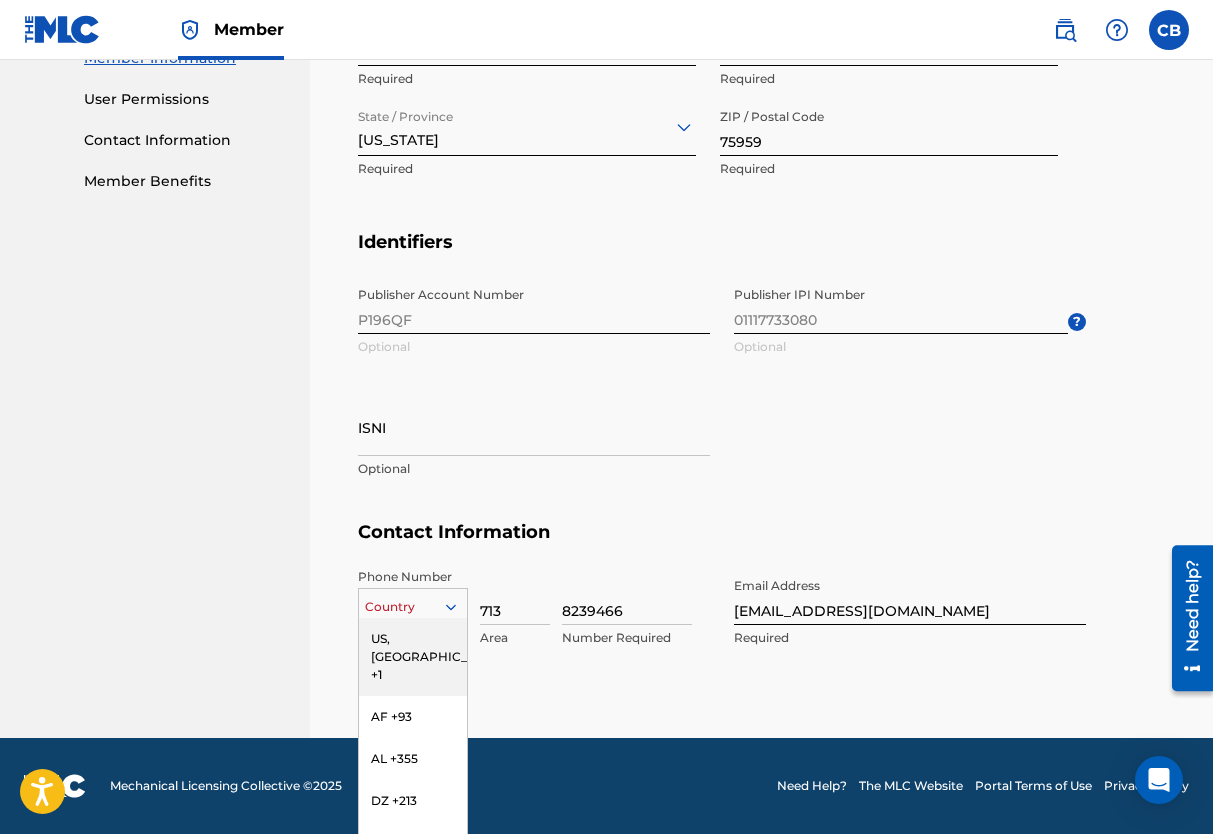 click on "216 results available. Use Up and Down to choose options, press Enter to select the currently focused option, press Escape to exit the menu, press Tab to select the option and exit the menu. Country [GEOGRAPHIC_DATA], [GEOGRAPHIC_DATA] +1 AF +93 AL +355 DZ +213 AD +376 AO +244 AI +1264 AG +1268 AR +54 AM +374 AW +297 AU +61 AT +43 AZ +994 BS +1242 BH +973 BD +880 BB +1246 BY +375 BE +32 BZ +501 BJ +229 BM +1441 BT +975 BO +591 BA +387 BW +267 BR +55 BN +673 BG +359 BF +226 BI +257 KH +855 CM +237 CV +238 KY +1345 CF +236 TD +235 CL +56 CN +86 CO +57 KM +269 CG, CD +242 CK +682 CR +506 CI +225 HR +385 CU +53 CY +357 CZ +420 DK +45 DJ +253 DM +1767 DO +1809 EC +593 EG +20 SV +503 GQ +240 ER +291 EE +372 ET +251 FK +500 FO +298 FJ +679 FI +358 FR +33 GF +594 PF +689 GA +241 GM +220 GE +995 DE +49 GH +233 GI +350 GR +30 GL +299 GD +1473 GP +590 GT +502 GN +224 GW +245 GY +592 HT +509 VA, IT +39 HN +504 HK +852 HU +36 IS +354 IN +91 ID +62 IR +98 IQ +964 IE +353 IL +972 JM +1876 JP +81 JO +962 KZ +7 KE +254 KI +686 KP +850 KR +82 KW +965" at bounding box center [413, 603] 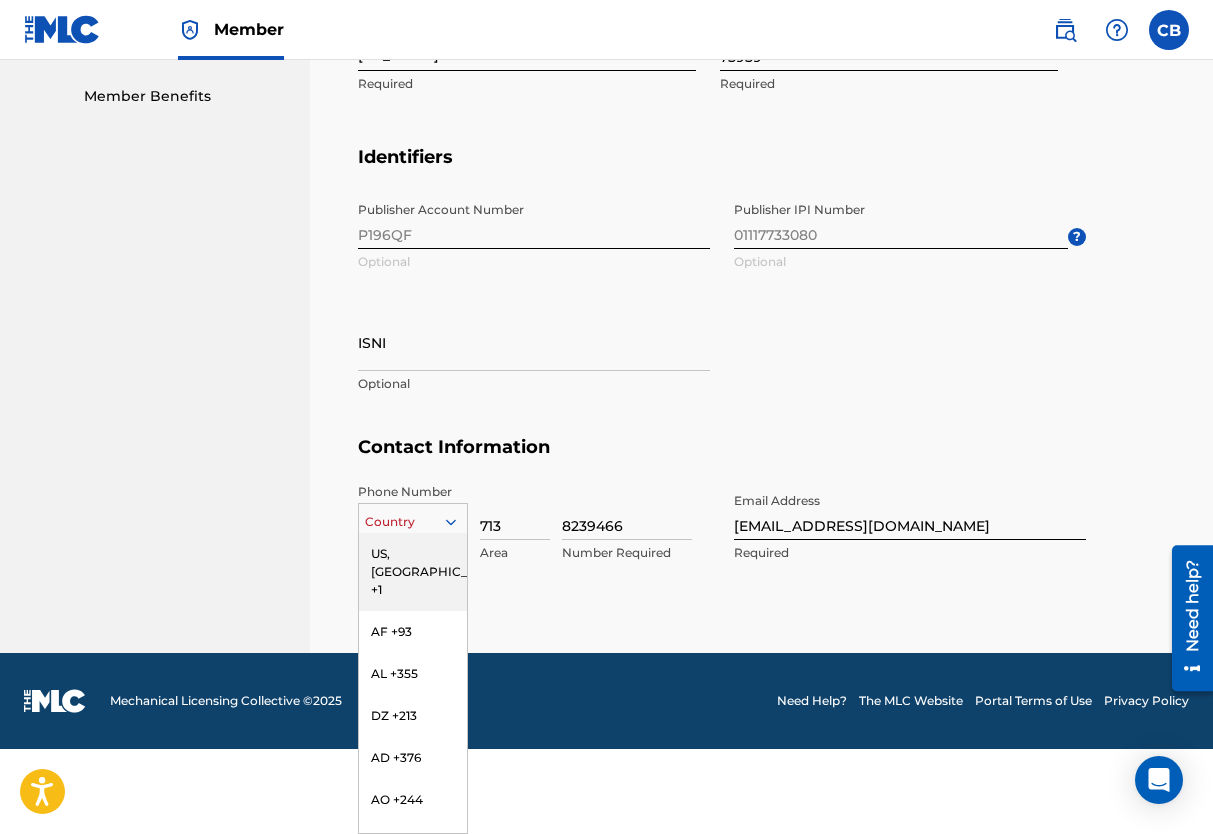 click on "US, [GEOGRAPHIC_DATA] +1" at bounding box center [413, 572] 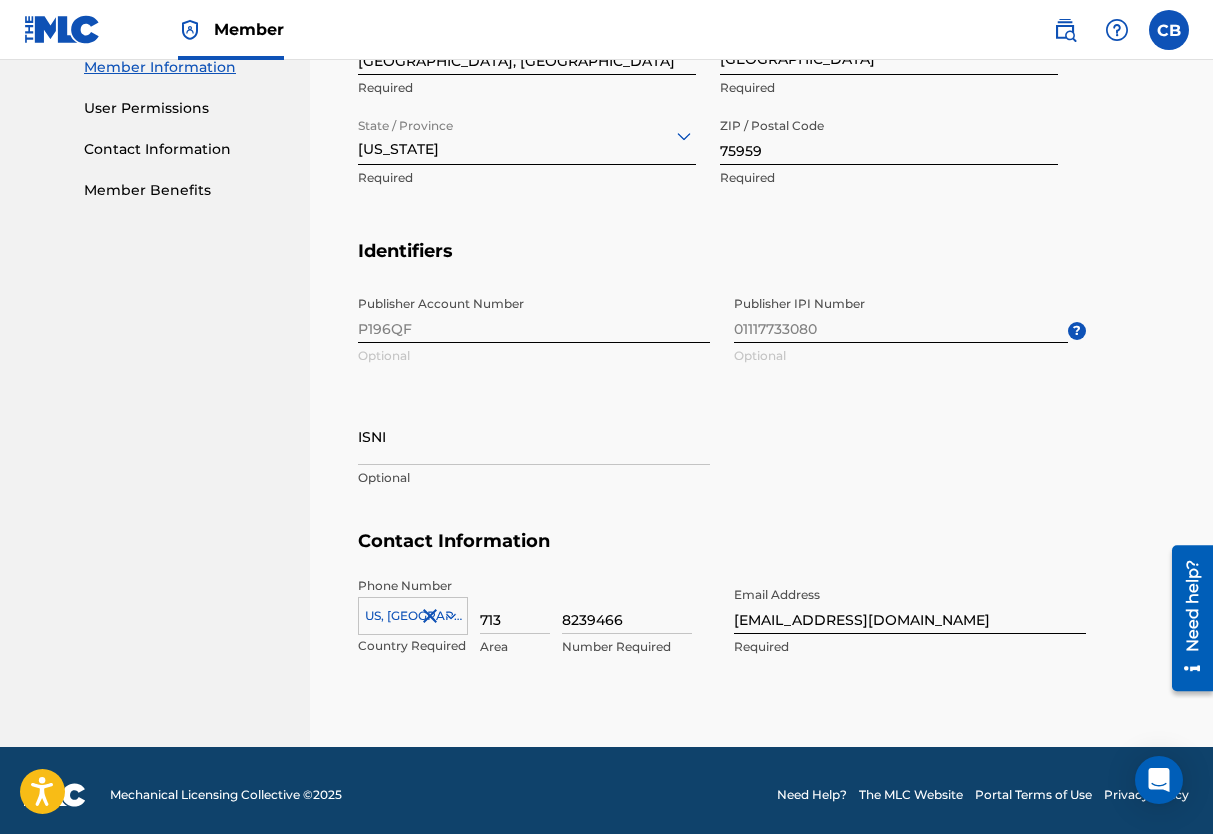 scroll, scrollTop: 928, scrollLeft: 0, axis: vertical 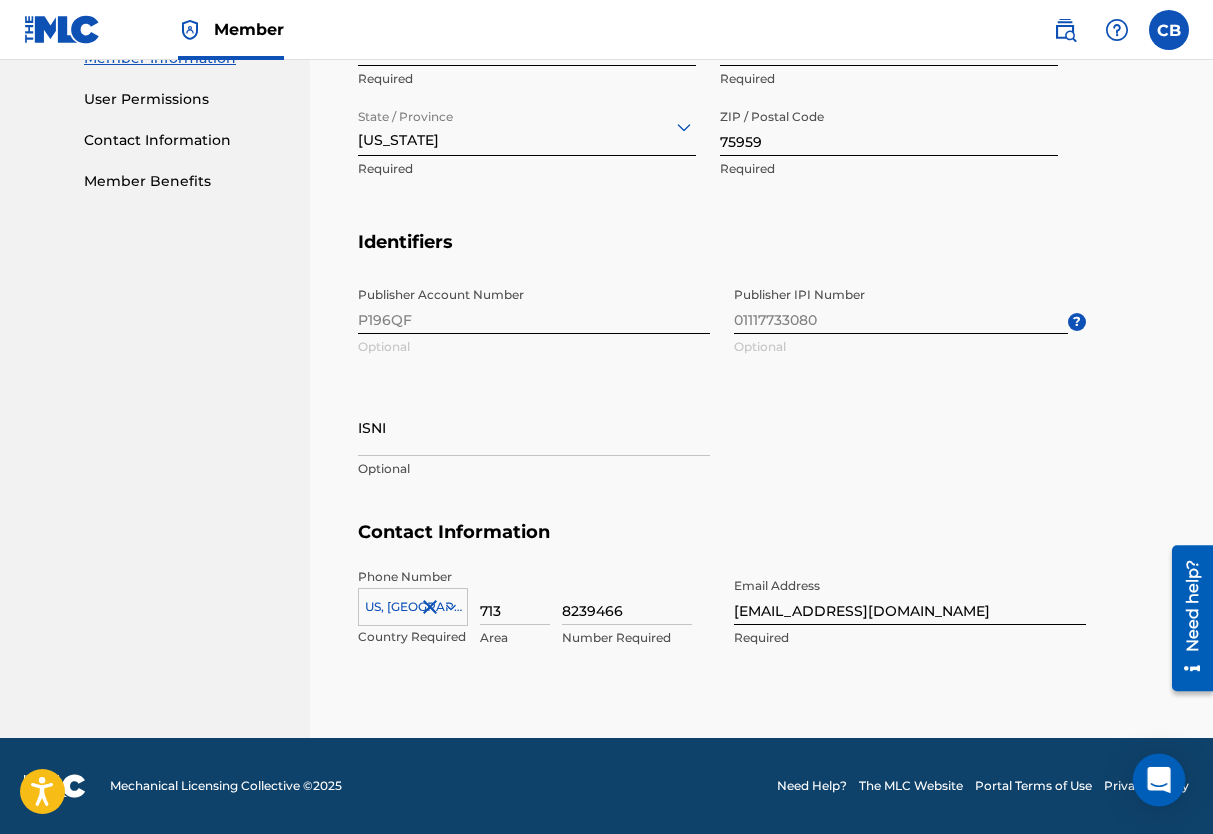 click 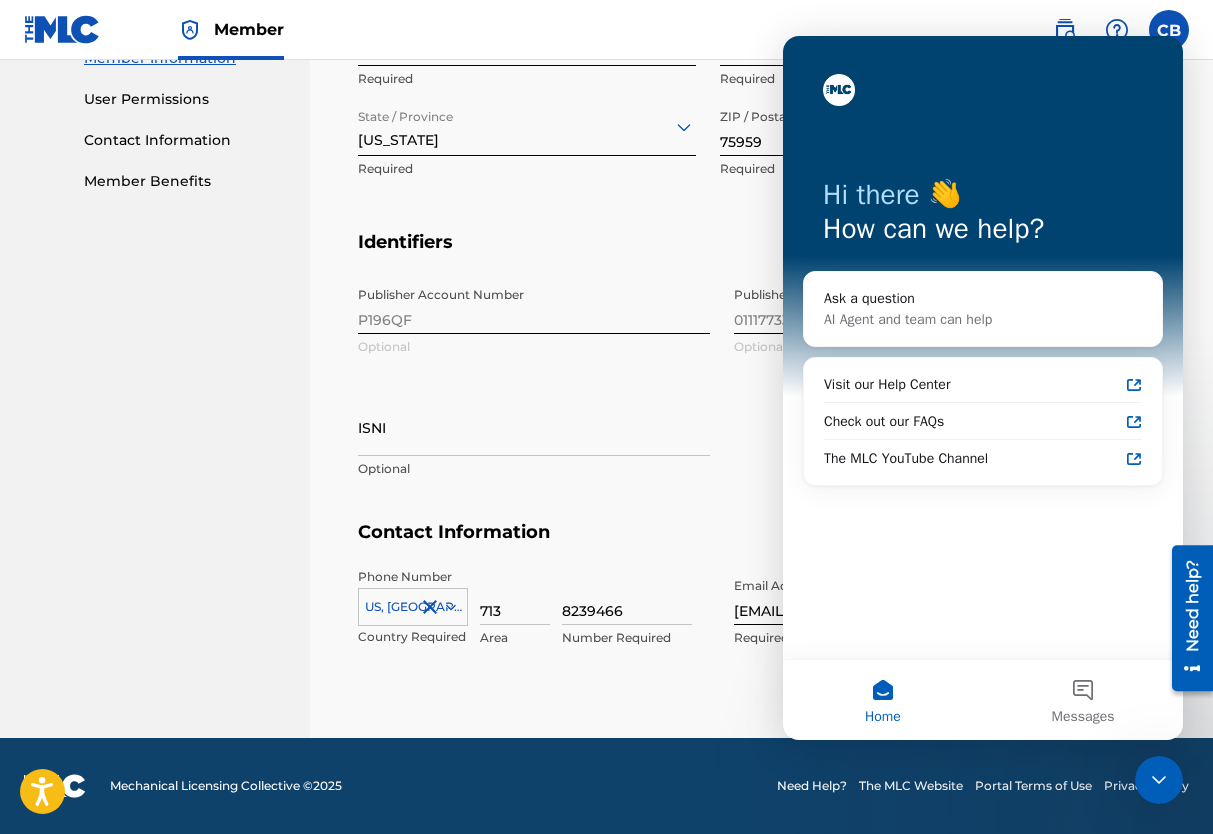 scroll, scrollTop: 0, scrollLeft: 0, axis: both 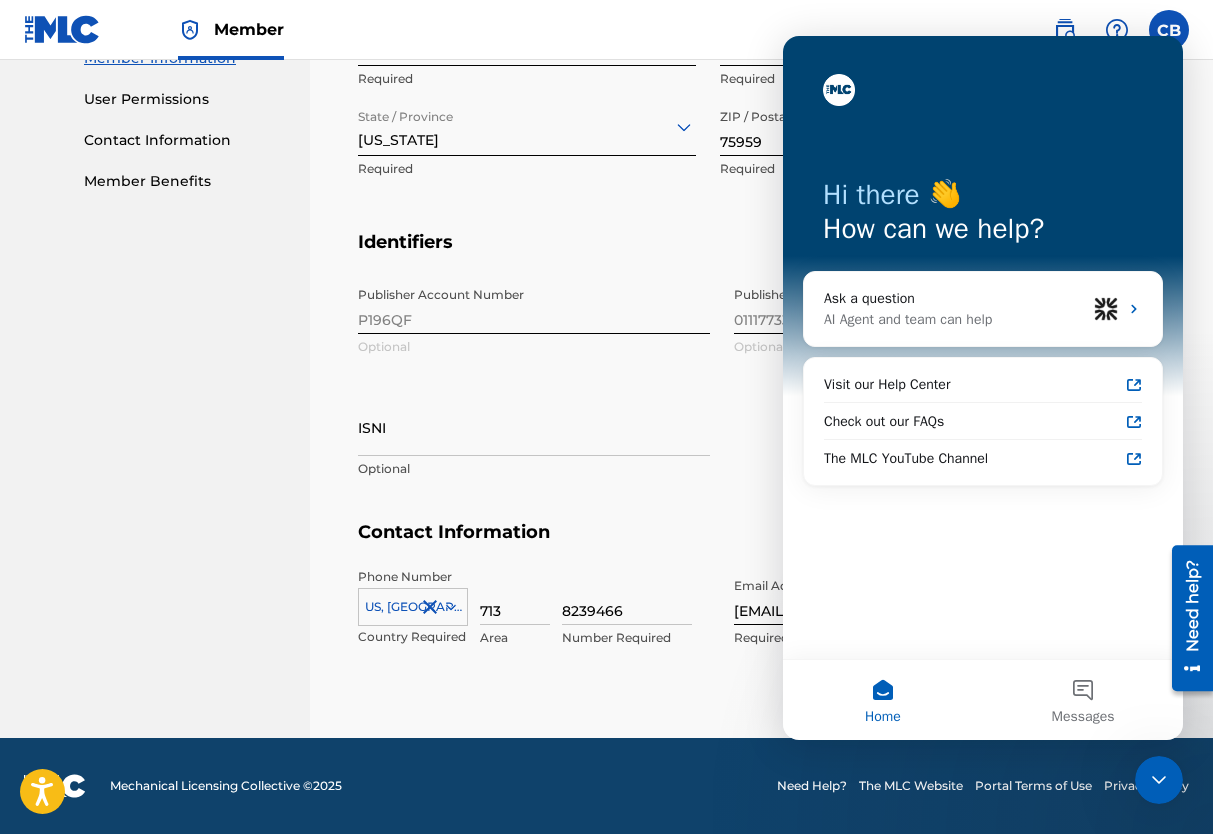 click on "[PERSON_NAME] MUSIC Summary Catalog Works Registration Claiming Tool Individual Registration Tool Bulk Registration Tool Registration Drafts Registration History Overclaims Tool Matching Matching Tool Match History Royalties Summary Statements Annual Statements Rate Sheets Member Settings Banking Information Member Information User Permissions Contact Information Member Benefits" at bounding box center (155, -65) 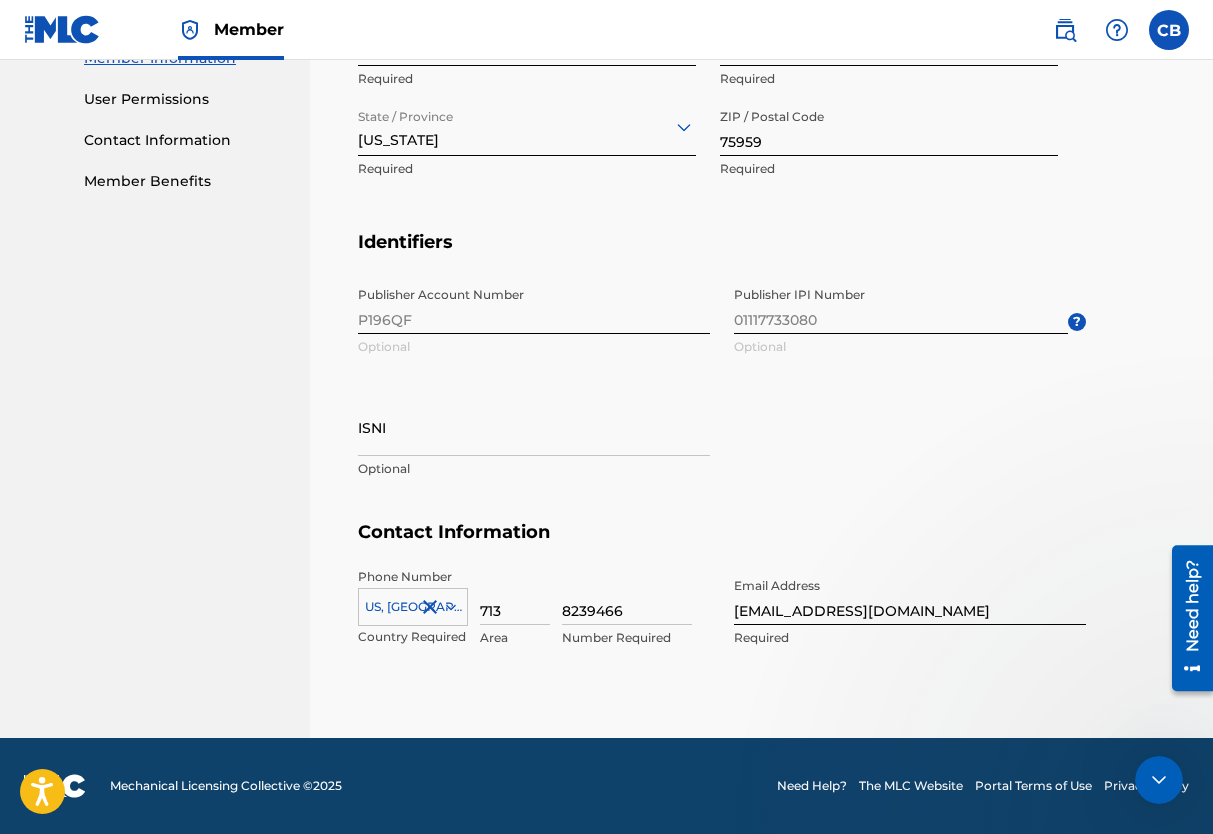 scroll, scrollTop: 0, scrollLeft: 0, axis: both 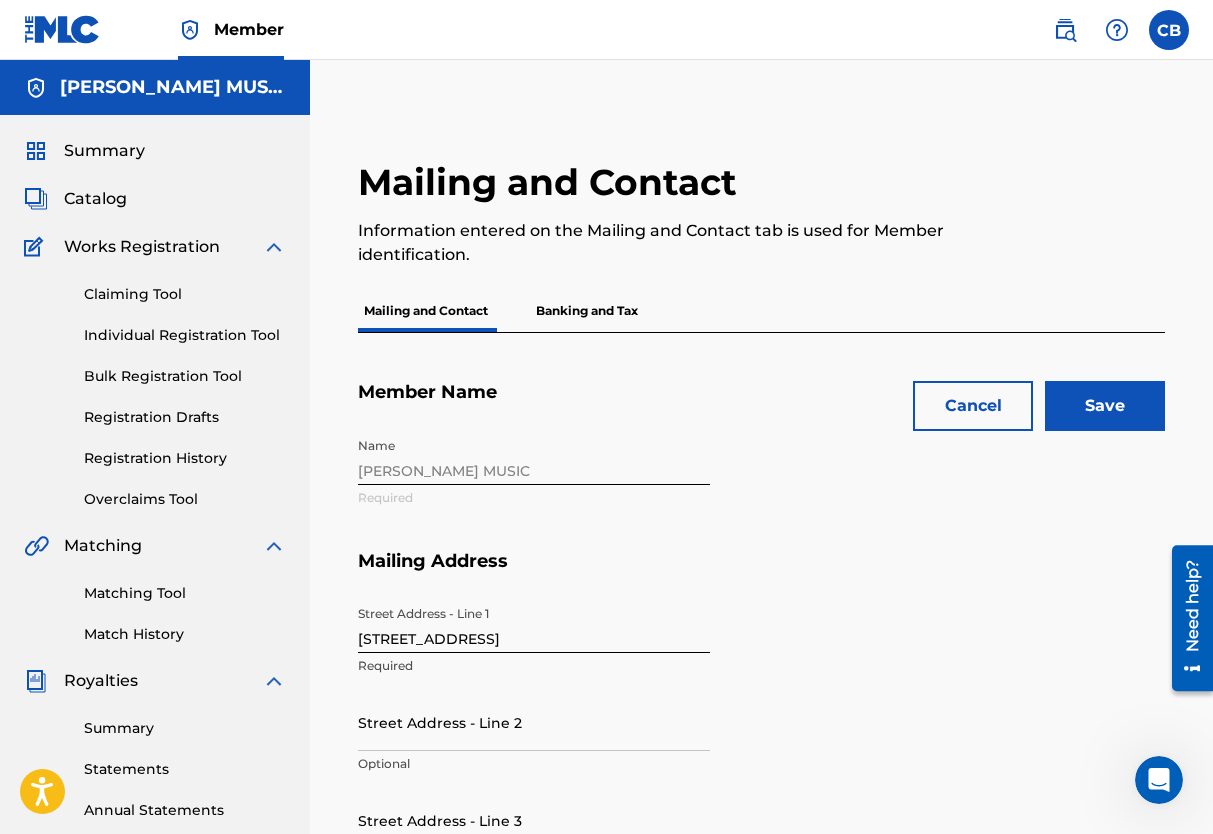 click on "Save" at bounding box center (1105, 406) 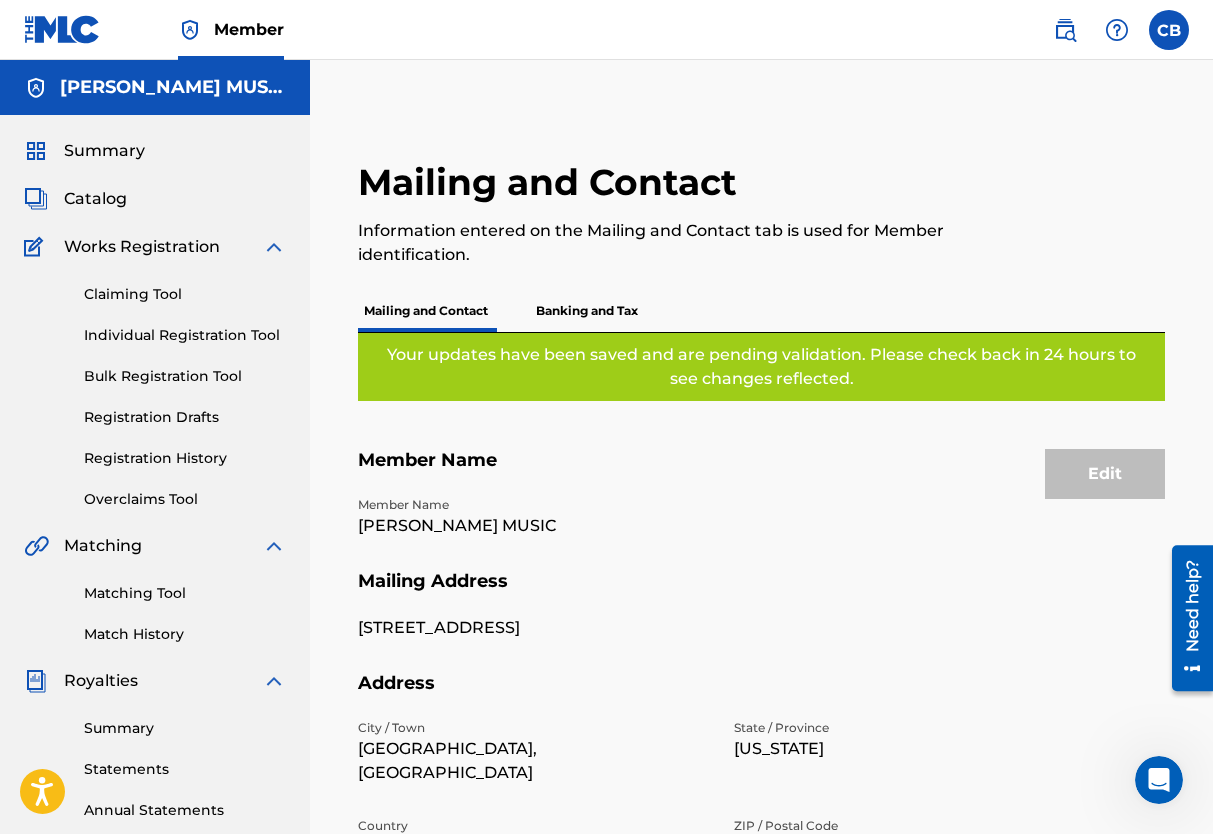 click on "Banking and Tax" at bounding box center [587, 311] 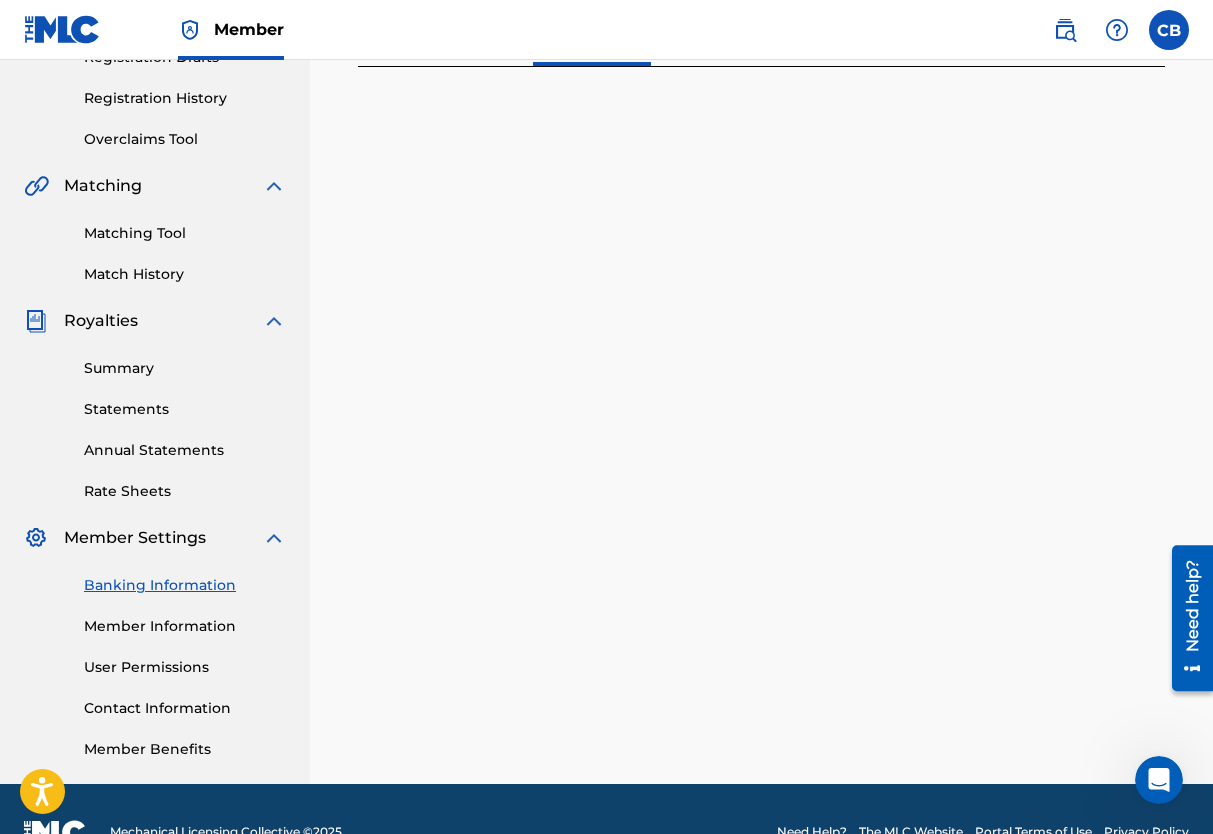 scroll, scrollTop: 406, scrollLeft: 0, axis: vertical 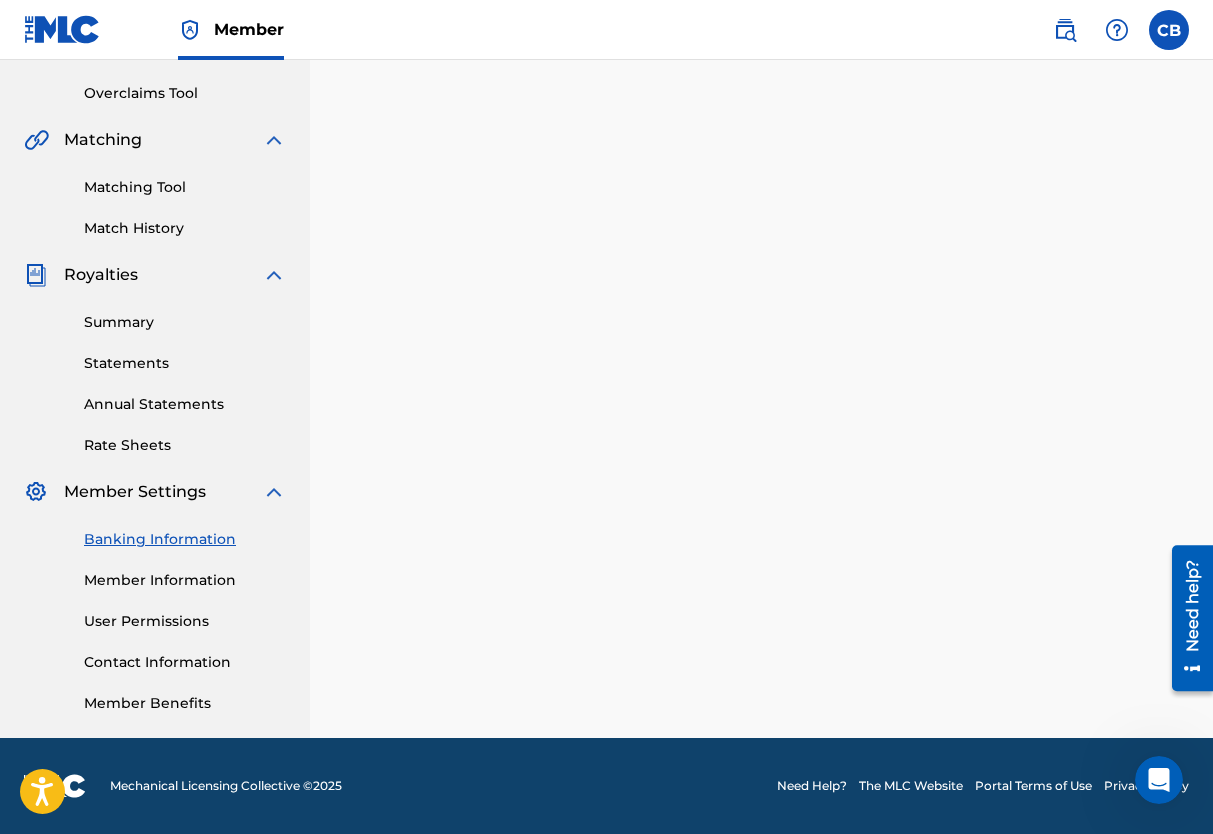 click on "Banking Information" at bounding box center (185, 539) 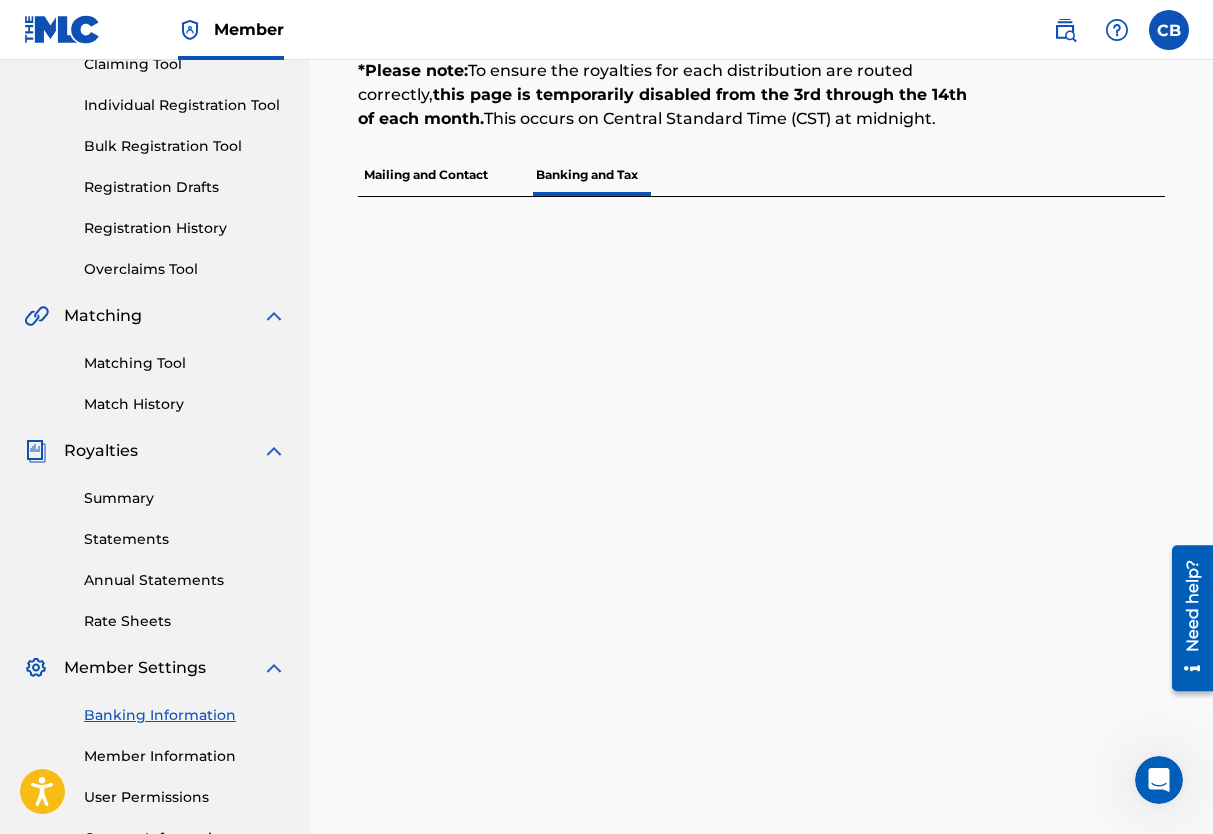 scroll, scrollTop: 0, scrollLeft: 0, axis: both 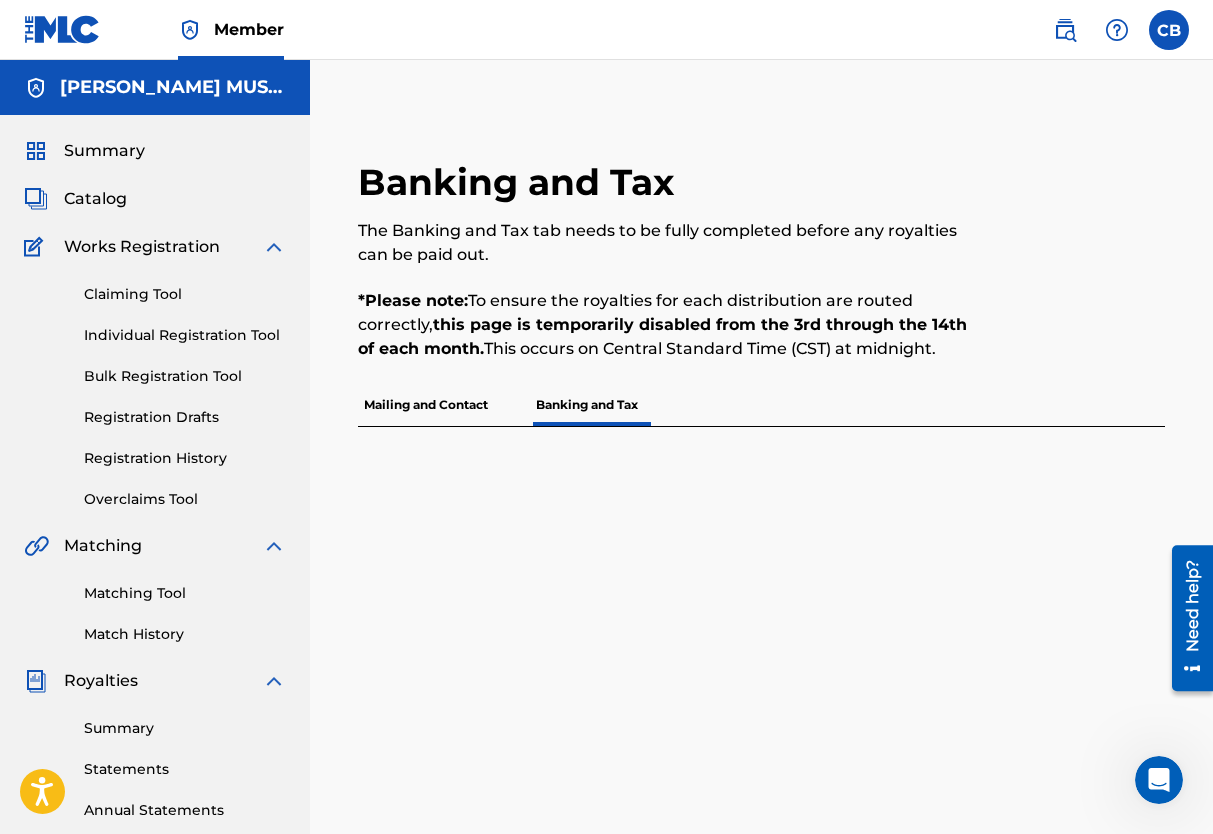 click on "Banking and Tax" at bounding box center (587, 405) 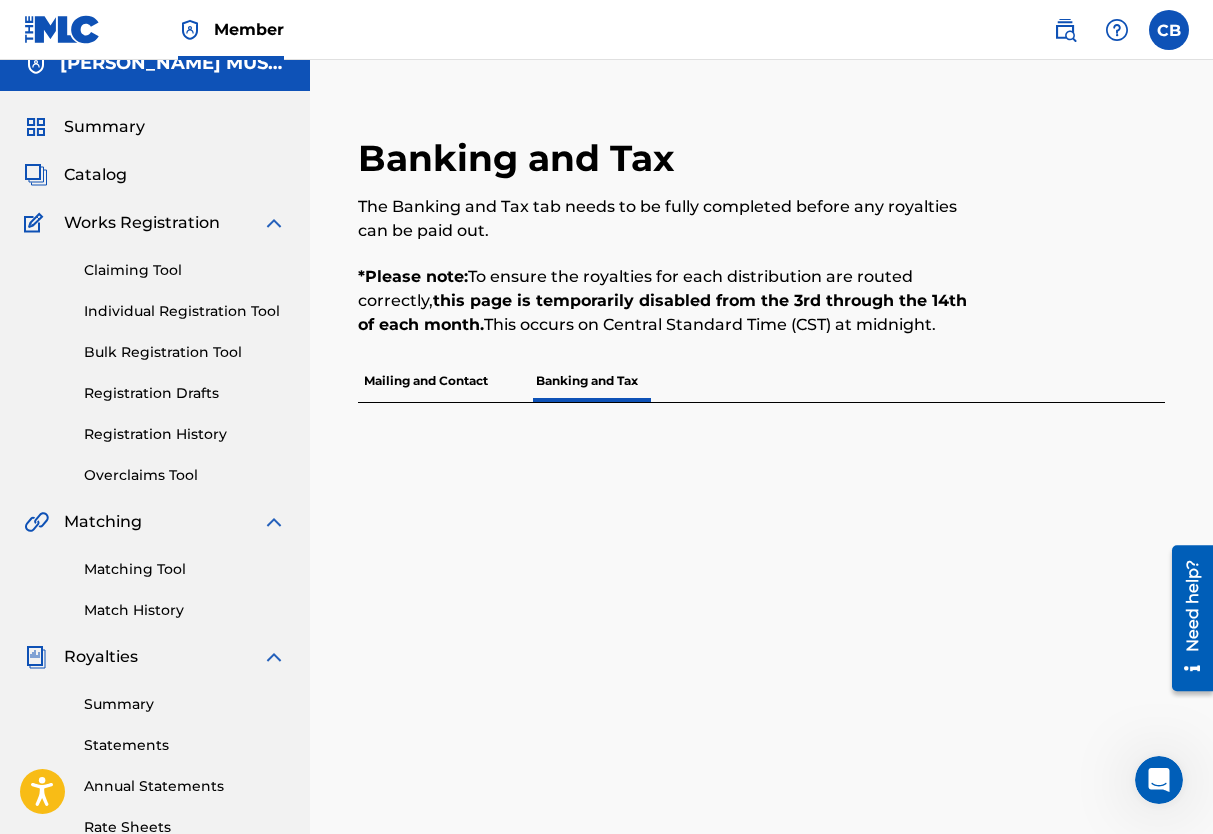 scroll, scrollTop: 0, scrollLeft: 0, axis: both 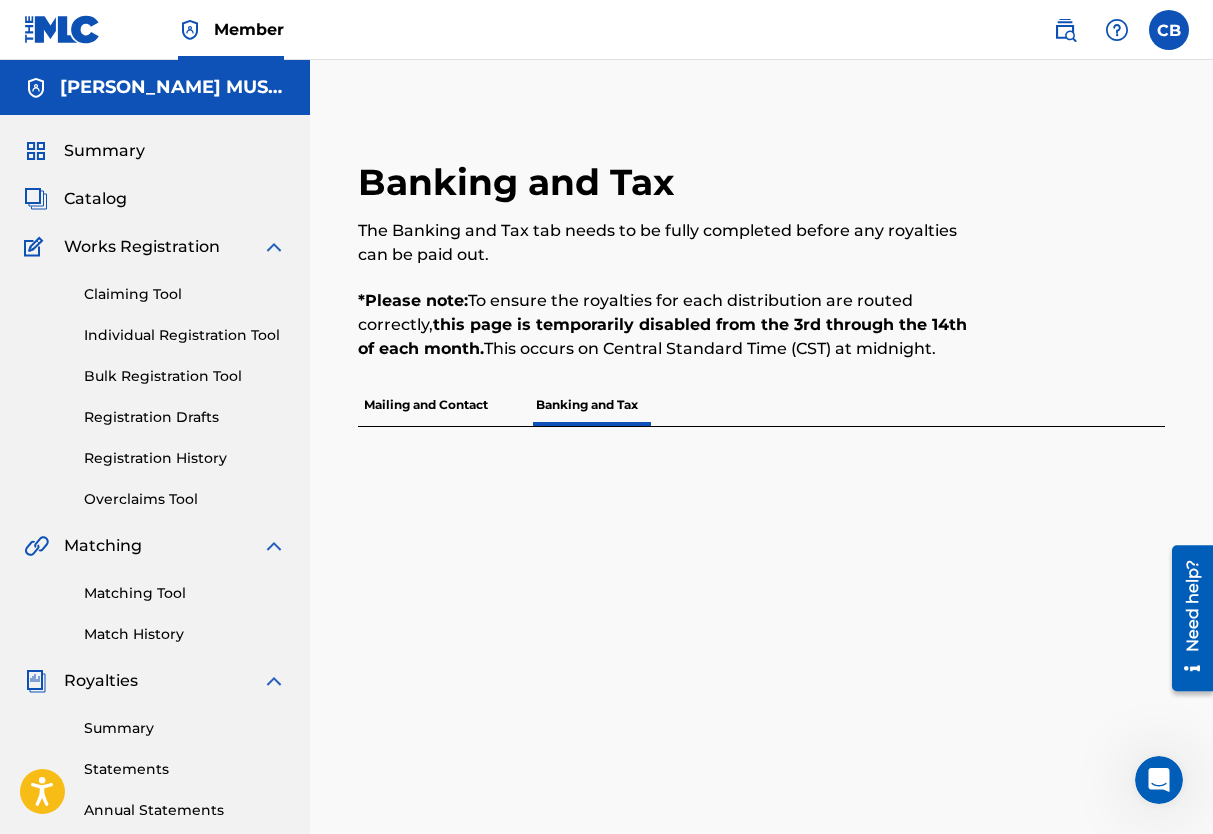 click on "Catalog" at bounding box center (95, 199) 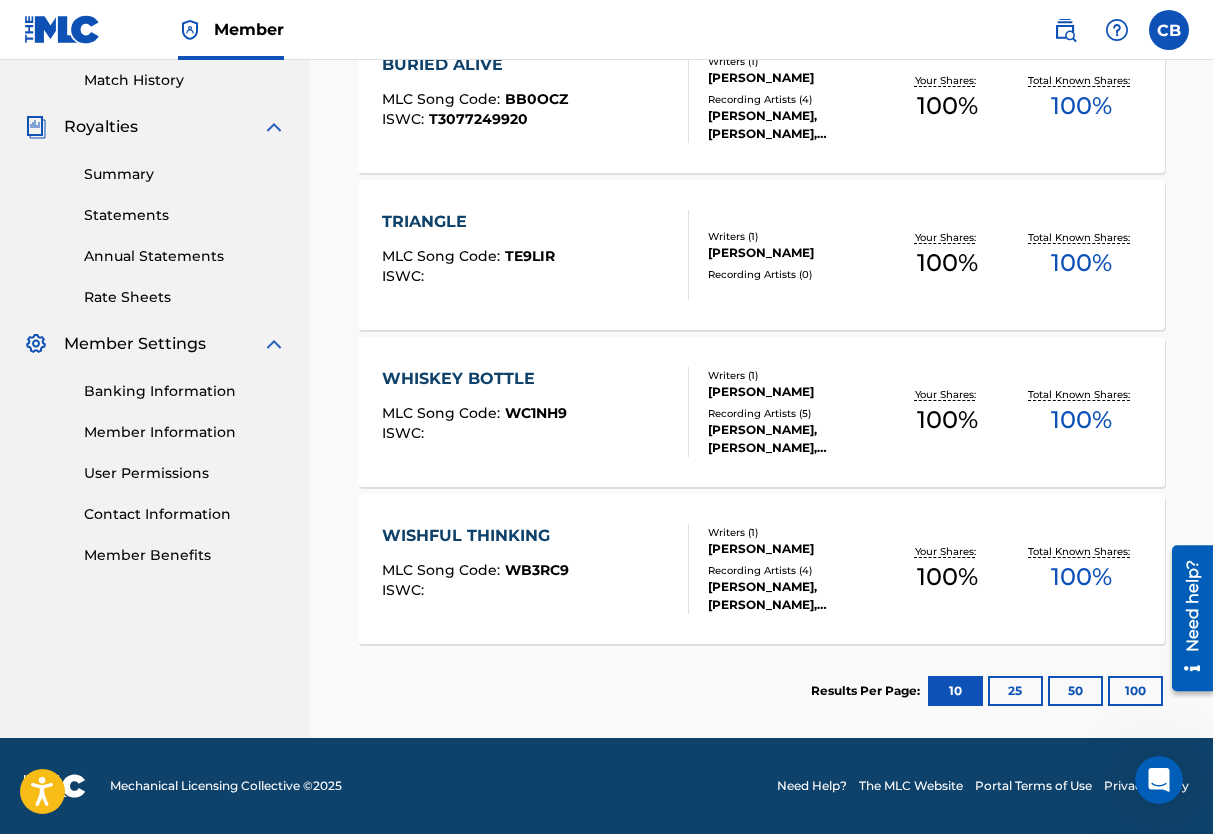 scroll, scrollTop: 454, scrollLeft: 0, axis: vertical 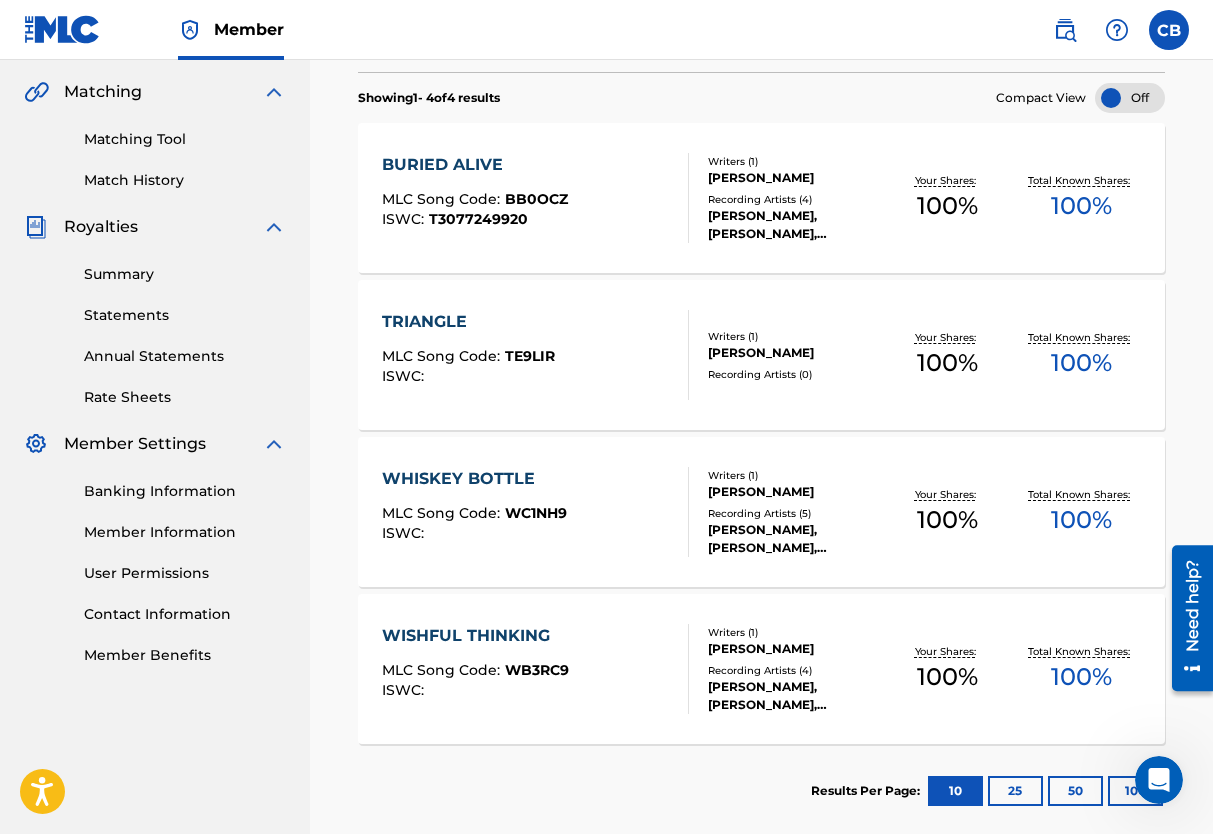 click on "Results Per Page: 10 25 50 100" at bounding box center (761, 791) 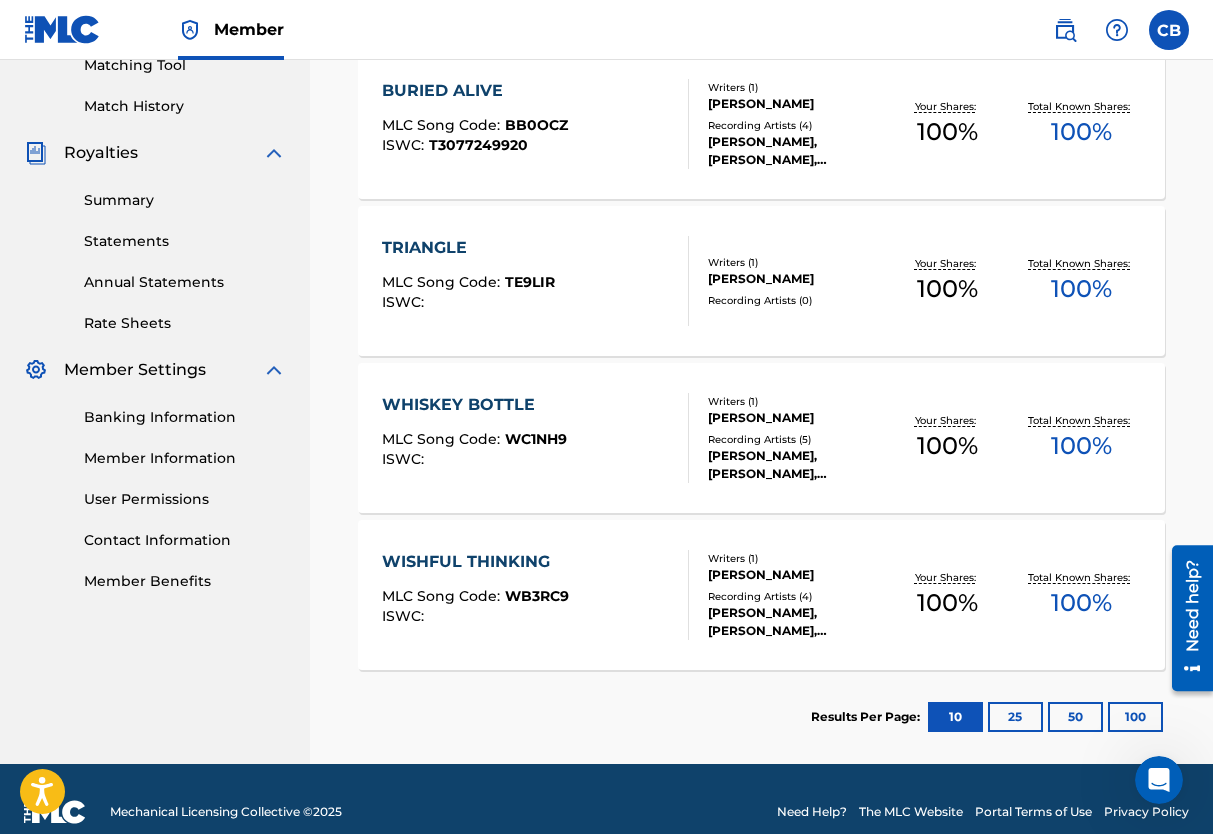scroll, scrollTop: 554, scrollLeft: 0, axis: vertical 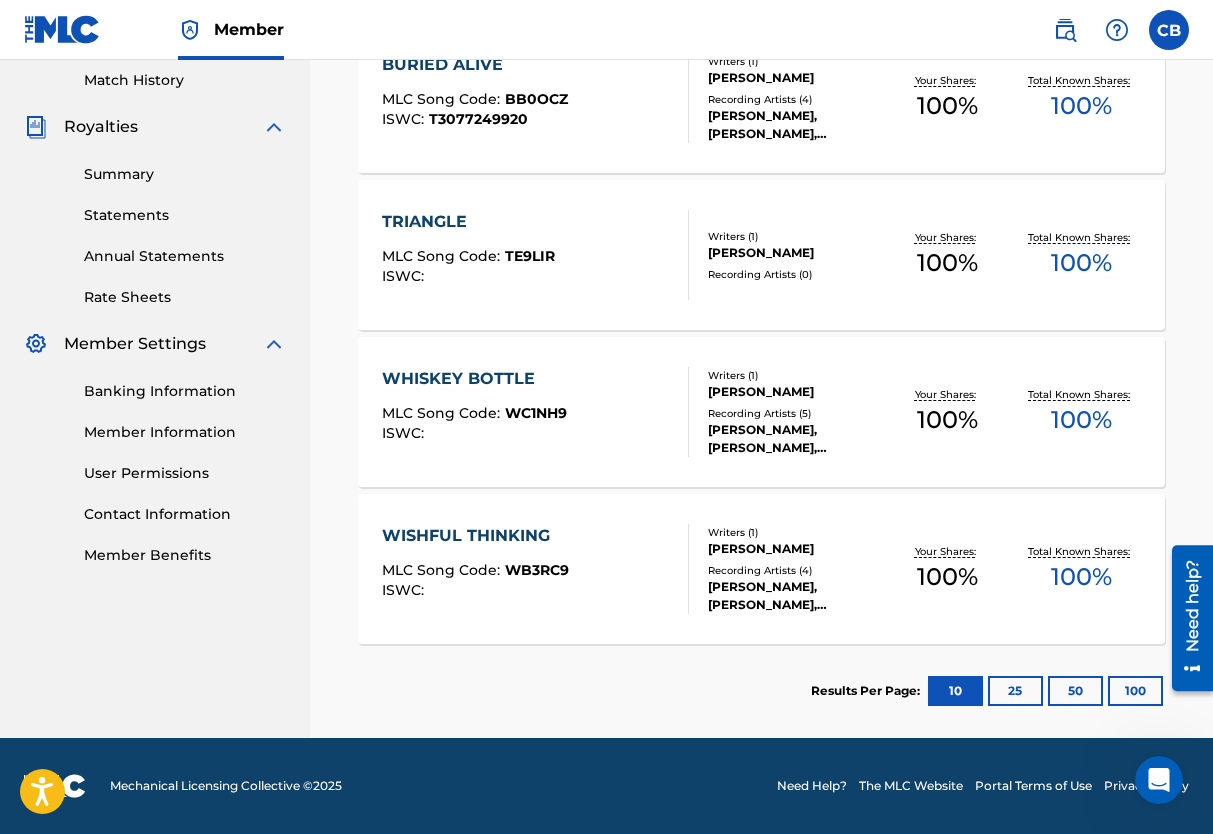 click on "Contact Information" at bounding box center (185, 514) 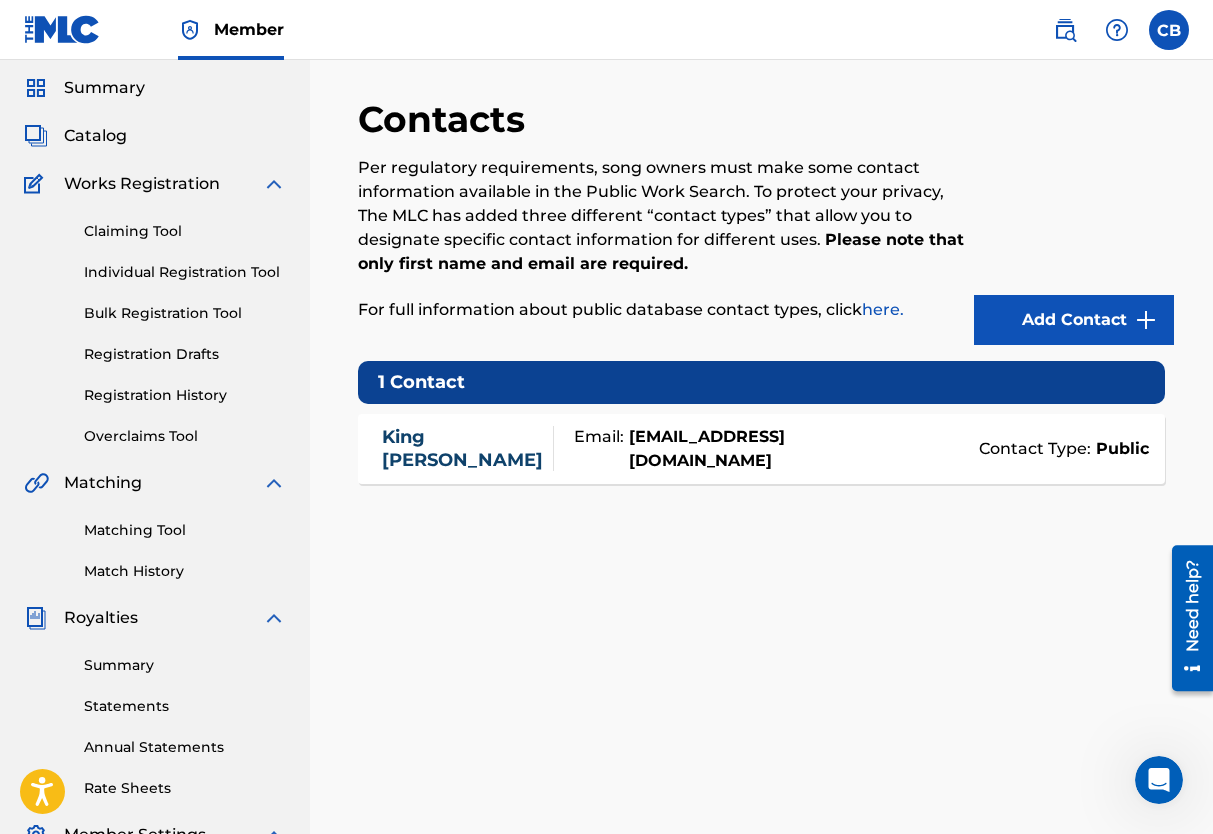 scroll, scrollTop: 0, scrollLeft: 0, axis: both 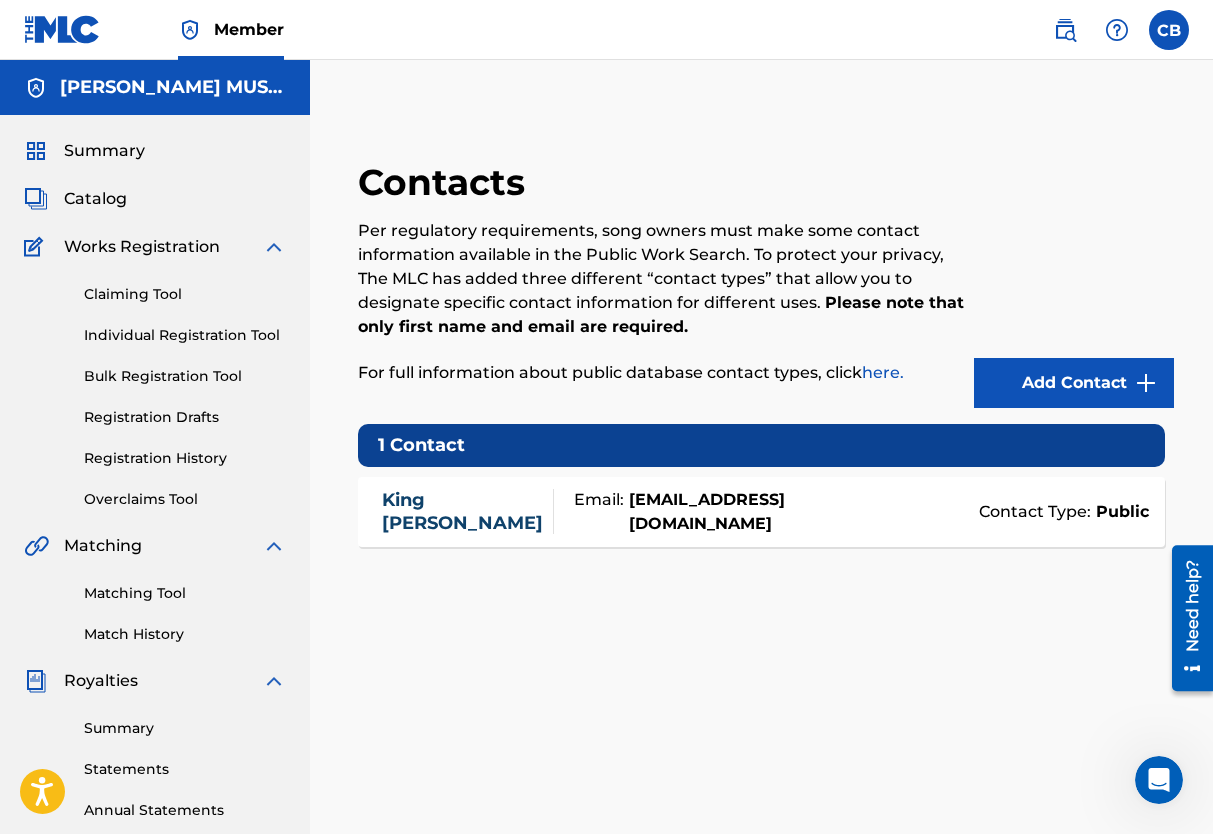 click on "Add Contact" at bounding box center (1074, 383) 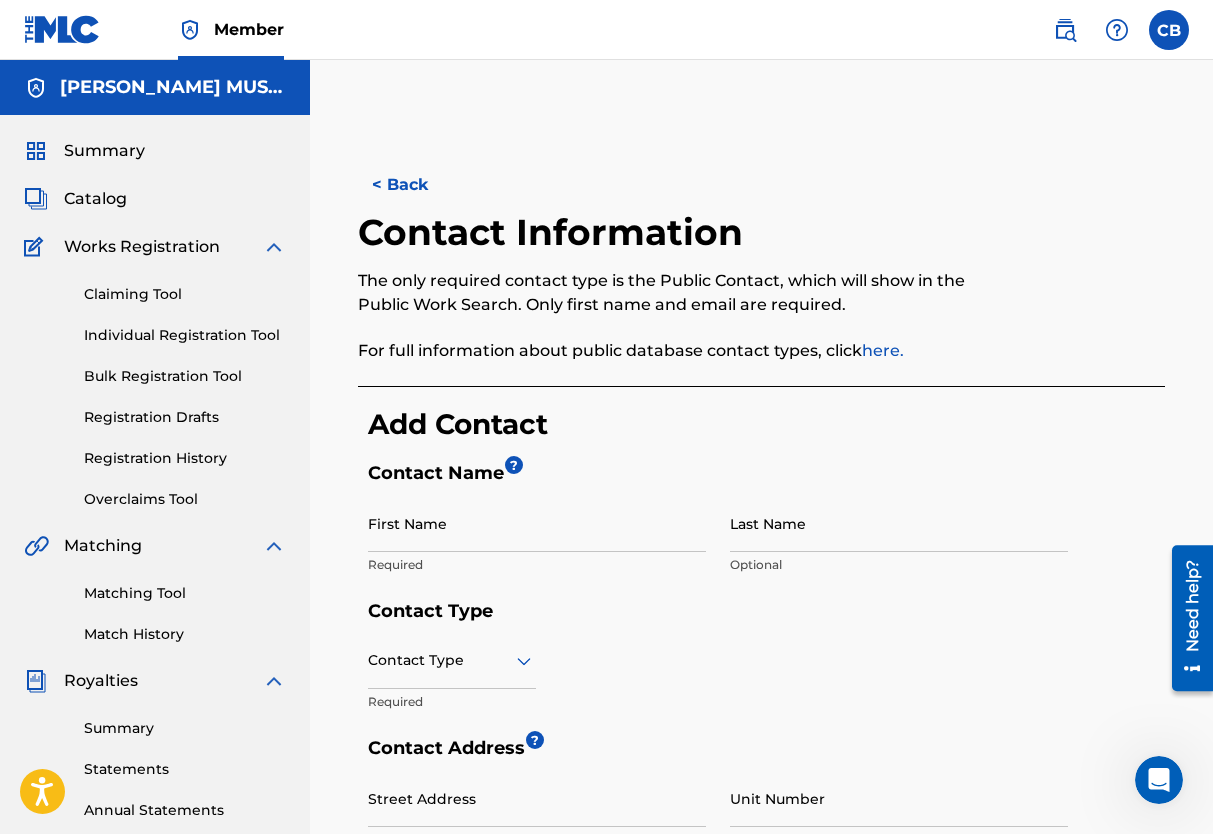 scroll, scrollTop: 0, scrollLeft: 0, axis: both 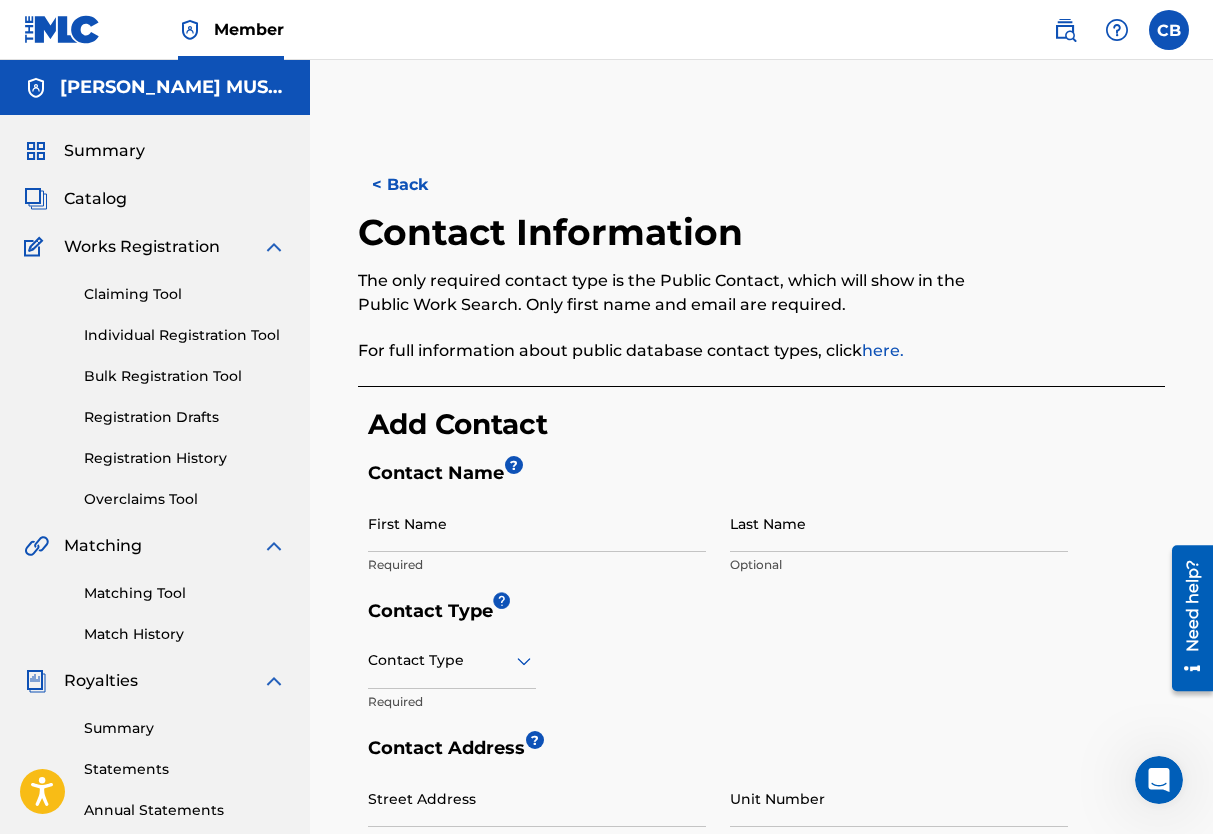 click on "First Name" at bounding box center [537, 523] 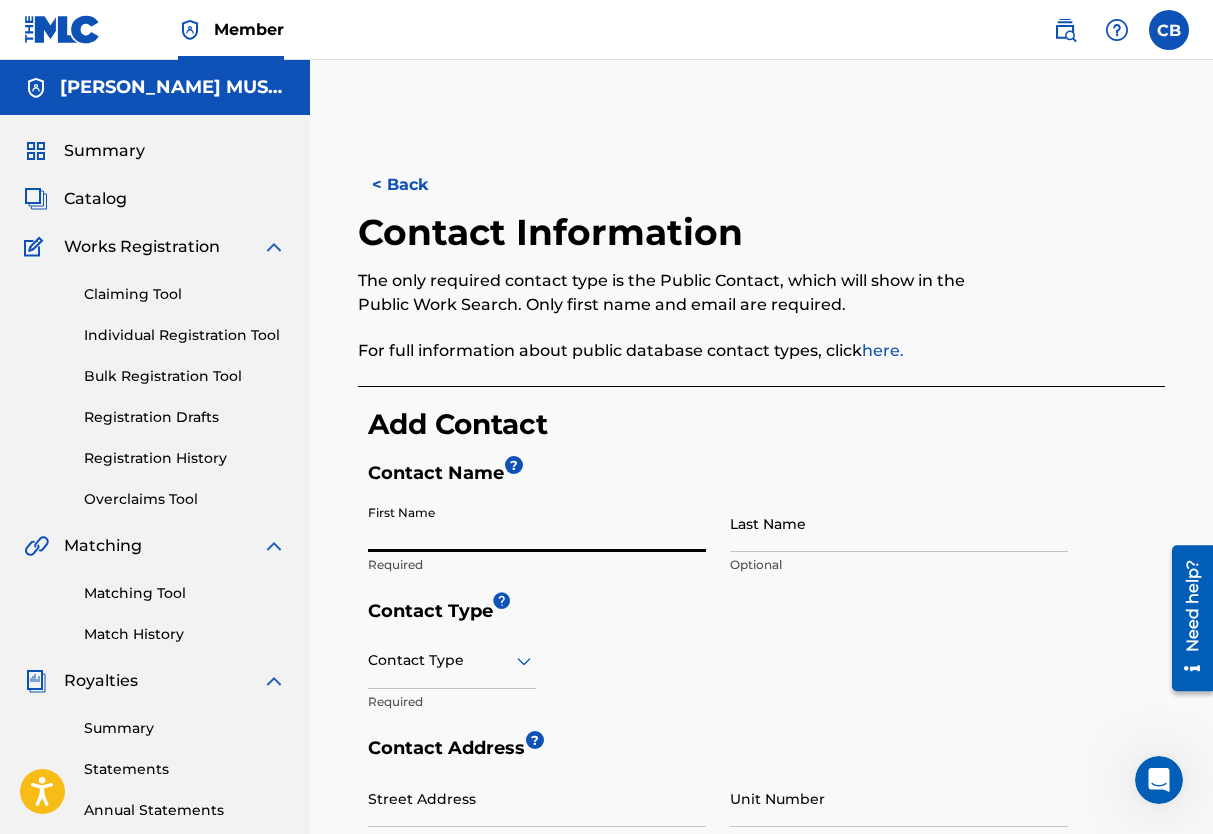 type on "[PERSON_NAME]" 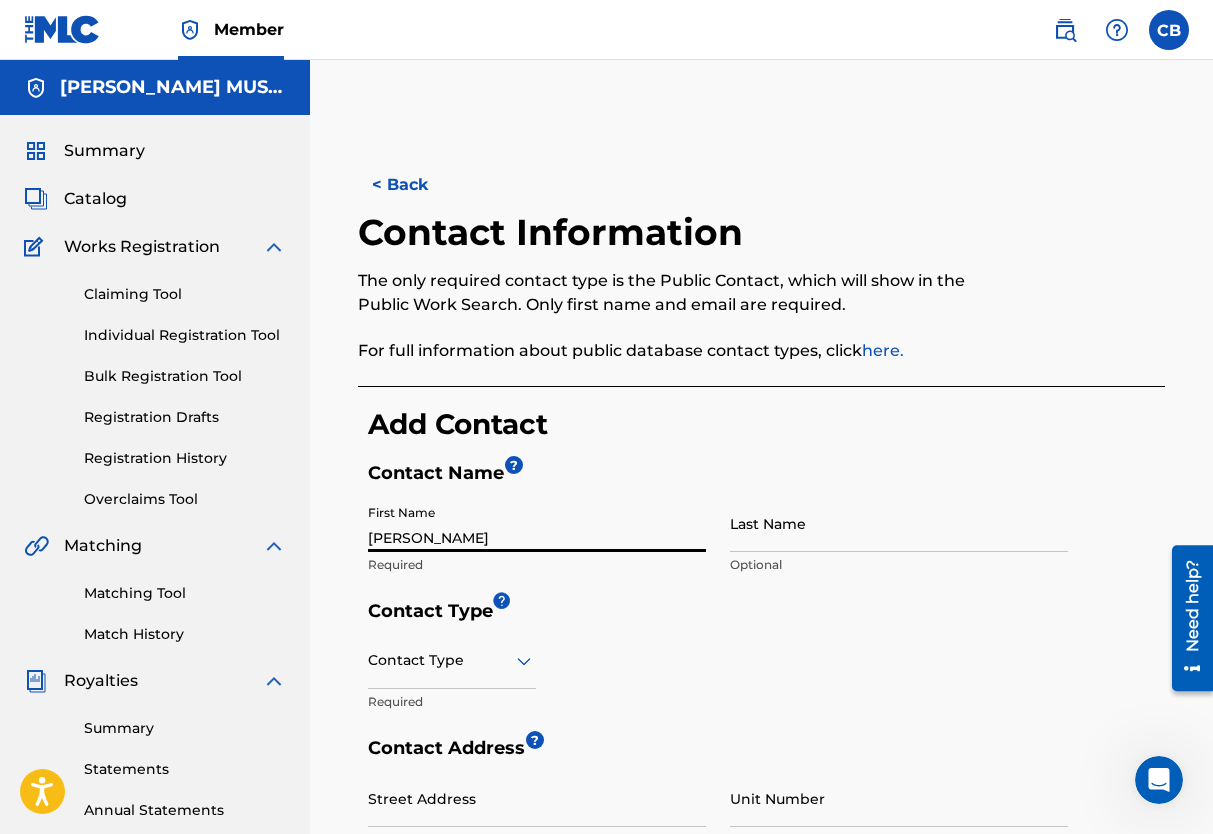 type on "[PERSON_NAME]" 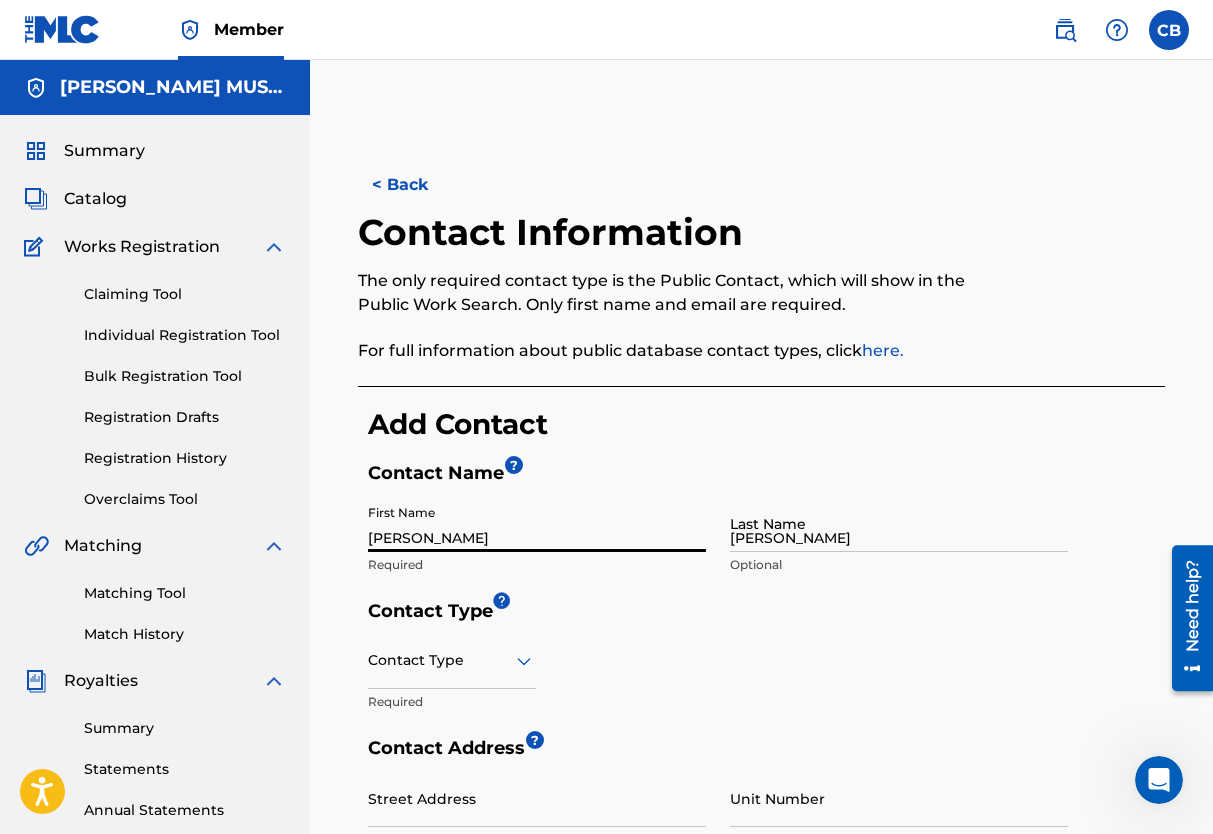 type on "[STREET_ADDRESS]" 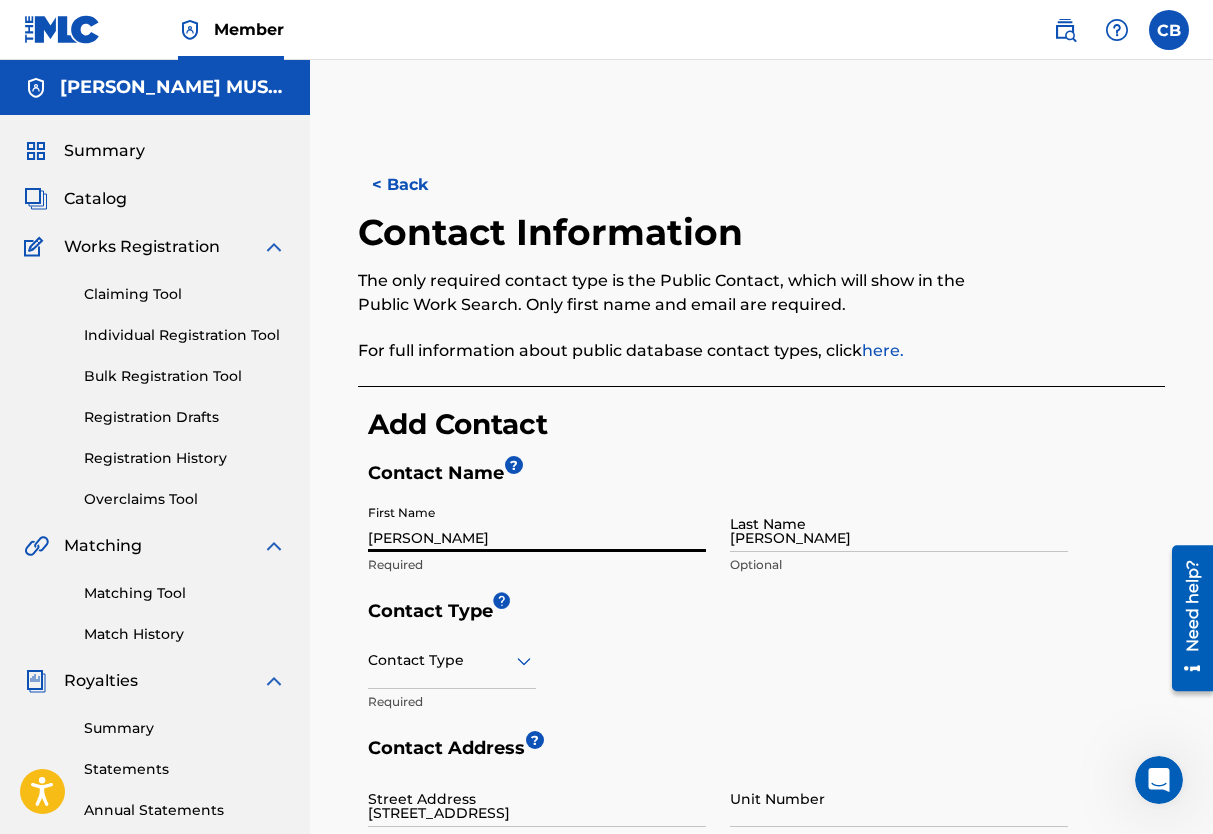 type on "[GEOGRAPHIC_DATA], [GEOGRAPHIC_DATA]" 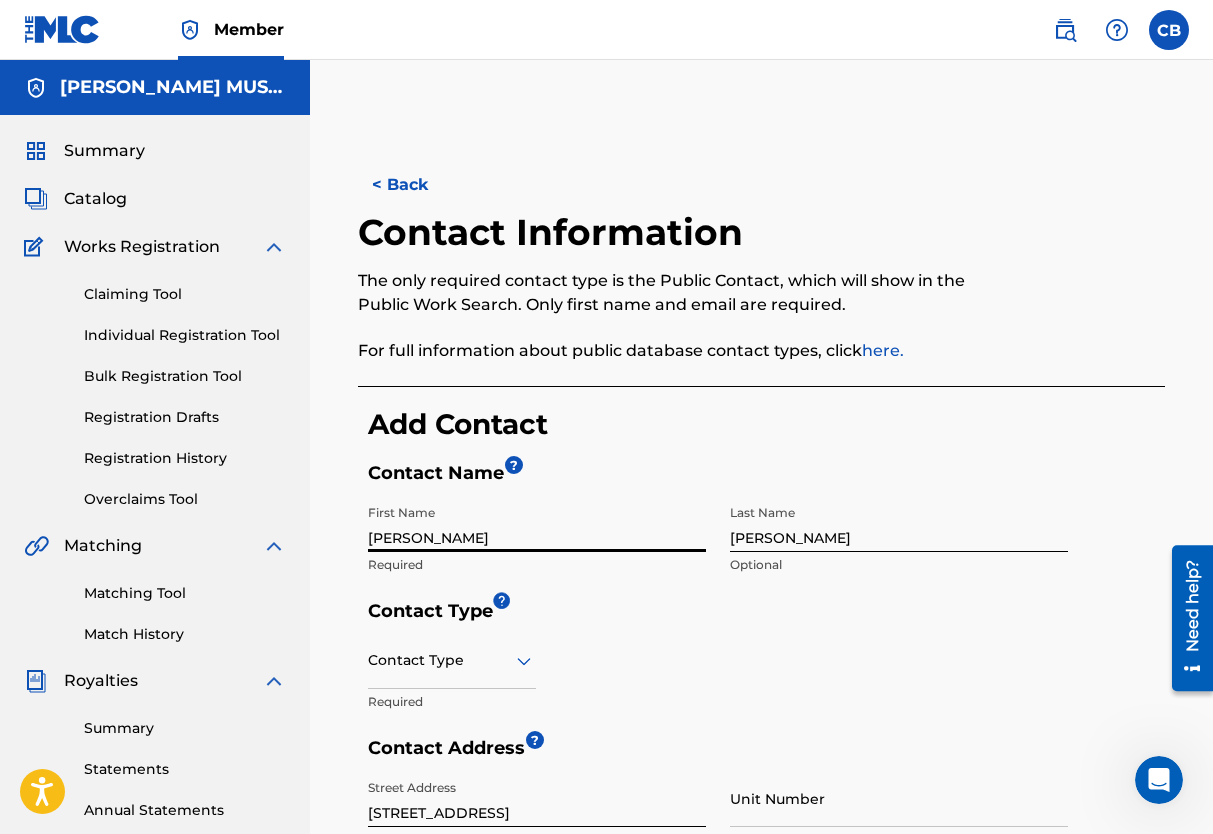 scroll, scrollTop: 699, scrollLeft: 0, axis: vertical 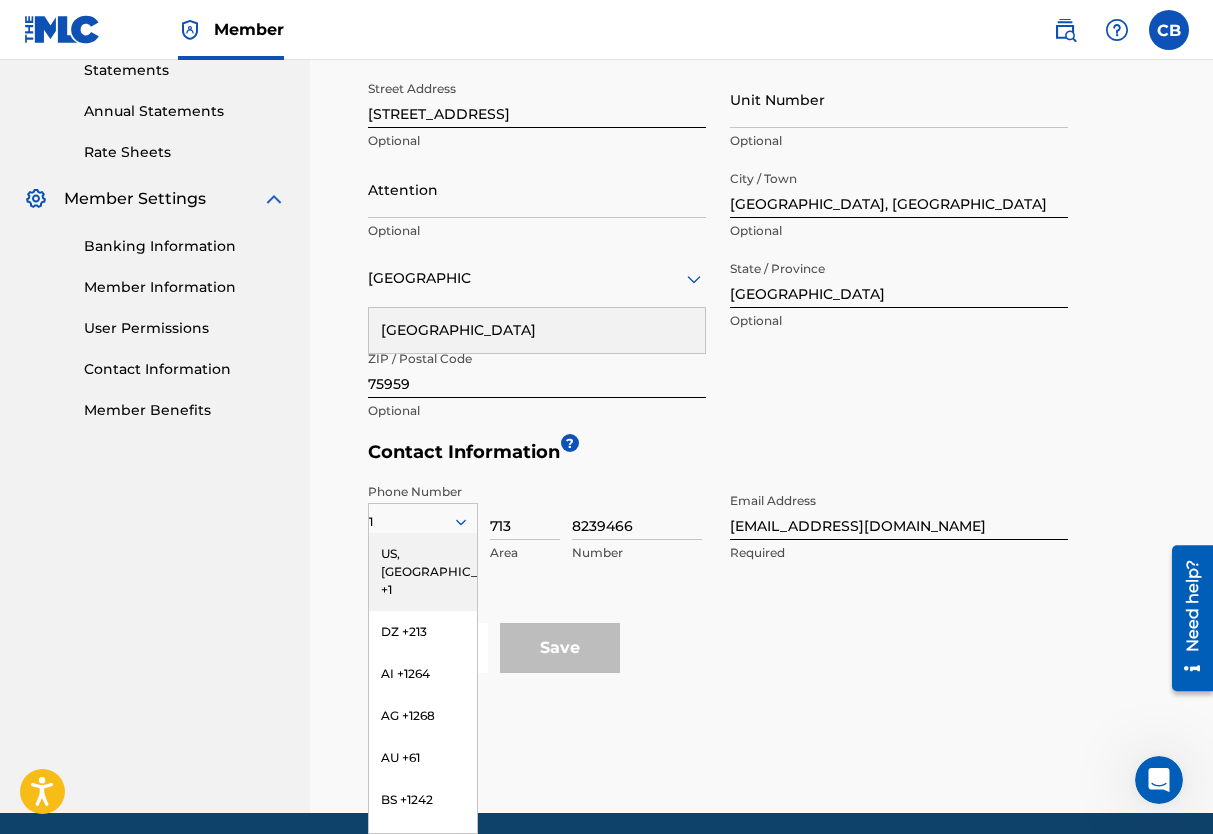 type on "King" 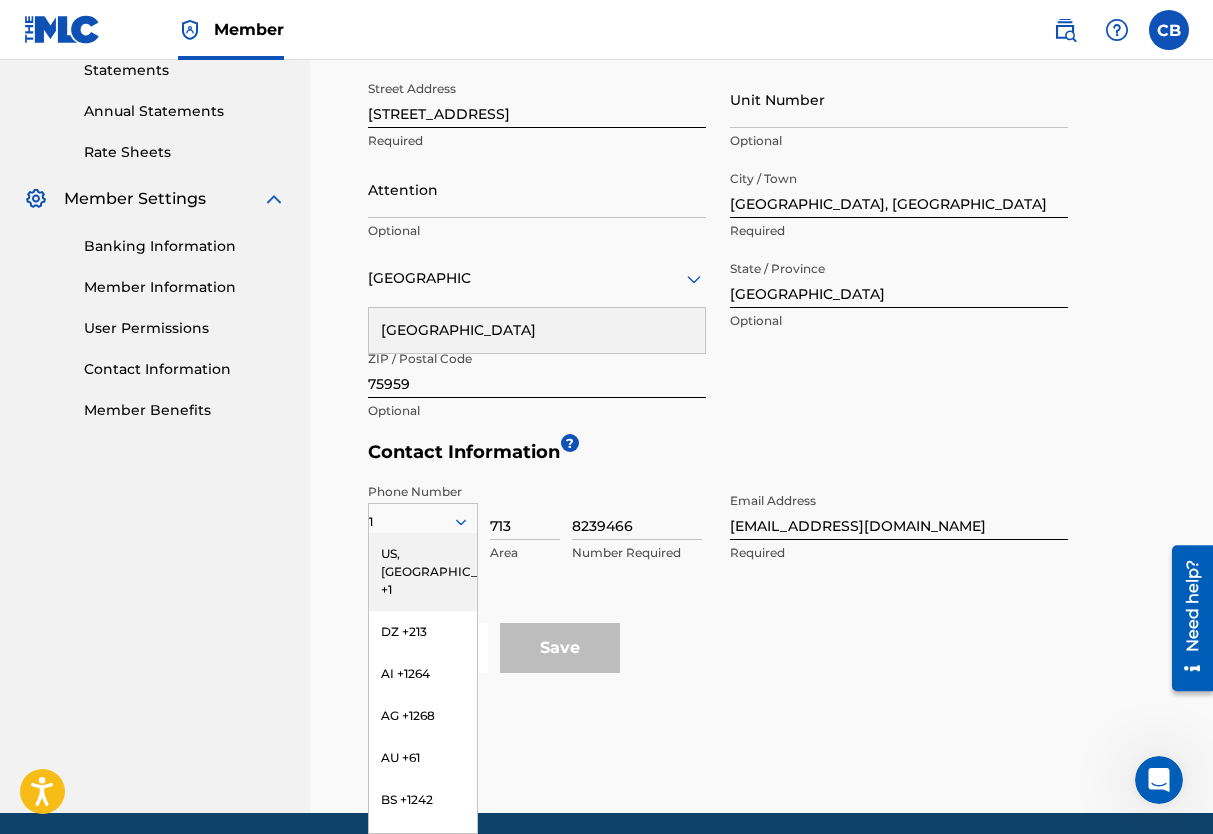 click on "US, [GEOGRAPHIC_DATA] +1" at bounding box center (423, 572) 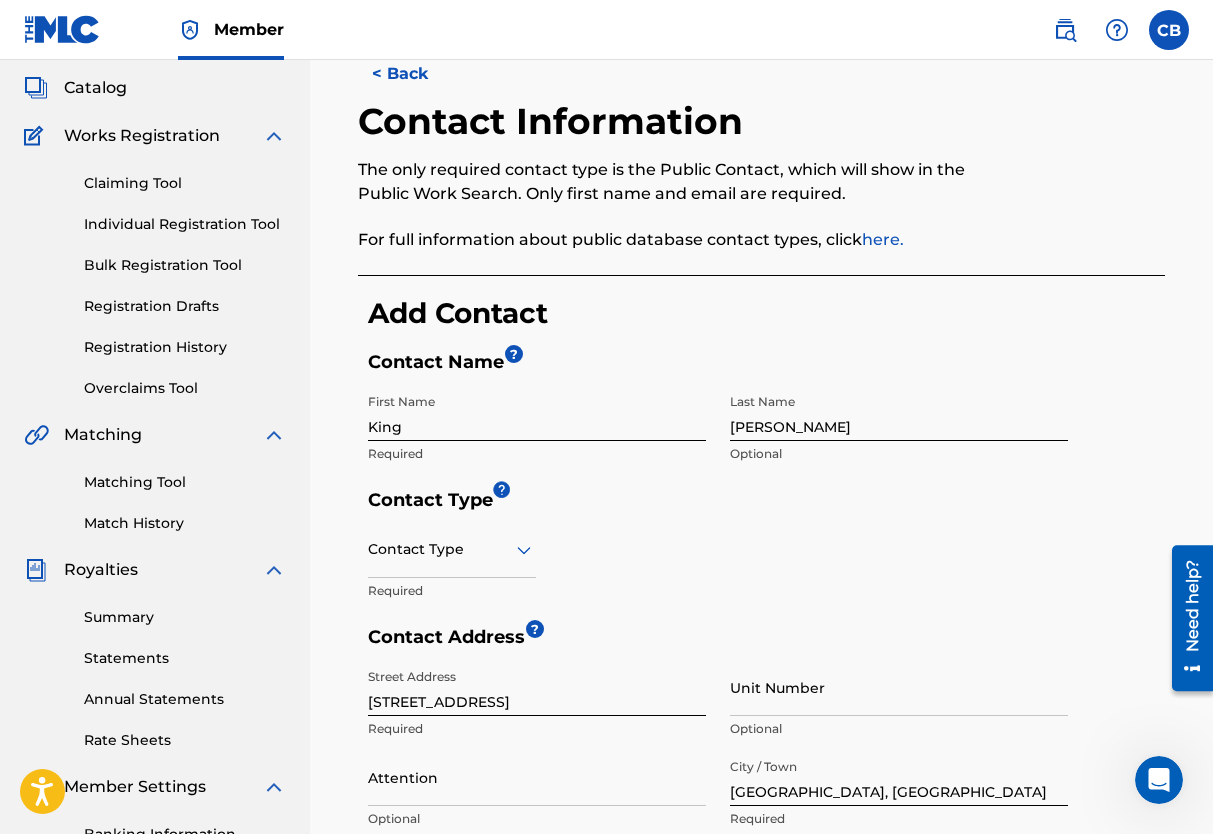 scroll, scrollTop: 99, scrollLeft: 0, axis: vertical 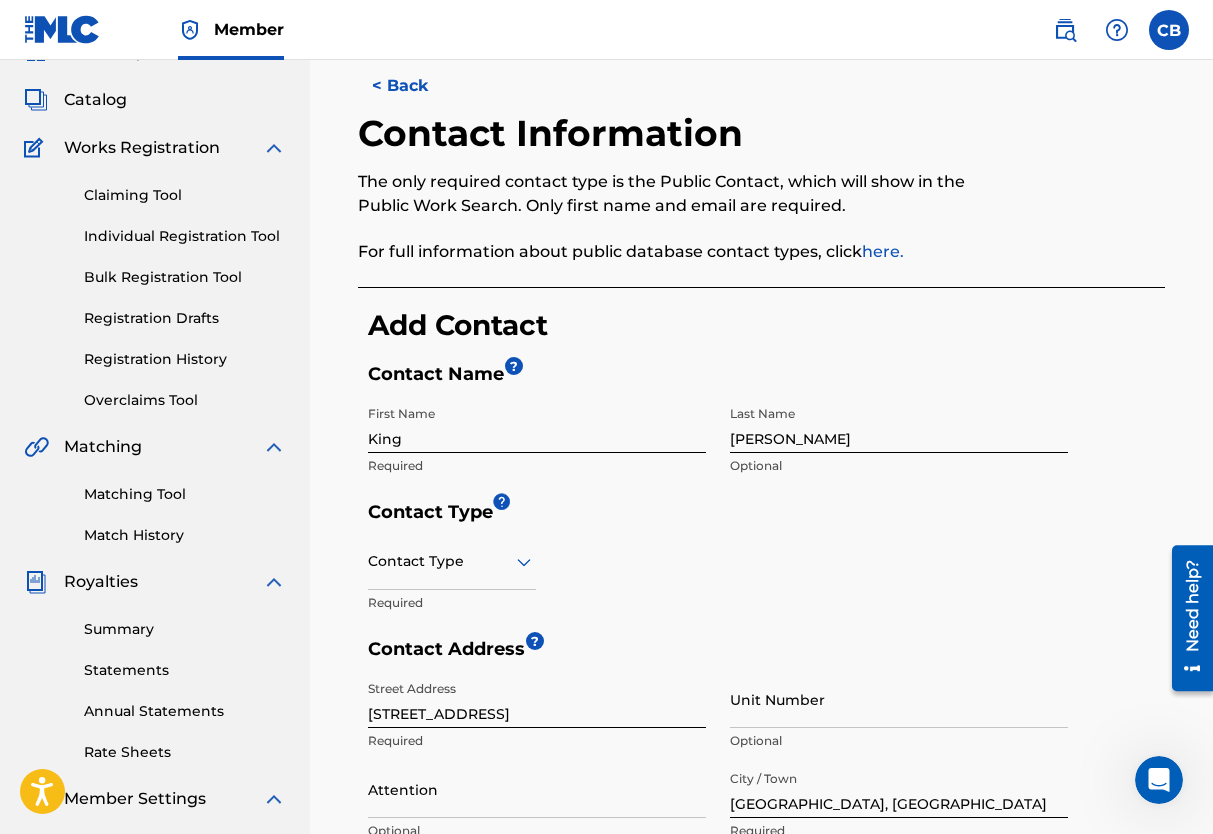 click on "Matching Tool" at bounding box center [185, 494] 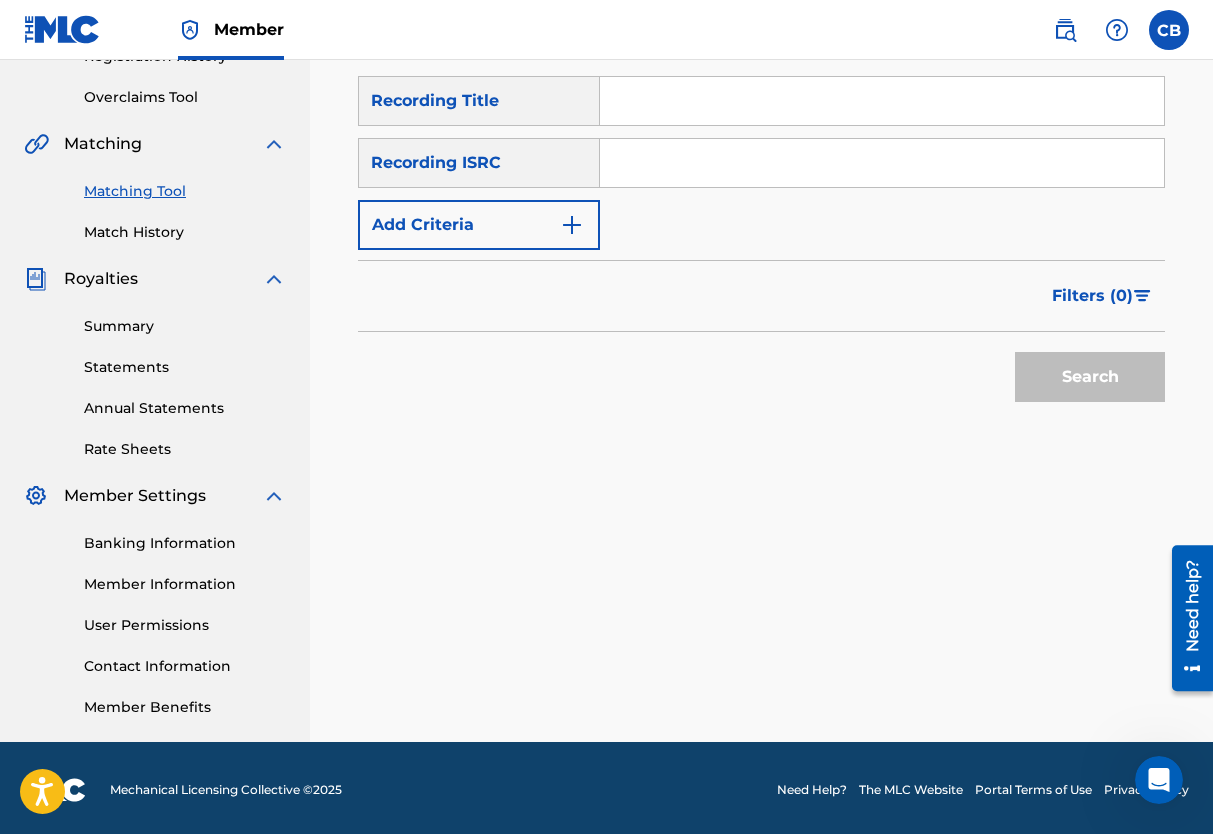 scroll, scrollTop: 406, scrollLeft: 0, axis: vertical 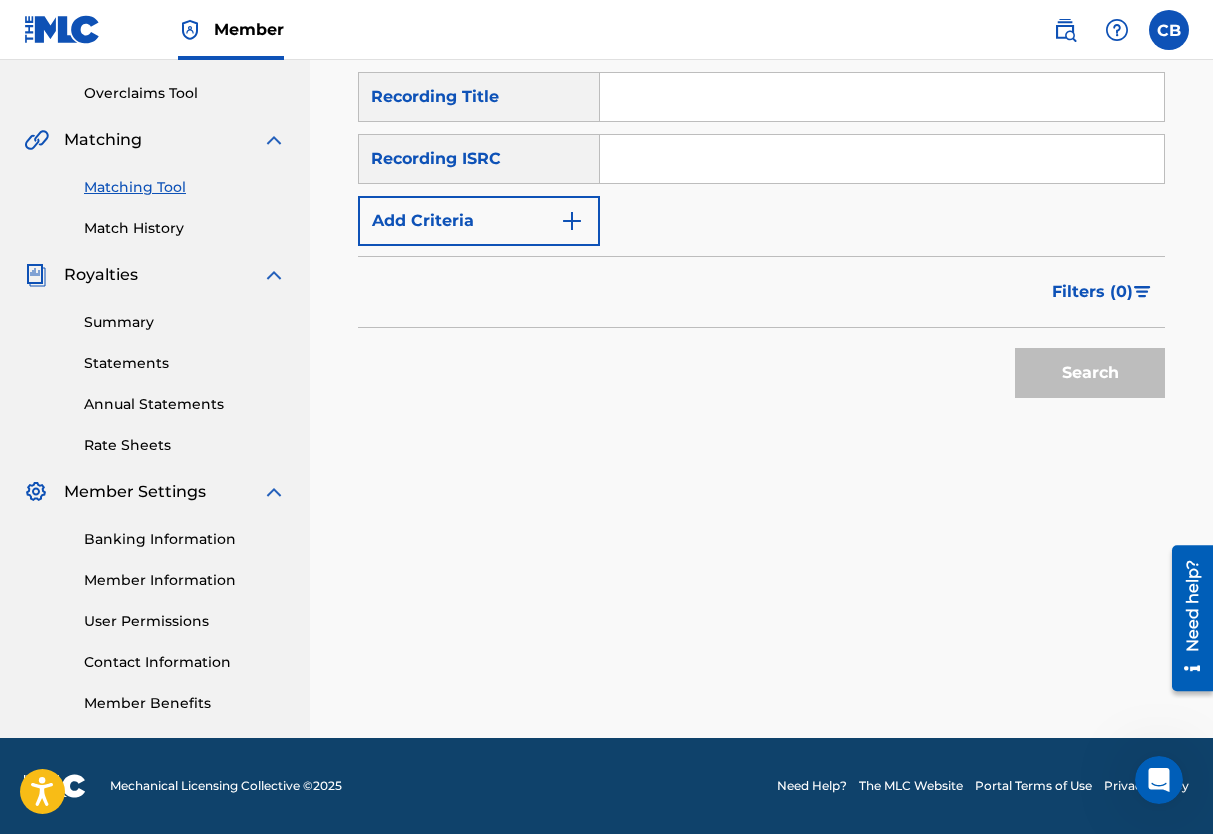 click on "Member Information" at bounding box center (185, 580) 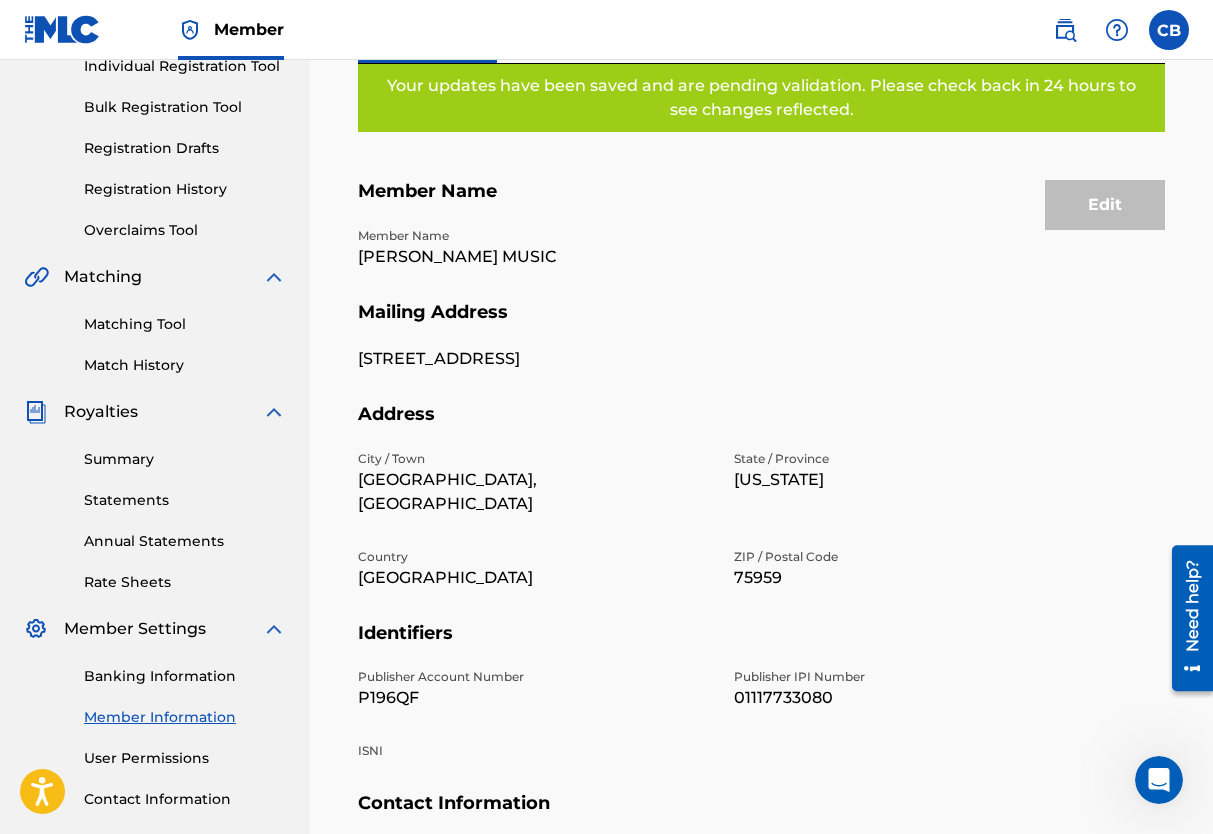 scroll, scrollTop: 268, scrollLeft: 0, axis: vertical 